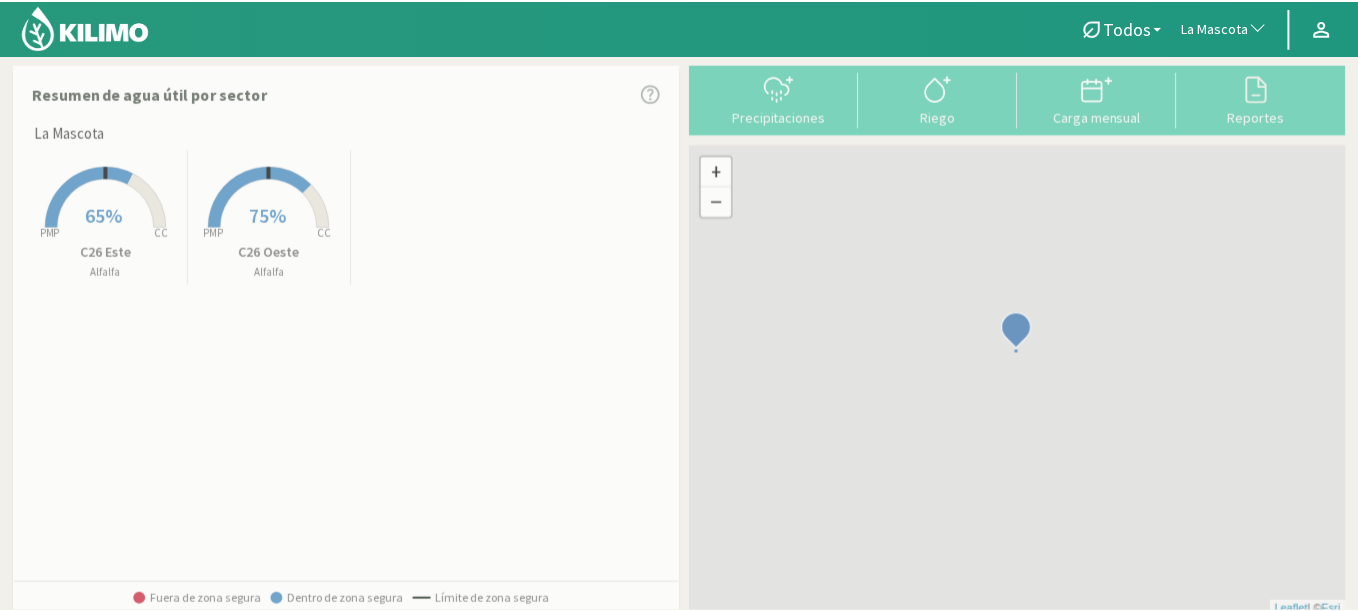 scroll, scrollTop: 0, scrollLeft: 0, axis: both 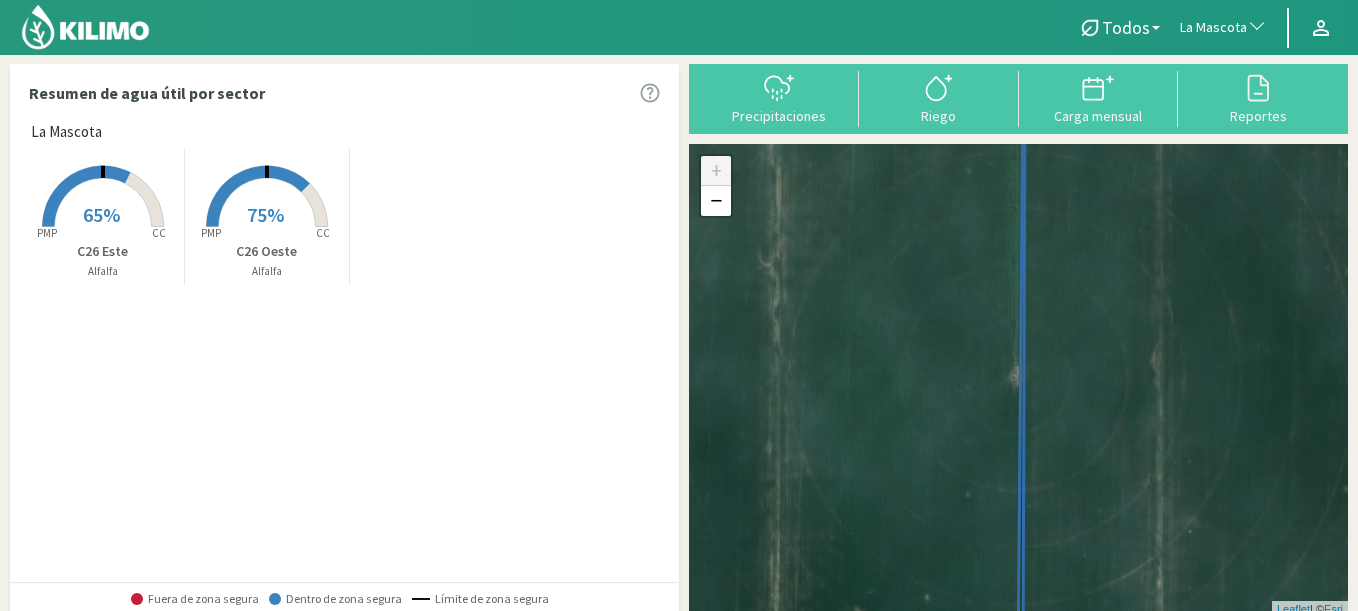 click on "La Mascota" 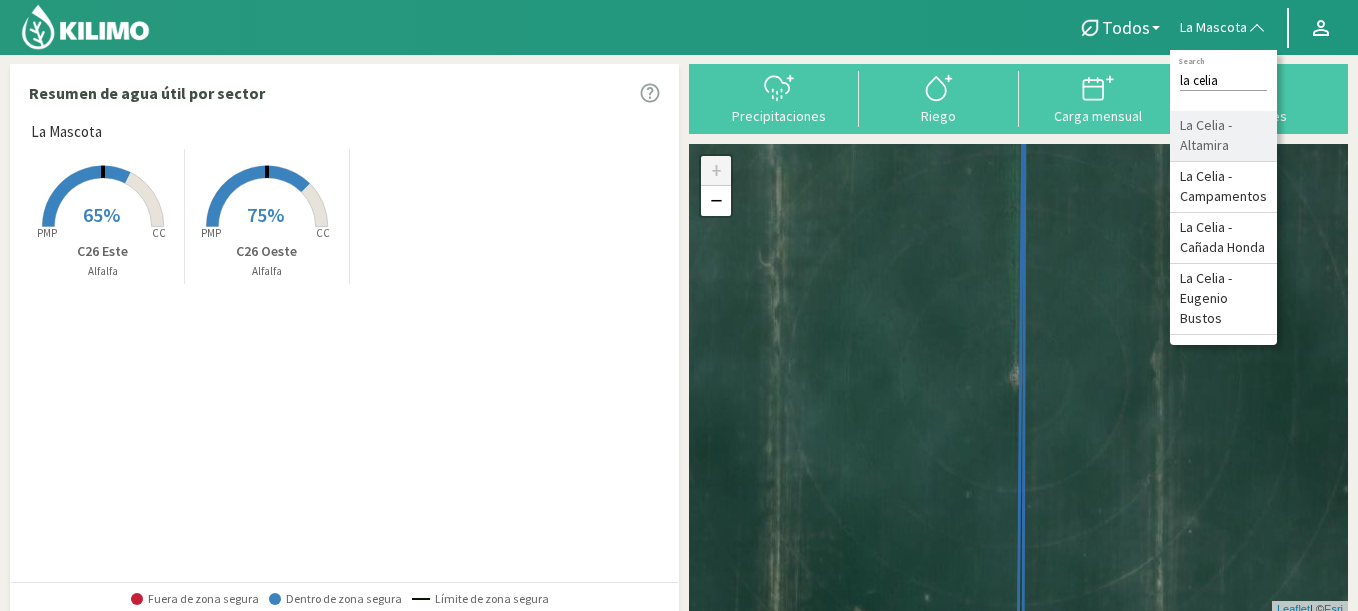 type on "la celia" 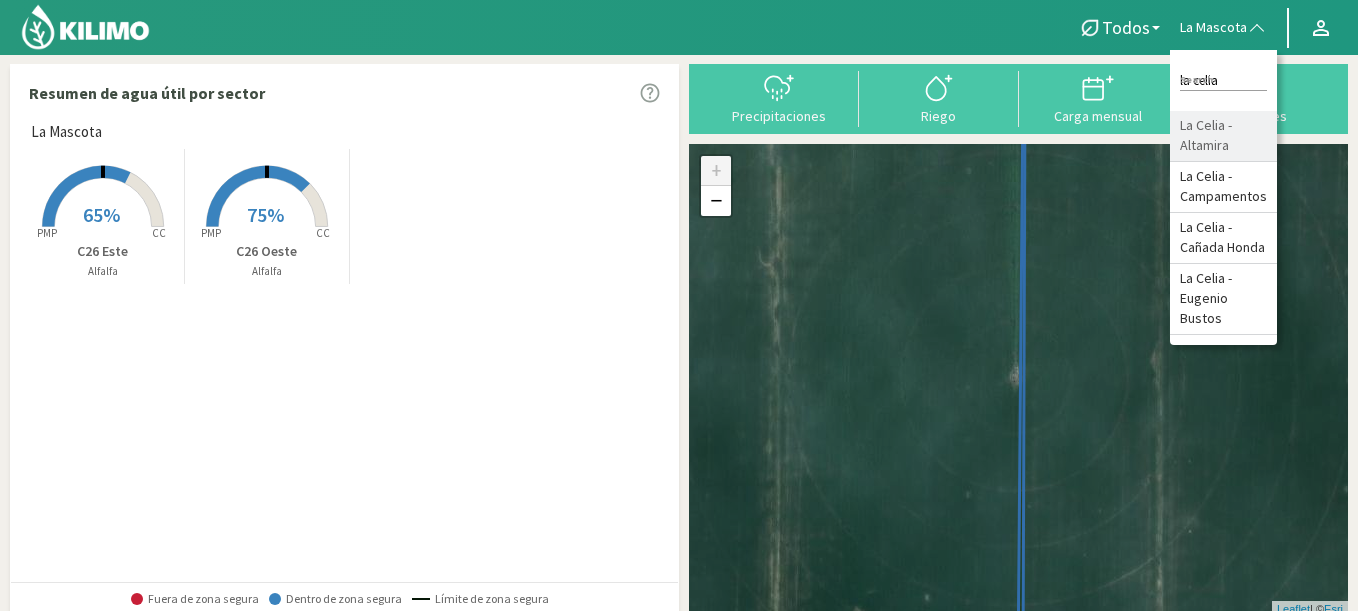 click on "La Celia - Altamira" 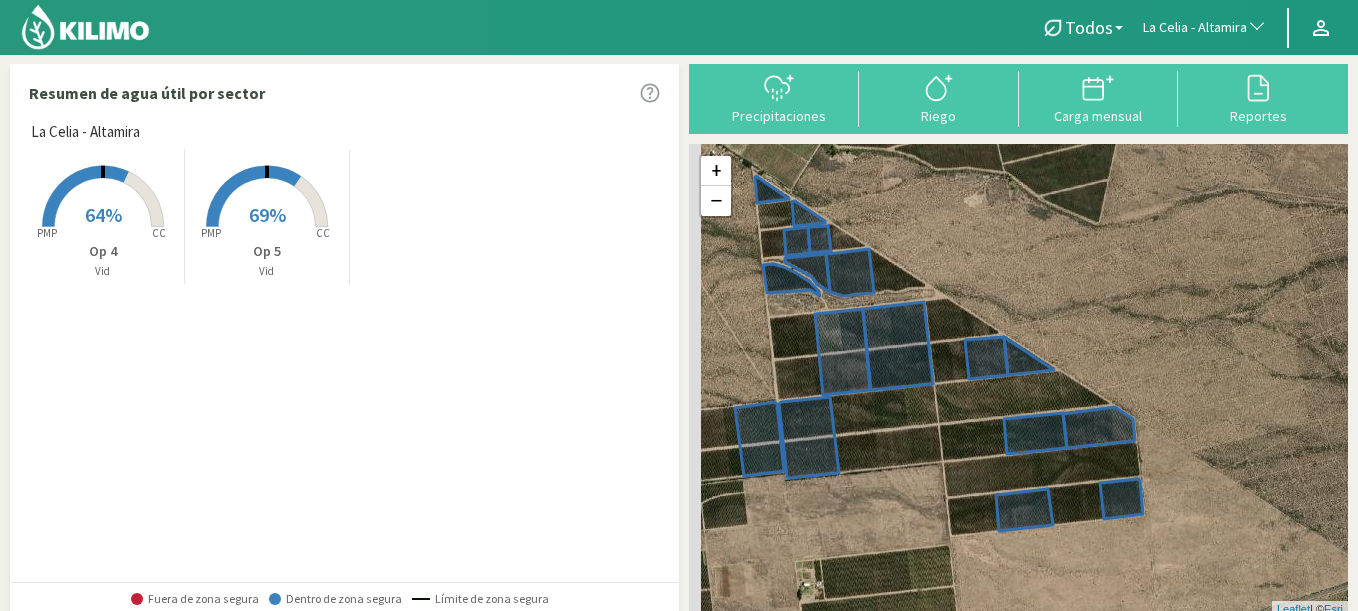 drag, startPoint x: 984, startPoint y: 258, endPoint x: 995, endPoint y: 257, distance: 11.045361 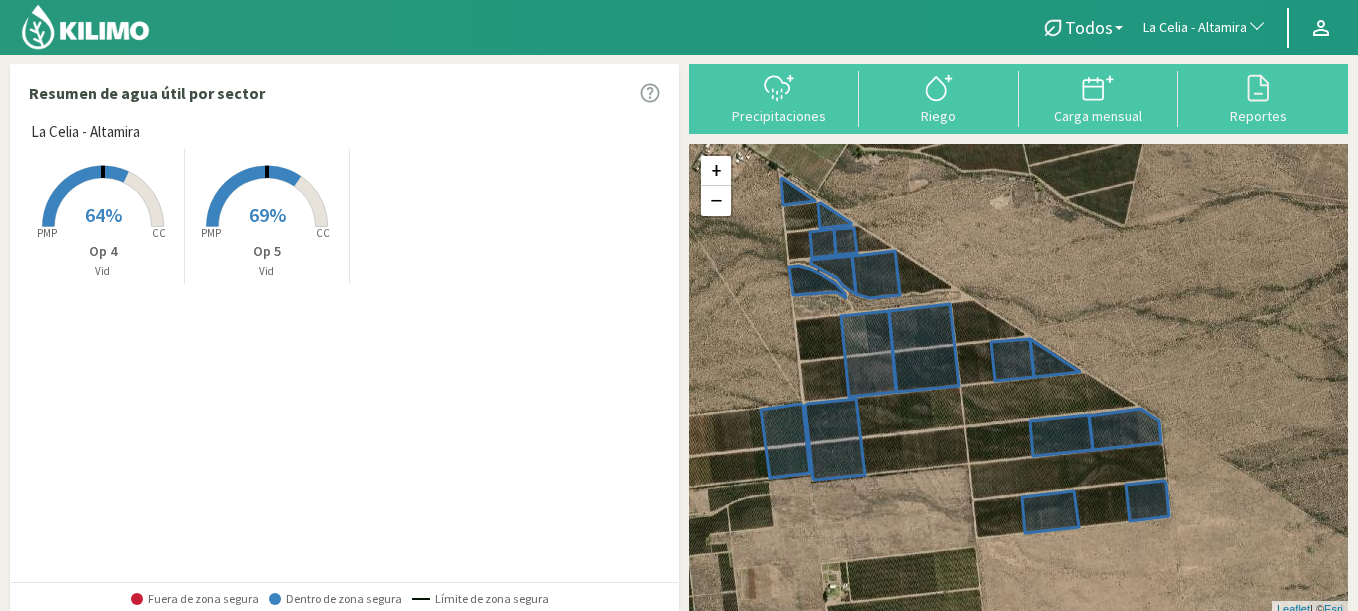drag, startPoint x: 1029, startPoint y: 259, endPoint x: 1057, endPoint y: 261, distance: 28.071337 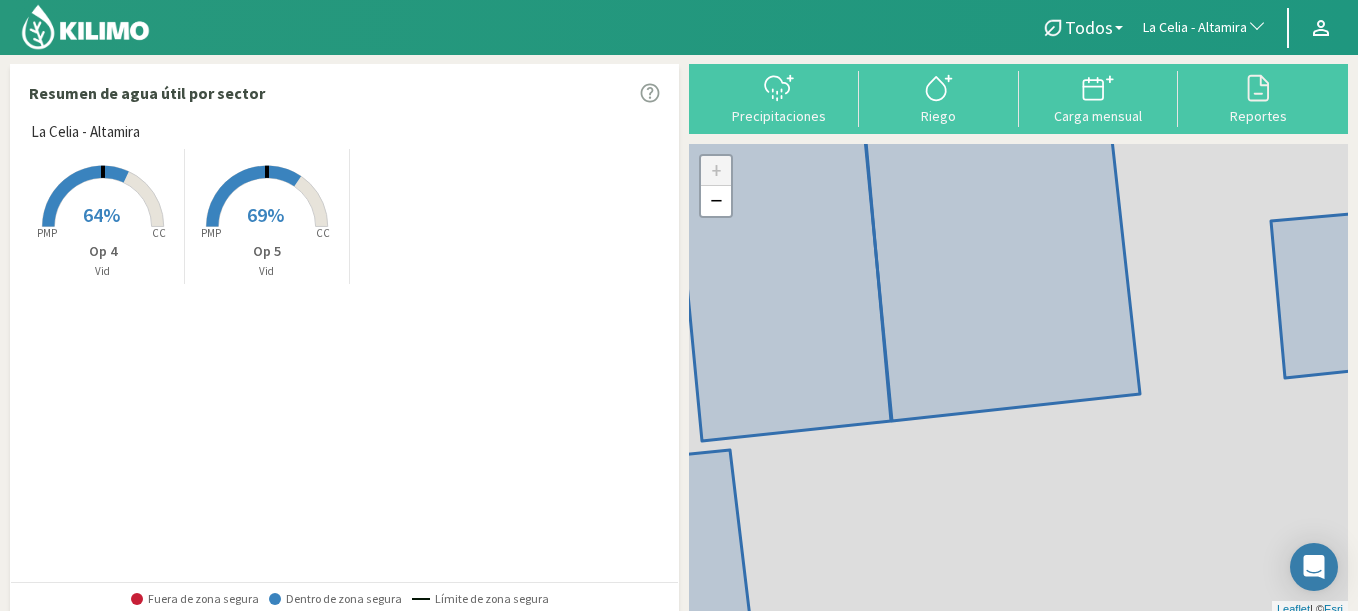 scroll, scrollTop: 0, scrollLeft: 0, axis: both 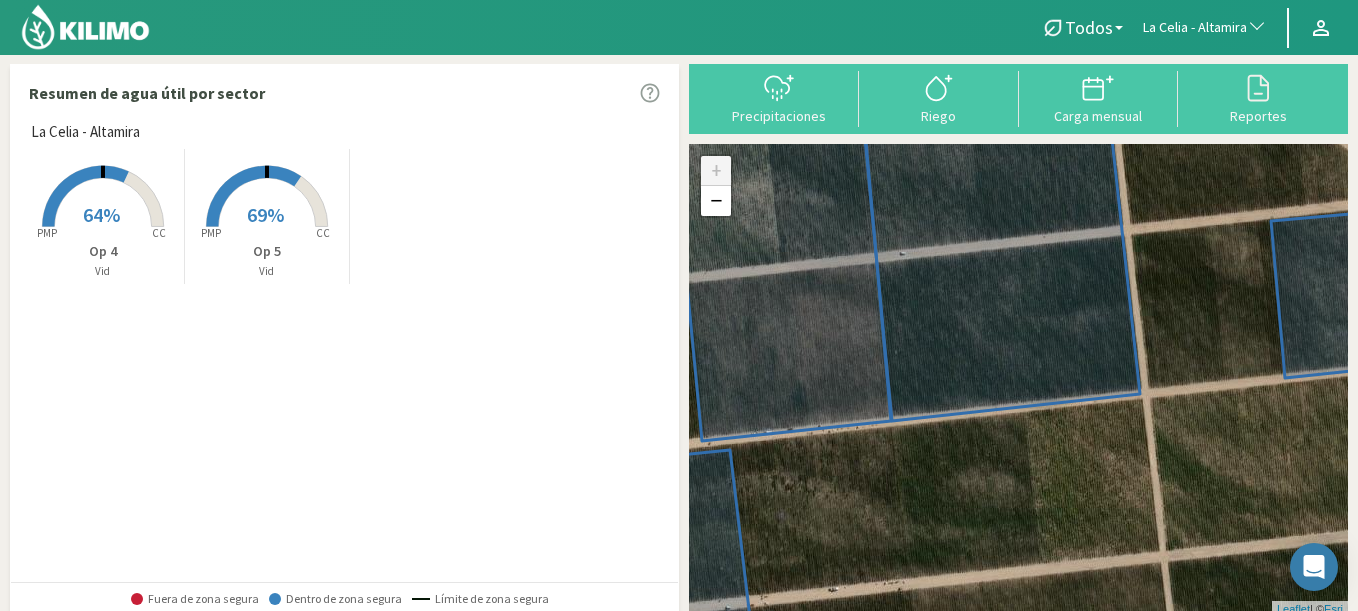 click 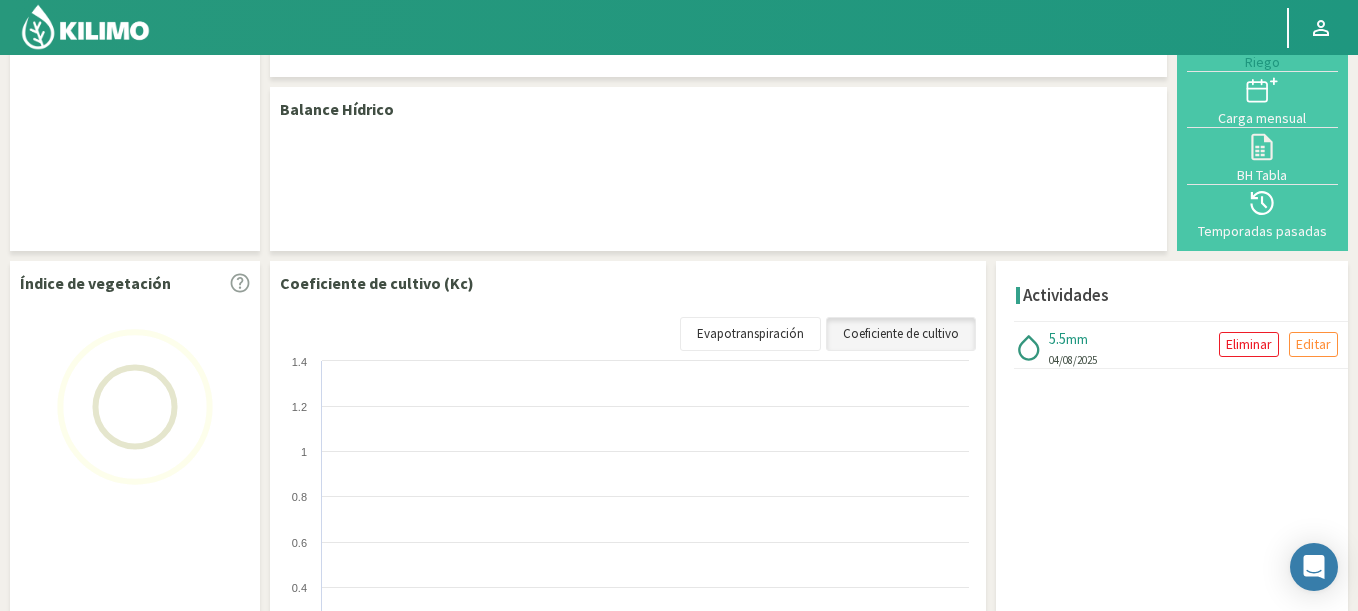 scroll, scrollTop: 240, scrollLeft: 0, axis: vertical 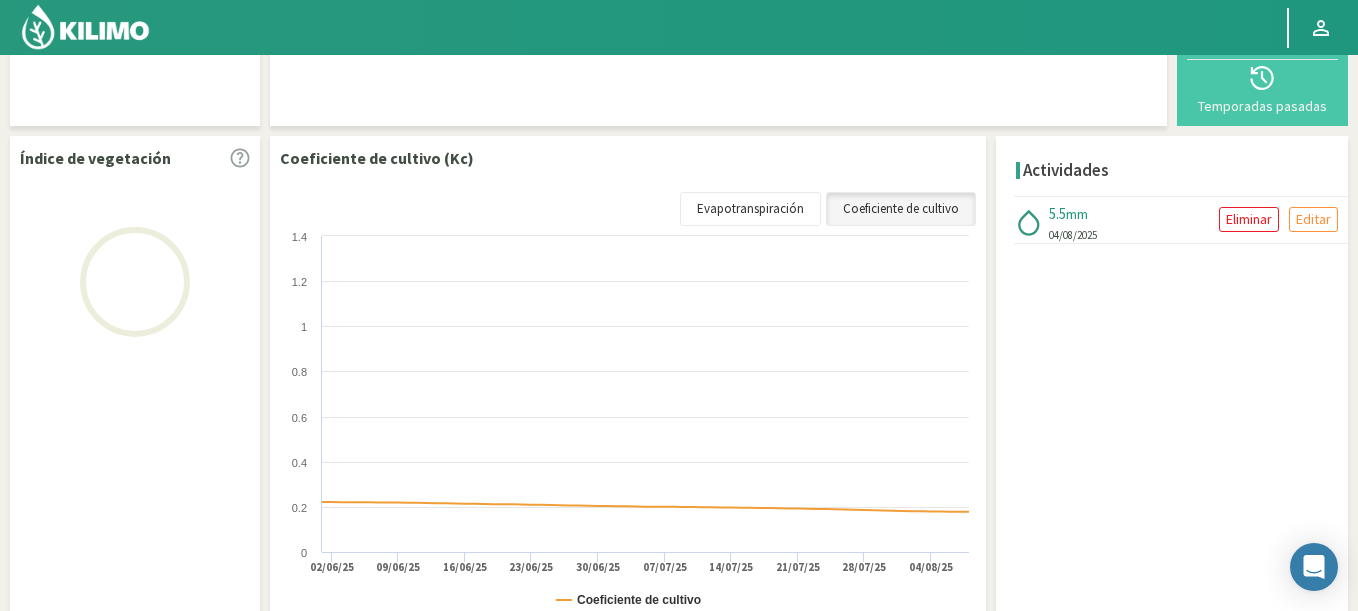 select on "143: Object" 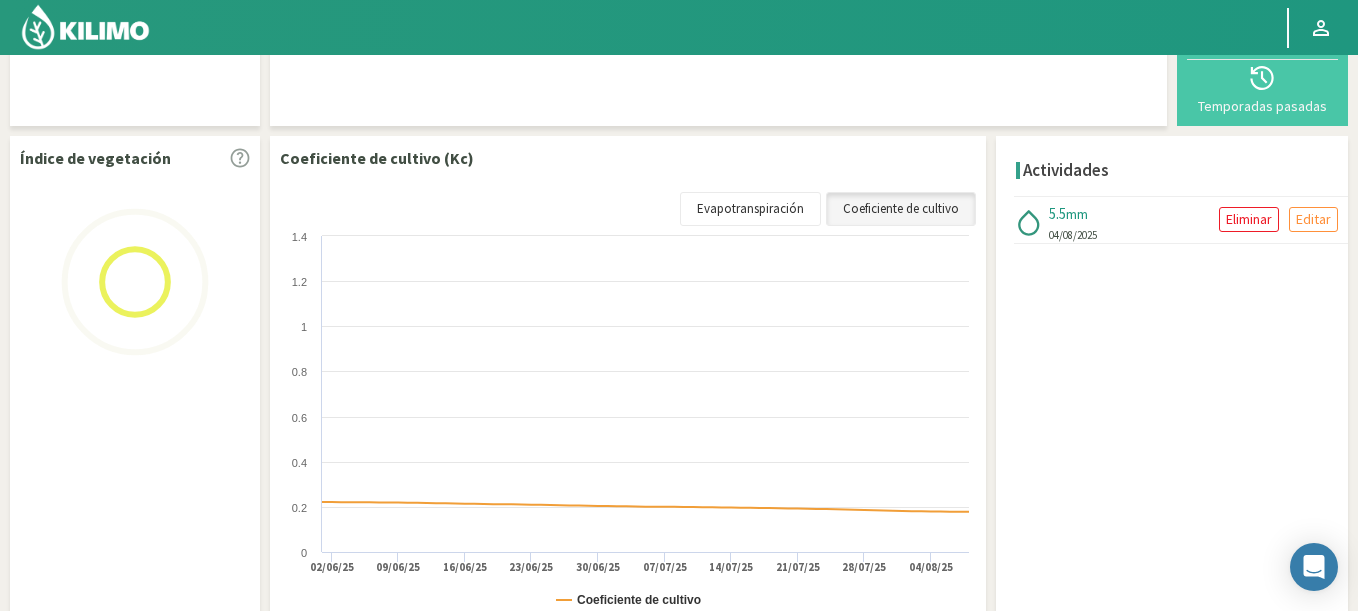 select on "1: Object" 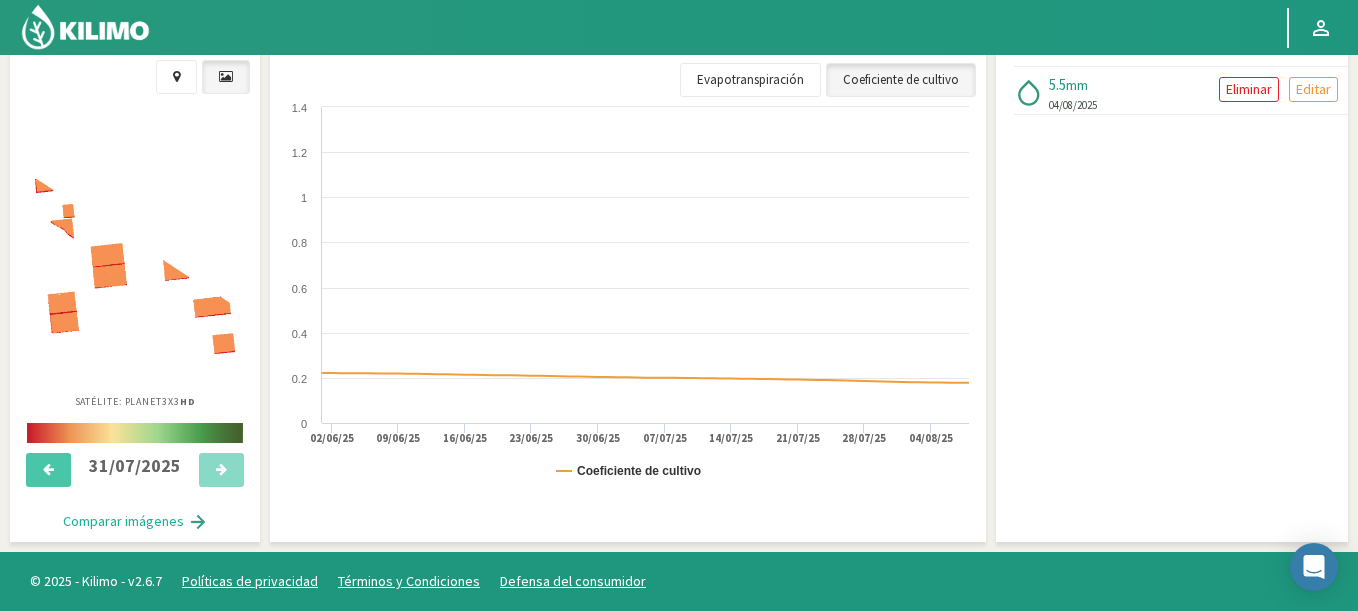 scroll, scrollTop: 686, scrollLeft: 0, axis: vertical 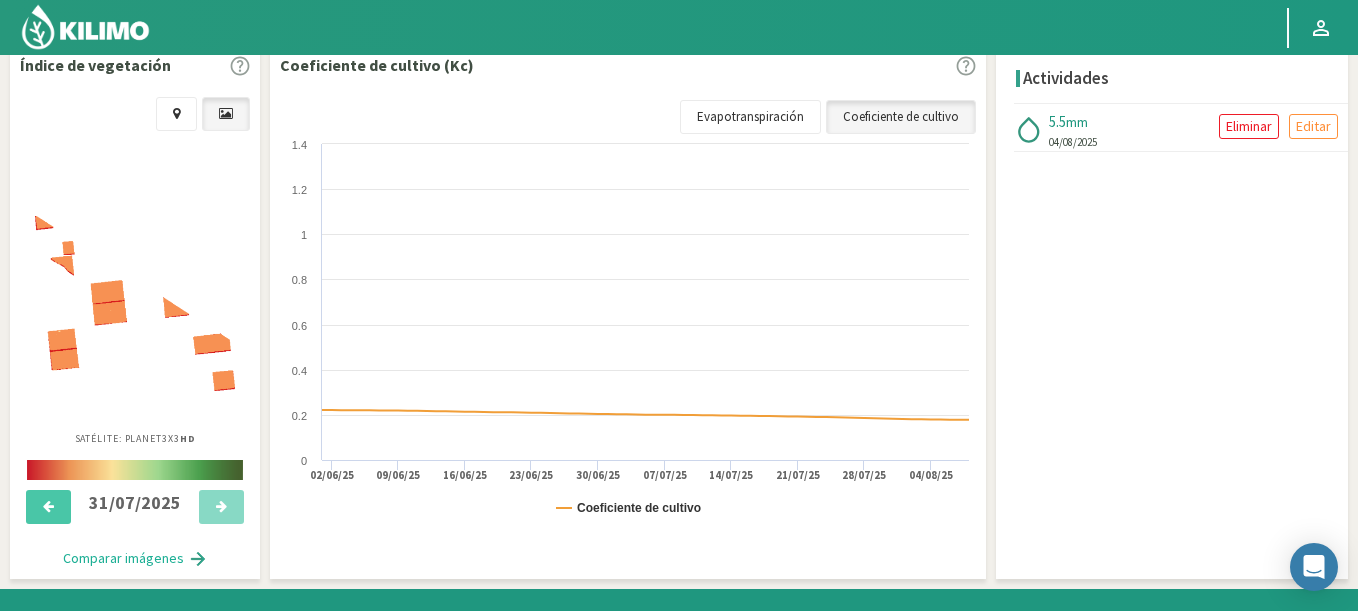 click on "Datos del sector   Agr. Cardonal   Agr. El Carmelo   Agrícola Bakia   Agrícola Bakia - IC   Agrícola Exser - Campo Los Andes   Agricola FM Hermanos   Agrícola La Laguna (Samuel Ovalle) - IC   Agrícola Santa Magdalena (E. Ovalle) - IC   Agr. Las Riendas   Agr. Nieto - Florencia   Agr. Nieto - San Andrés   Agrorreina Parcela 27   Agrorreina Parcela 42   Agrorreina Parcela 44   Agrorreina Parcela 46   Agrorreina Parcela 47   Agrorreina San Ramon   AgroUC - IC   Agr. San José   Agr. Santa Laura - Romanini - Cítricos   Agr. Santa Magdalena   Agr. Sutil   Agr. Sutil - Pirque   Agr. Varagui - Rosario 2   Agr. Viconto Campo Viluco   Ag. Santa Laura -Cas1   Ag. Santa Laura -Cas2   Ag. Santa Laura -Cas3   Ag. Santa Laura - Santa Teresa   Agua del Valle - San Gregorio   Agua del Valle - San Lorenzo   Agua del Valle - Santa Emilia   Albigasta - 1m   Albigasta - 2m   Alpamanta   Bidarte   Bidarte   Bidarte   Campo Cassineri   Campo del Puesto - 1m   Campo del Puesto - 2m   Campo Flor   Campo Quinta de Maipo" 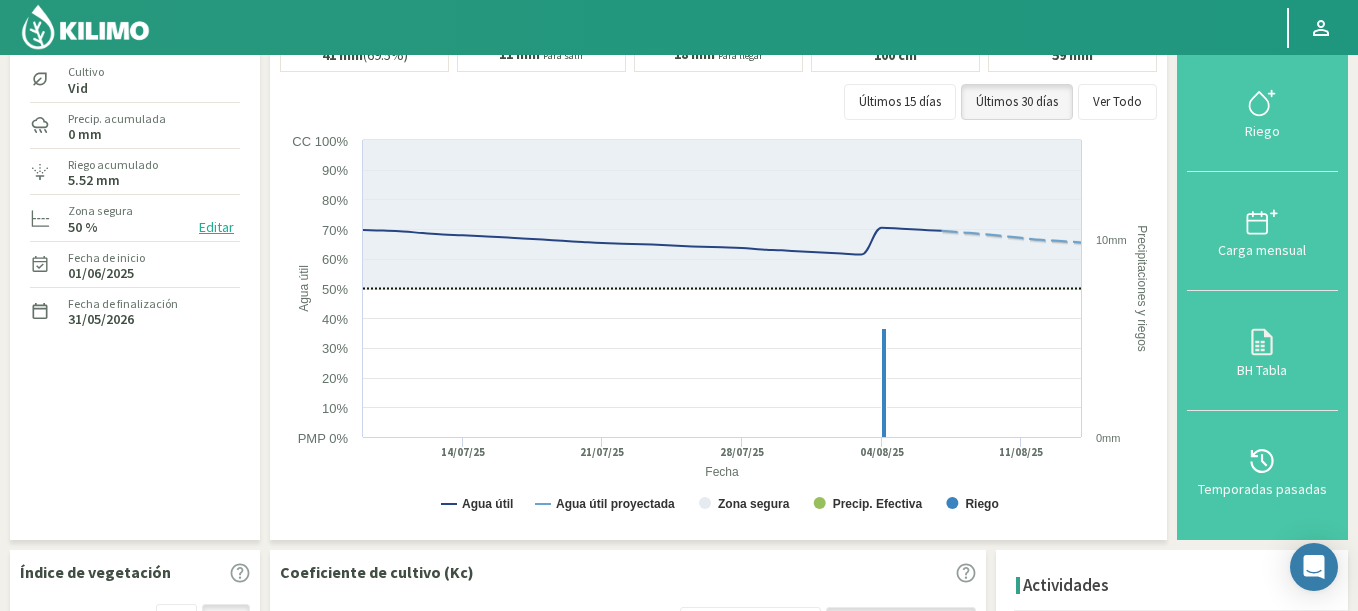 scroll, scrollTop: 0, scrollLeft: 0, axis: both 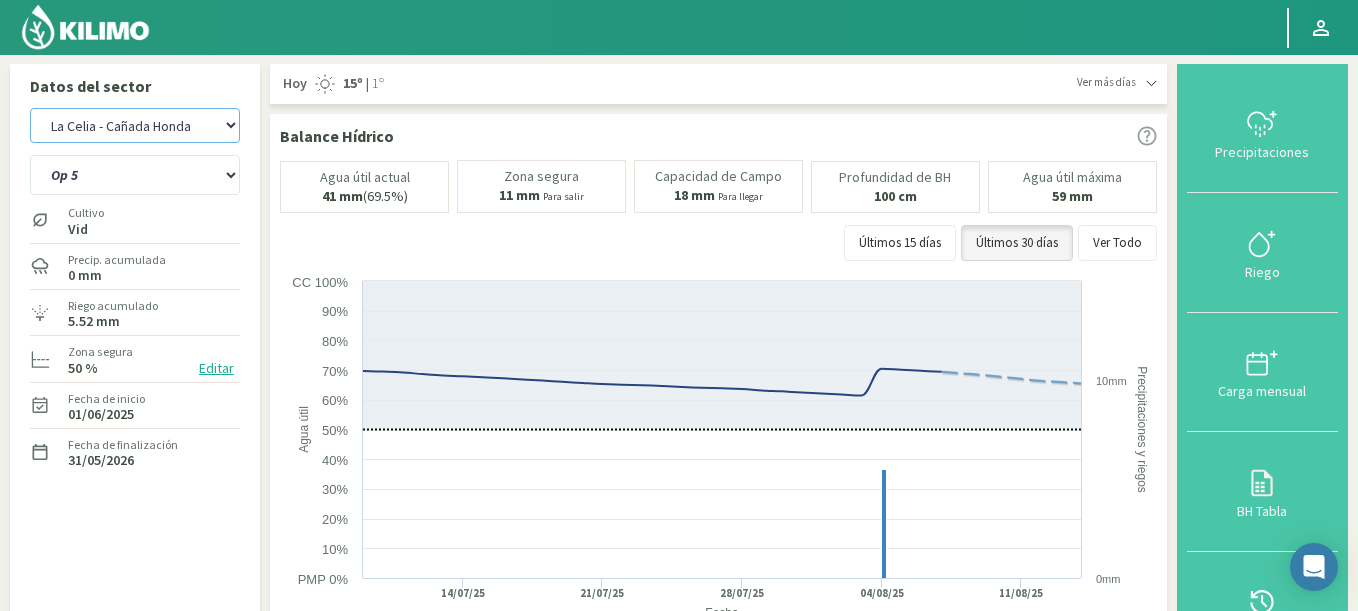 click on "Agr. Cardonal   Agr. El Carmelo   Agrícola Bakia   Agrícola Bakia - IC   Agrícola Exser - Campo Los Andes   Agricola FM Hermanos   Agrícola La Laguna (Samuel Ovalle) - IC   Agrícola Santa Magdalena (E. Ovalle) - IC   Agr. Las Riendas   Agr. Nieto - Florencia   Agr. Nieto - San Andrés   Agrorreina Parcela 27   Agrorreina Parcela 42   Agrorreina Parcela 44   Agrorreina Parcela 46   Agrorreina Parcela 47   Agrorreina San Ramon   AgroUC - IC   Agr. San José   Agr. Santa Laura - Romanini - Cítricos   Agr. Santa Magdalena   Agr. Sutil   Agr. Sutil - Pirque   Agr. Varagui - Rosario 2   Agr. Viconto Campo Viluco   Ag. Santa Laura -Cas1   Ag. Santa Laura -Cas2   Ag. Santa Laura -Cas3   Ag. Santa Laura - Santa Teresa   Agua del Valle - San Gregorio   Agua del Valle - San Lorenzo   Agua del Valle - Santa Emilia   Albigasta - 1m   Albigasta - 2m   Alpamanta   Bidarte   Bidarte   Bidarte   Campo Cassineri   Campo del Puesto - 1m   Campo del Puesto - 2m   Campo Flor   Campo Quinta de Maipo   Chemol Che Hue" 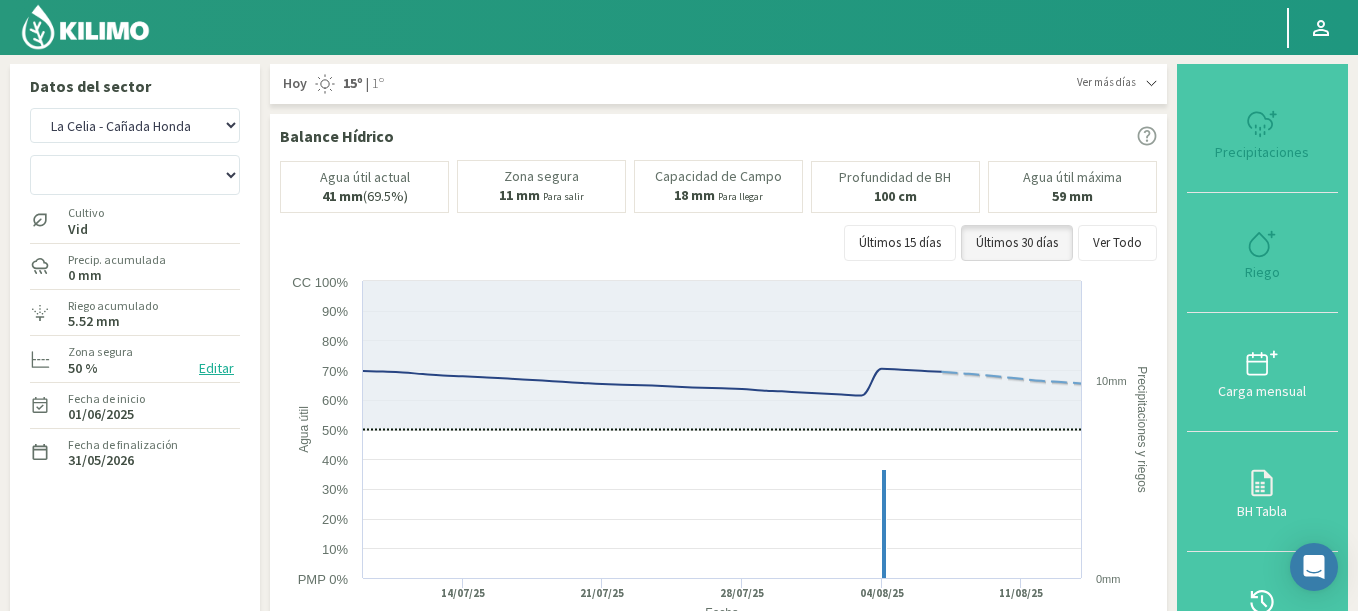 select on "423: Object" 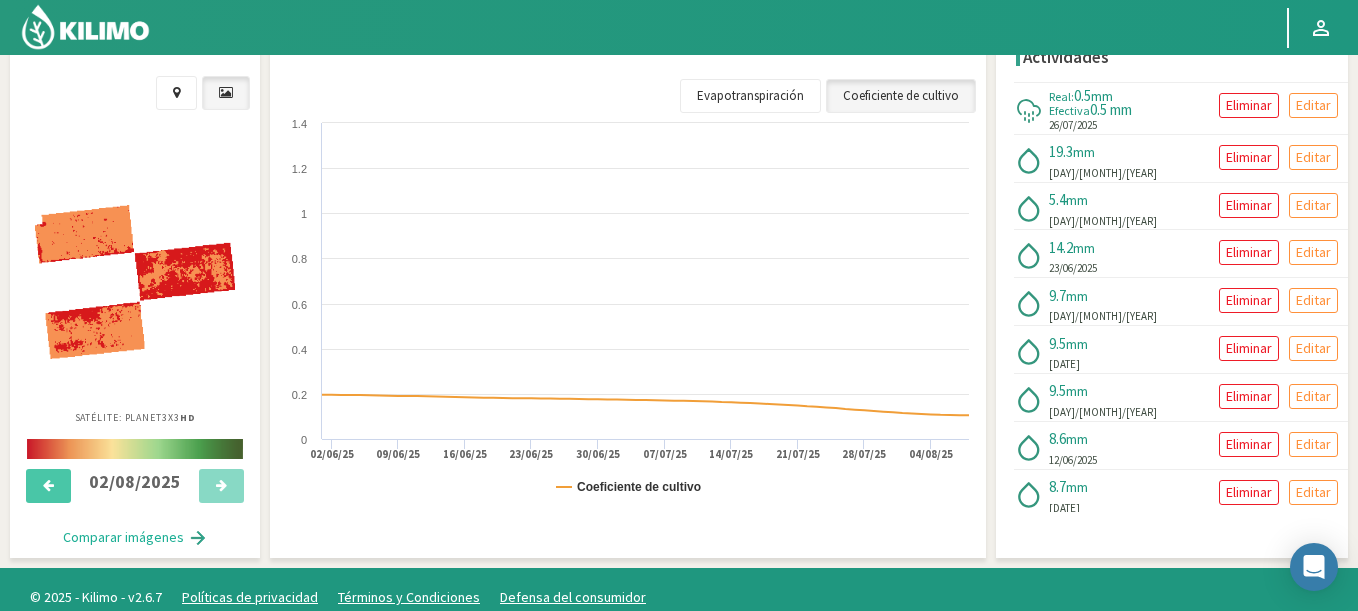 scroll, scrollTop: 686, scrollLeft: 0, axis: vertical 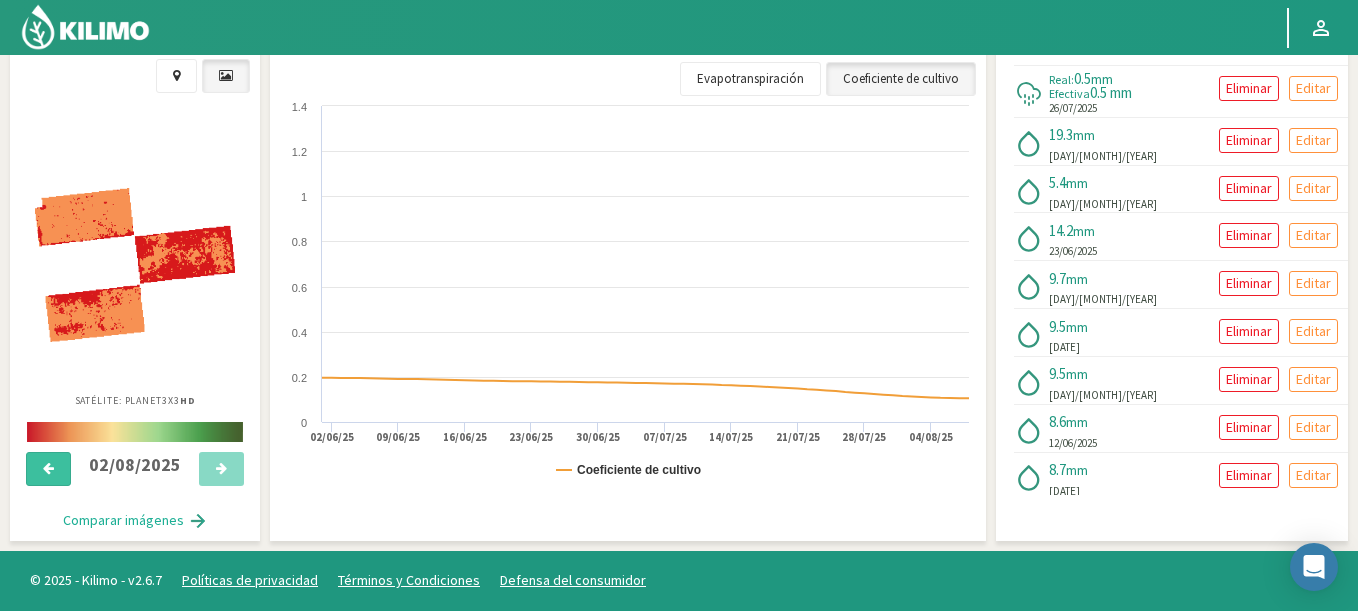 click 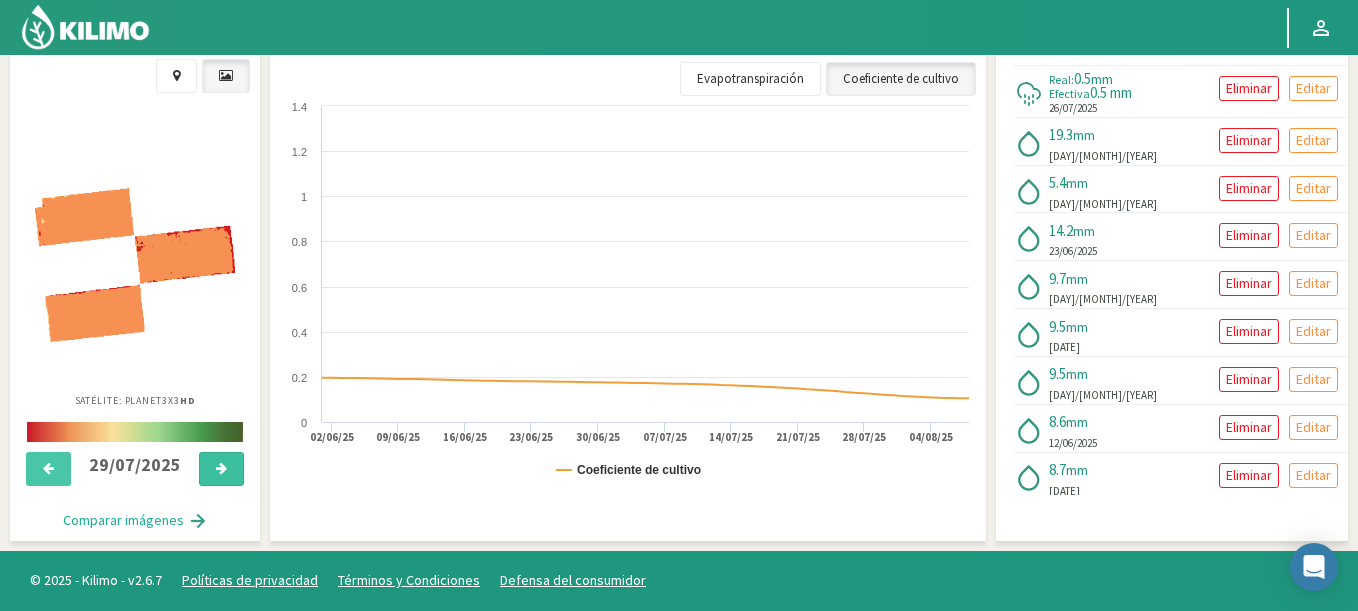 click 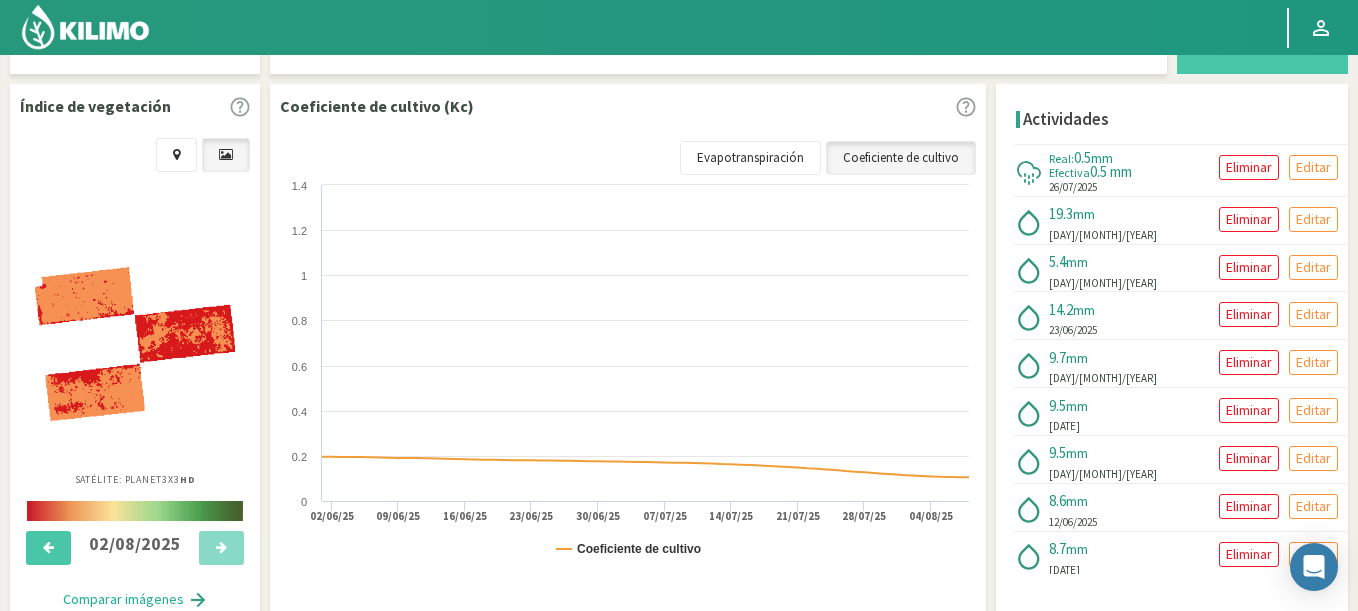 scroll, scrollTop: 566, scrollLeft: 0, axis: vertical 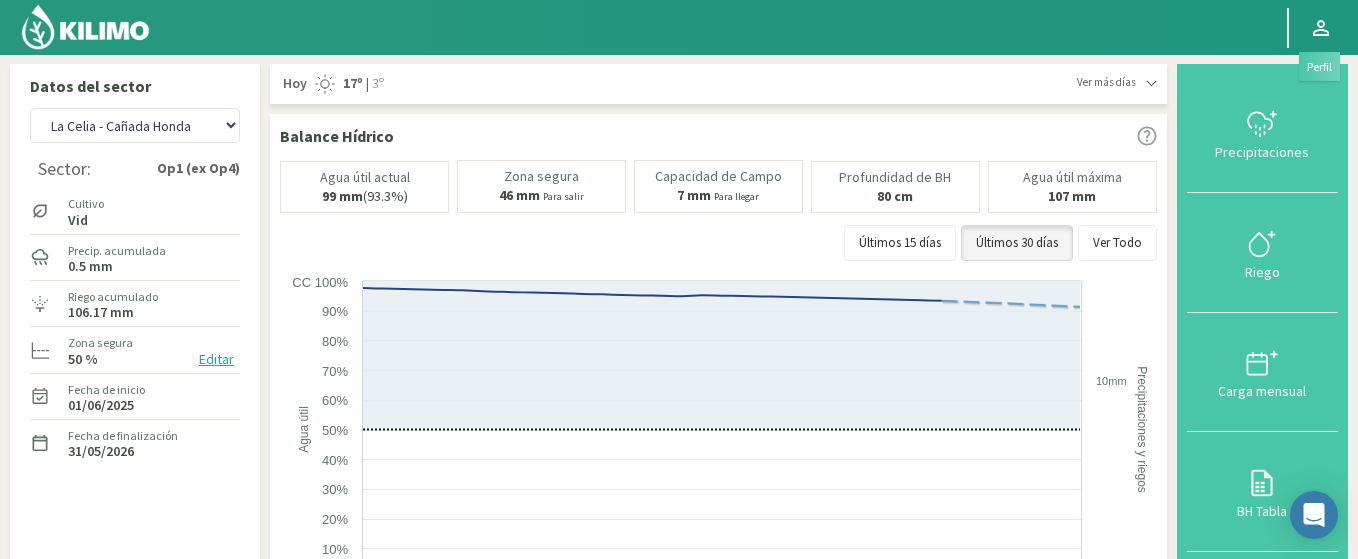 click 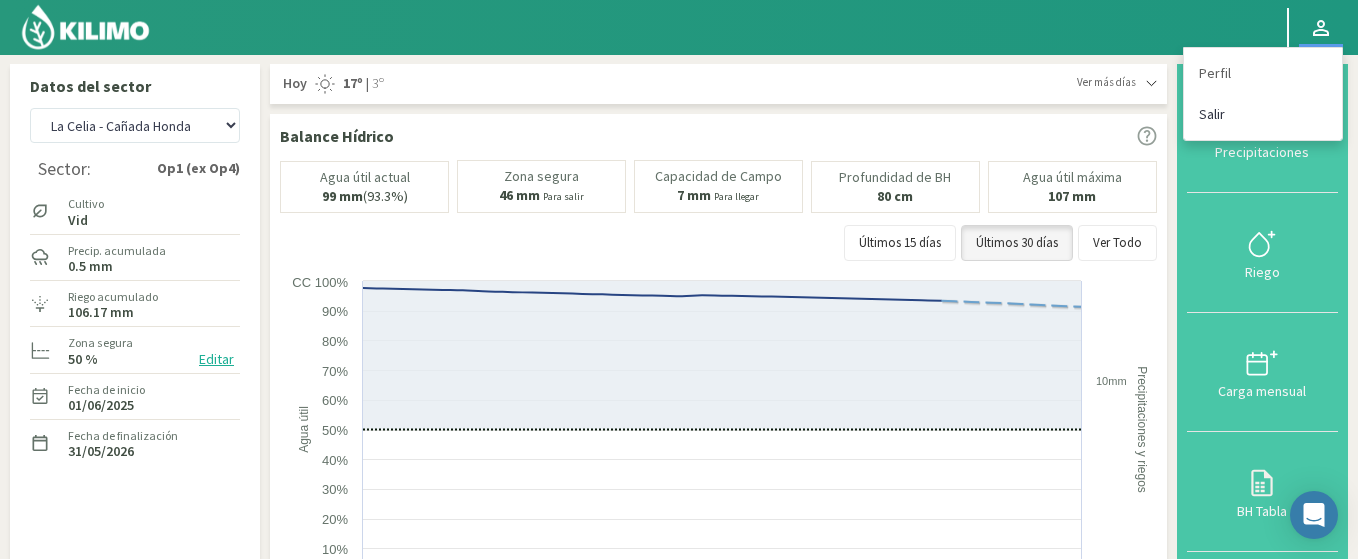 click on "Salir" 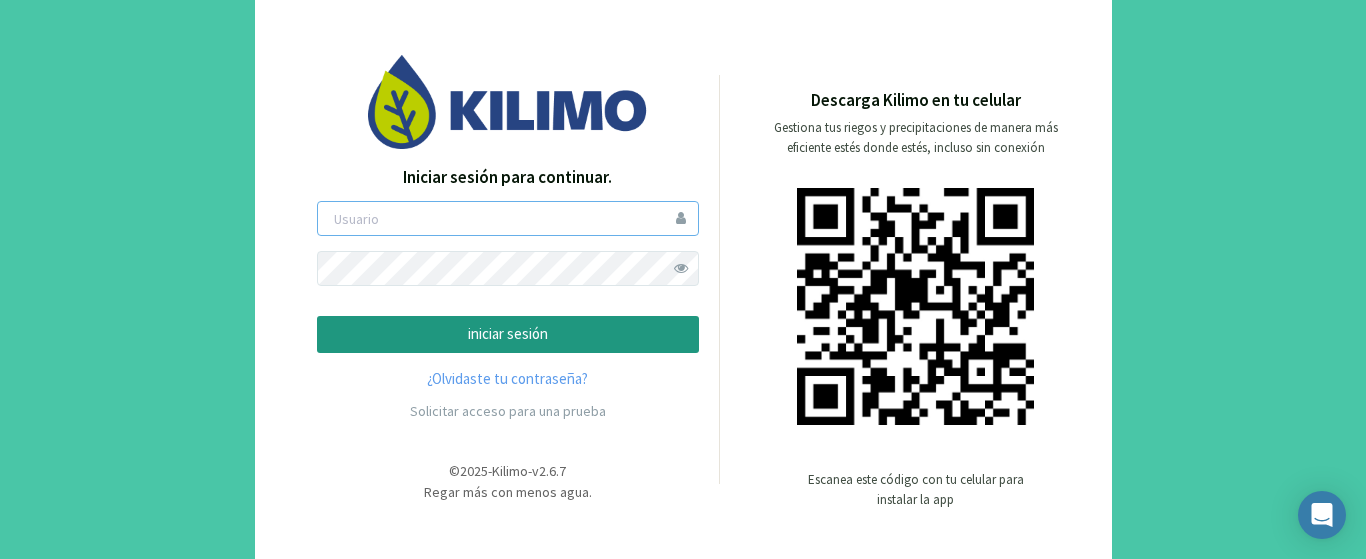 type on "gastonL" 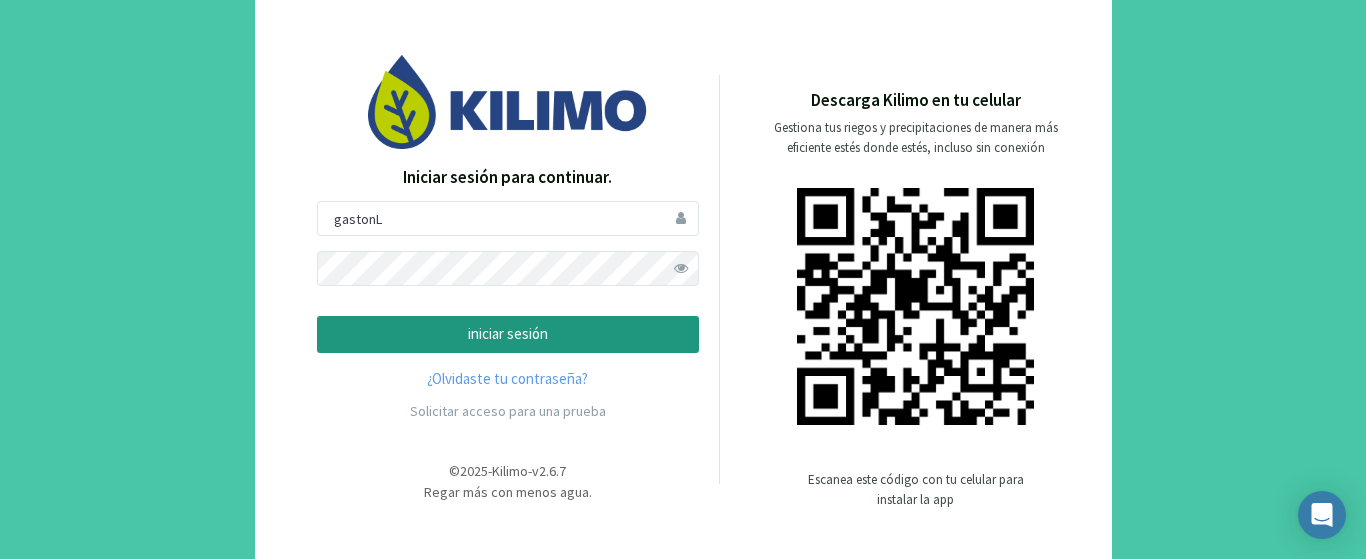 click on "iniciar sesión" 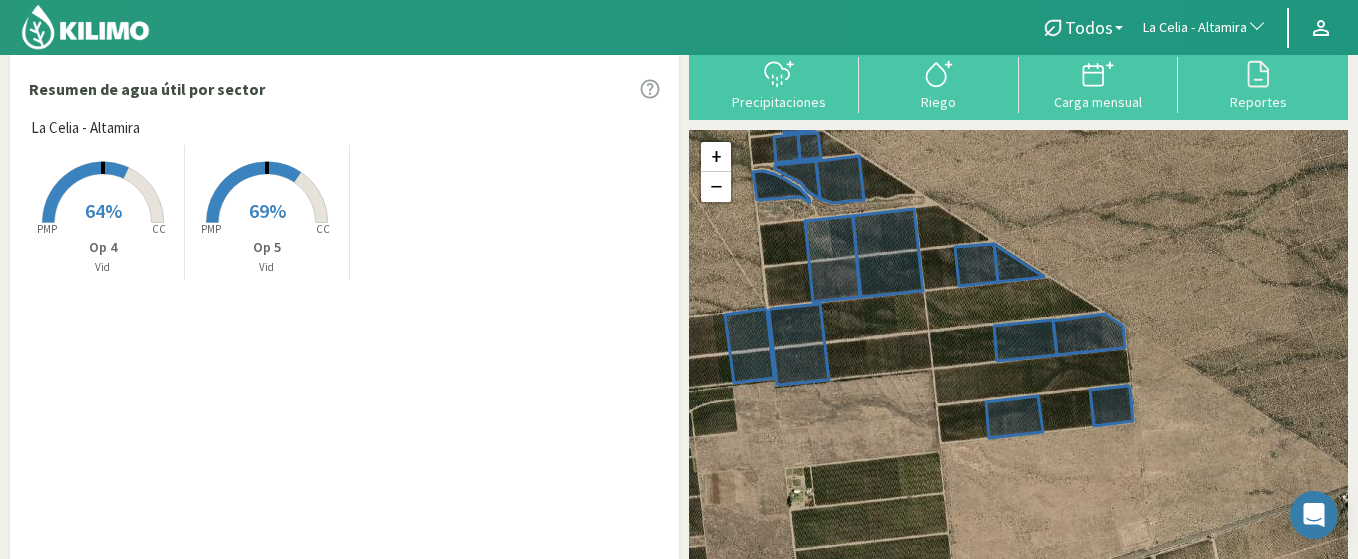 scroll, scrollTop: 0, scrollLeft: 0, axis: both 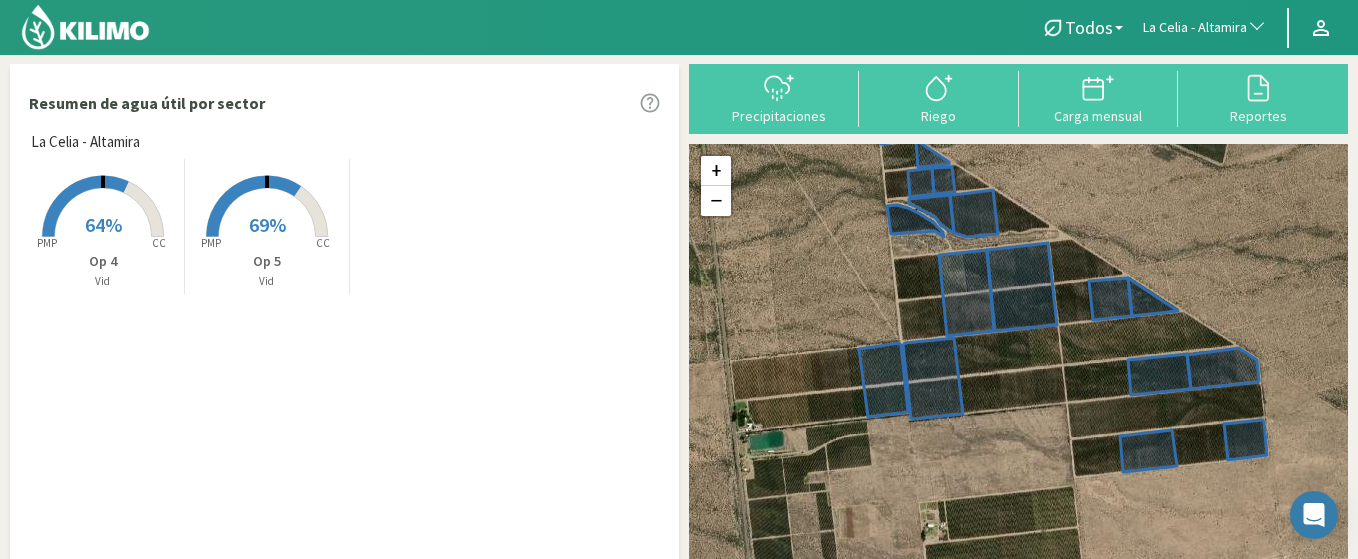 drag, startPoint x: 980, startPoint y: 216, endPoint x: 1133, endPoint y: 248, distance: 156.3106 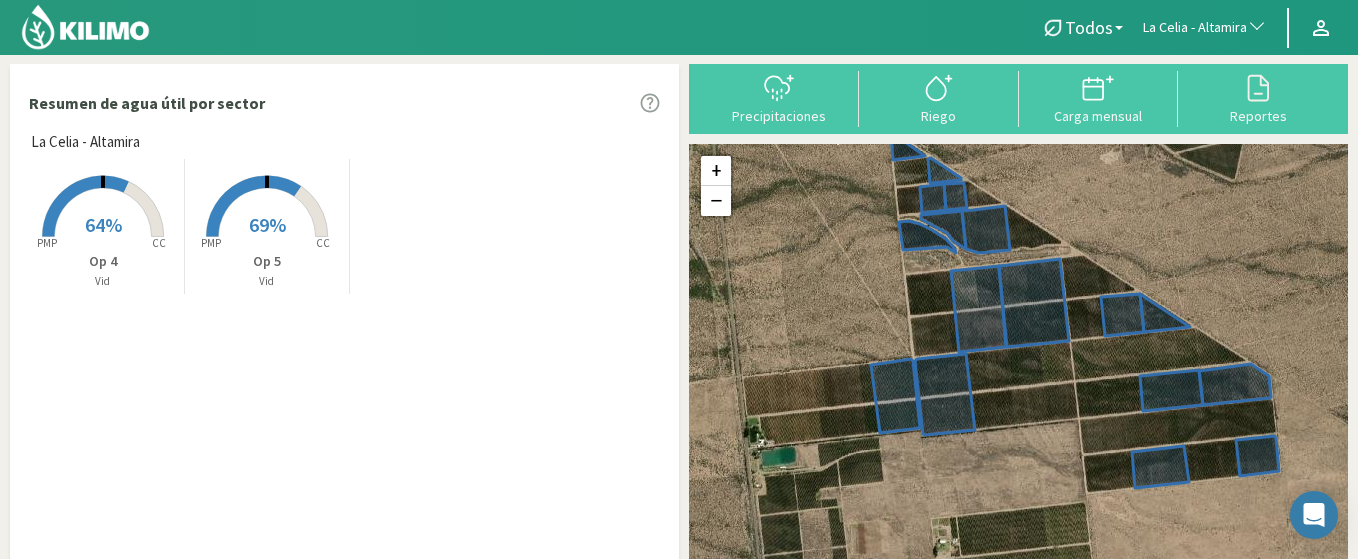 drag, startPoint x: 851, startPoint y: 318, endPoint x: 849, endPoint y: 330, distance: 12.165525 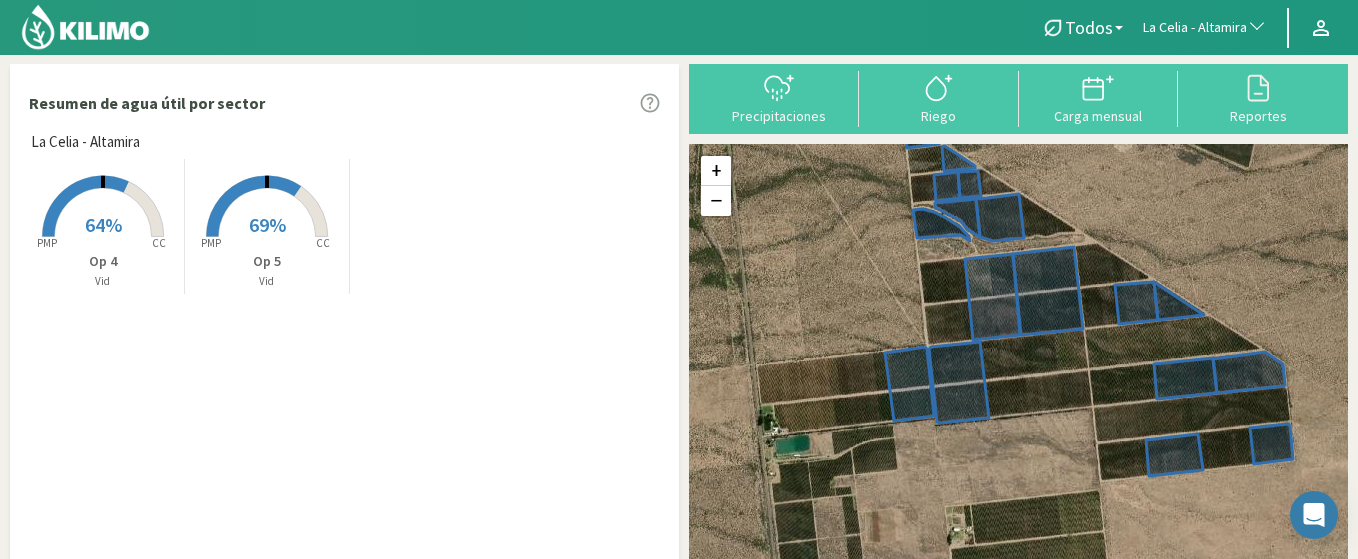 drag, startPoint x: 796, startPoint y: 348, endPoint x: 813, endPoint y: 340, distance: 18.788294 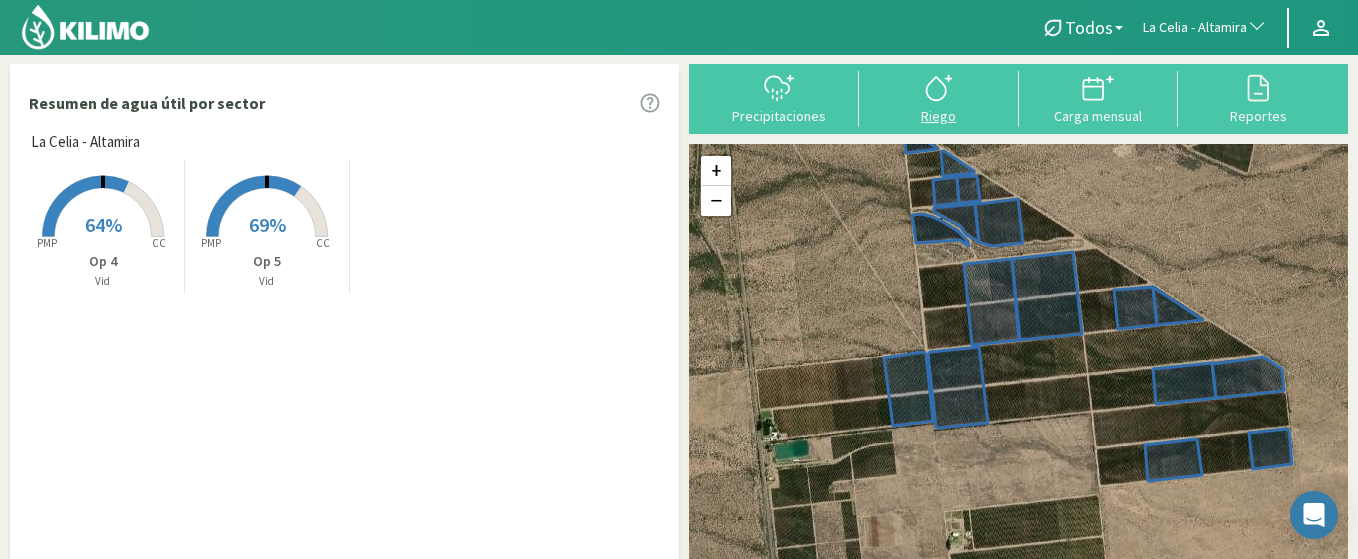 click on "Riego" at bounding box center [939, 116] 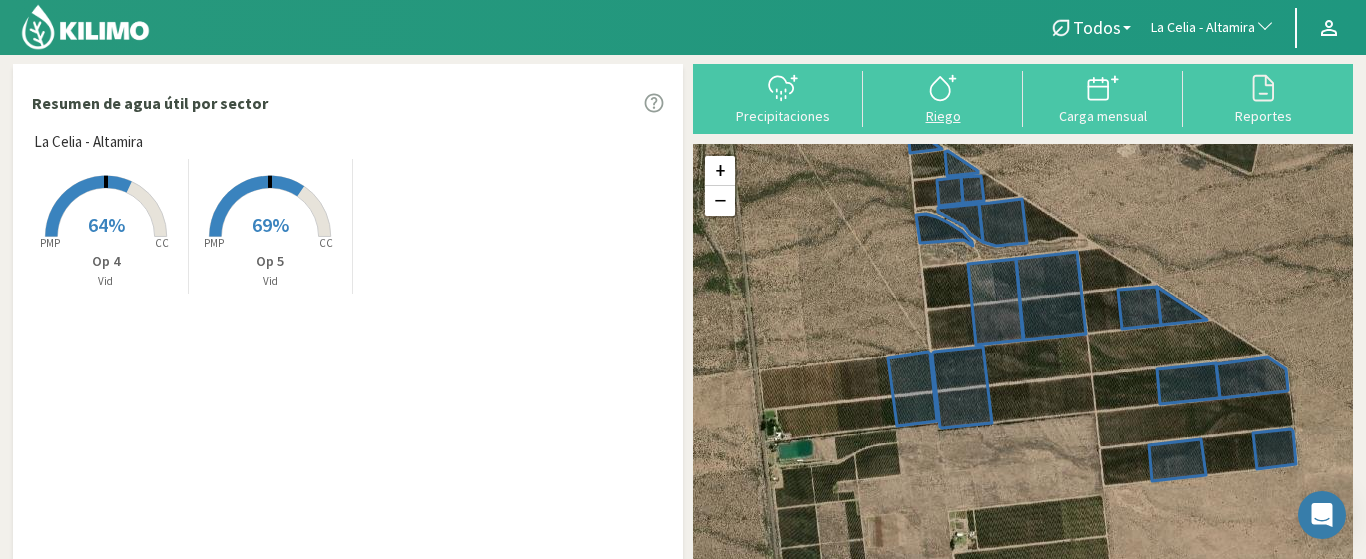 select on "143: Object" 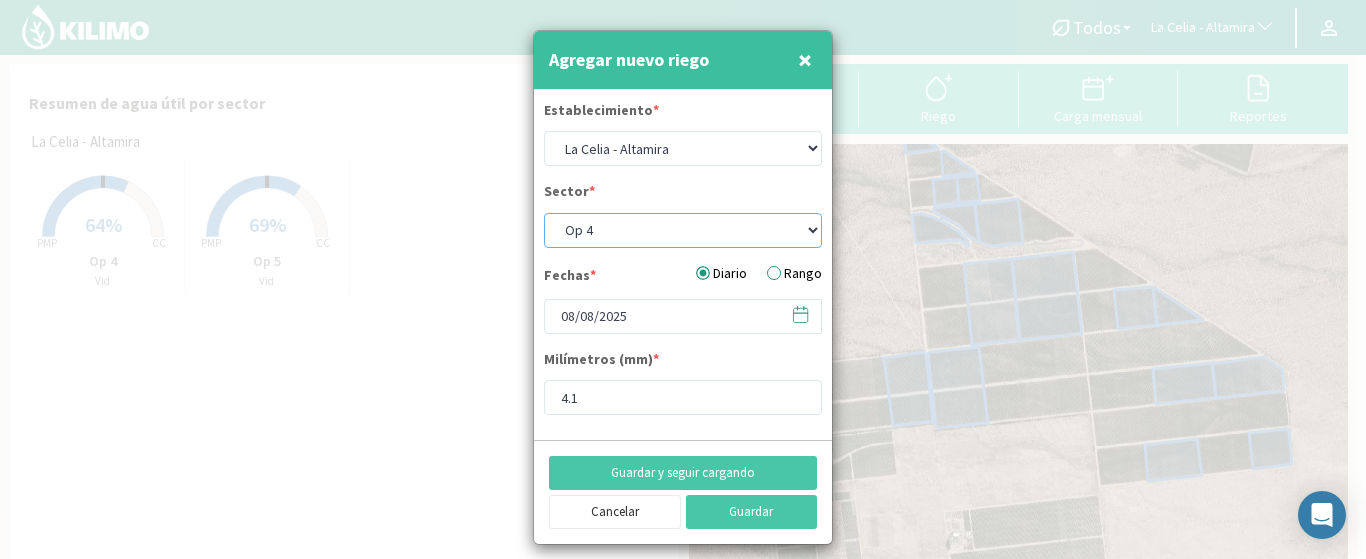 drag, startPoint x: 592, startPoint y: 229, endPoint x: 603, endPoint y: 233, distance: 11.7046995 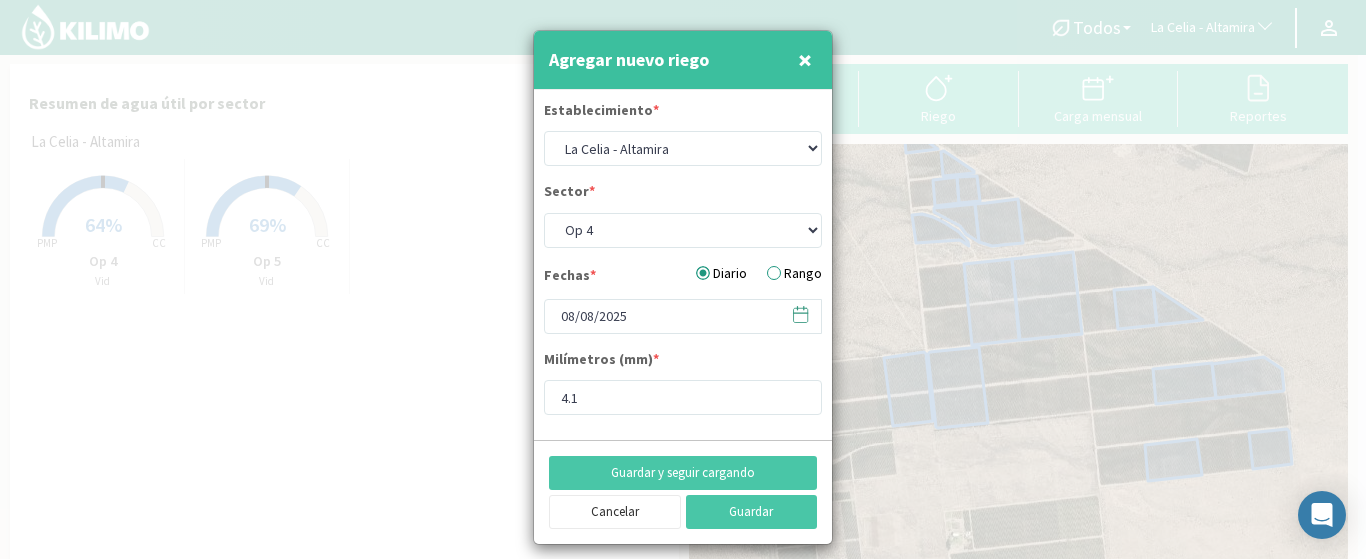 click on "×" at bounding box center [805, 59] 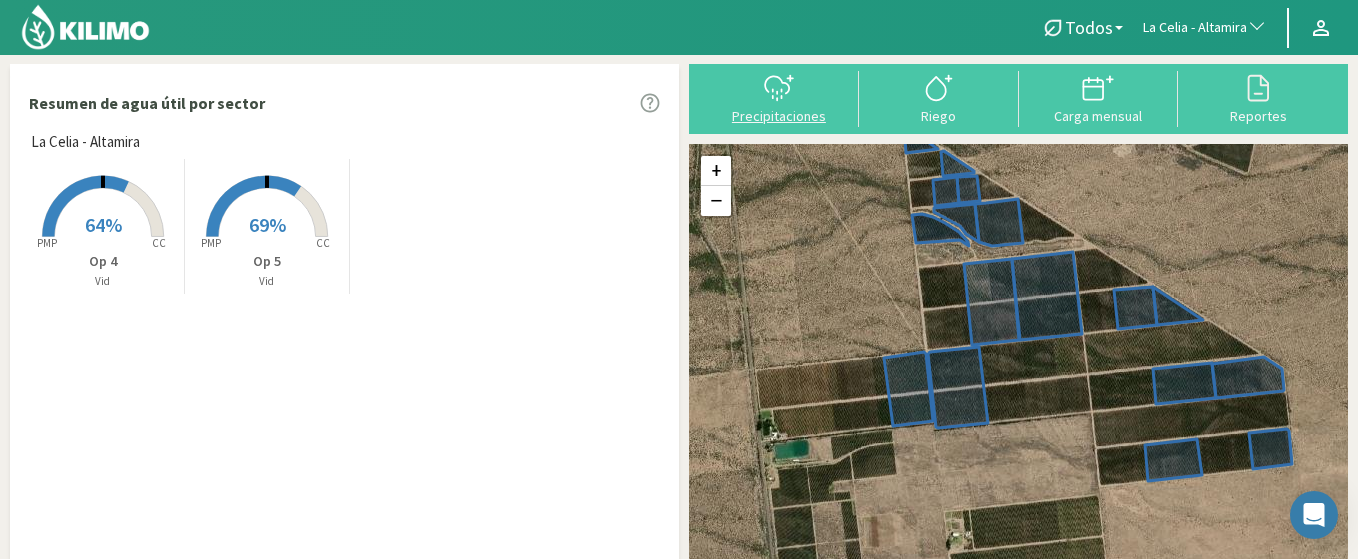 click at bounding box center [779, 88] 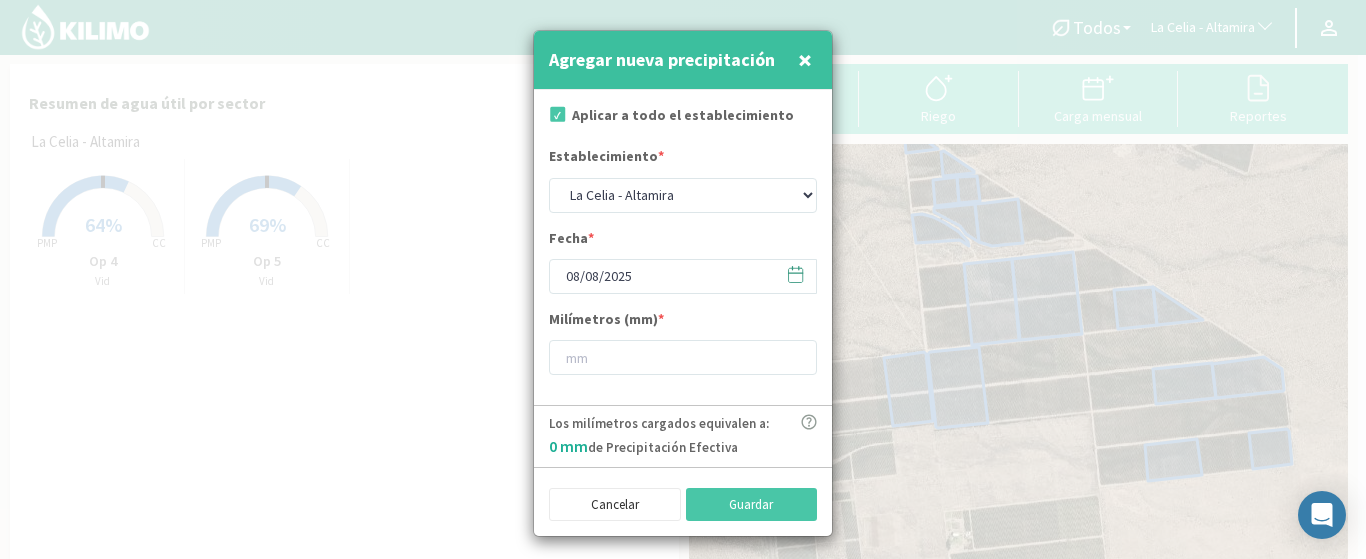 click on "×" at bounding box center (805, 59) 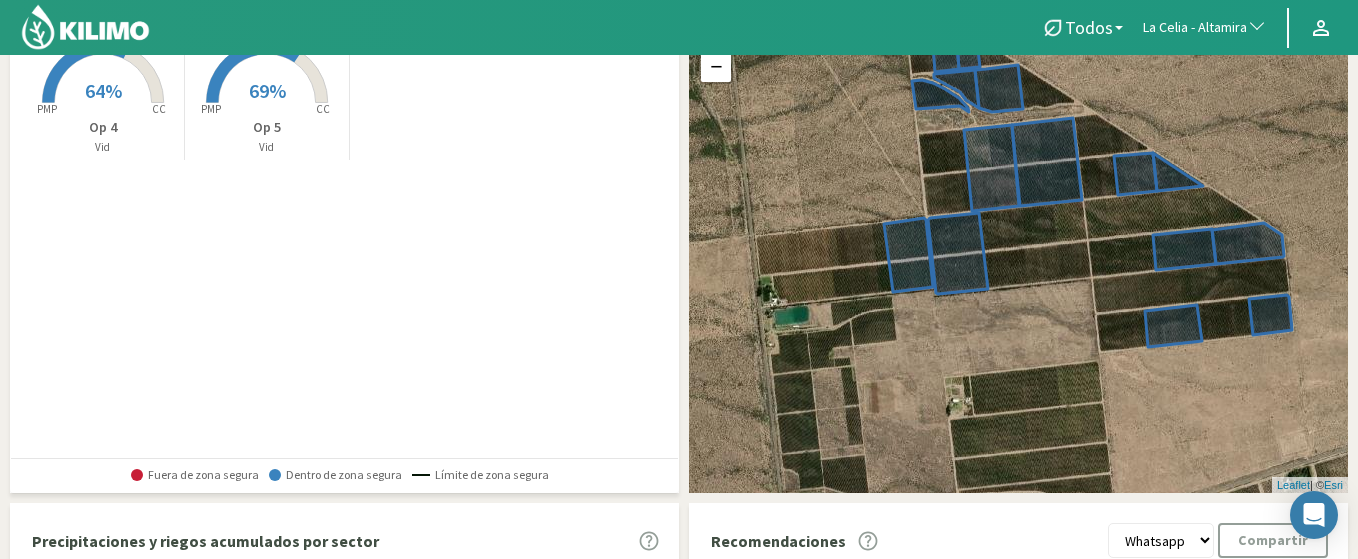 scroll, scrollTop: 0, scrollLeft: 0, axis: both 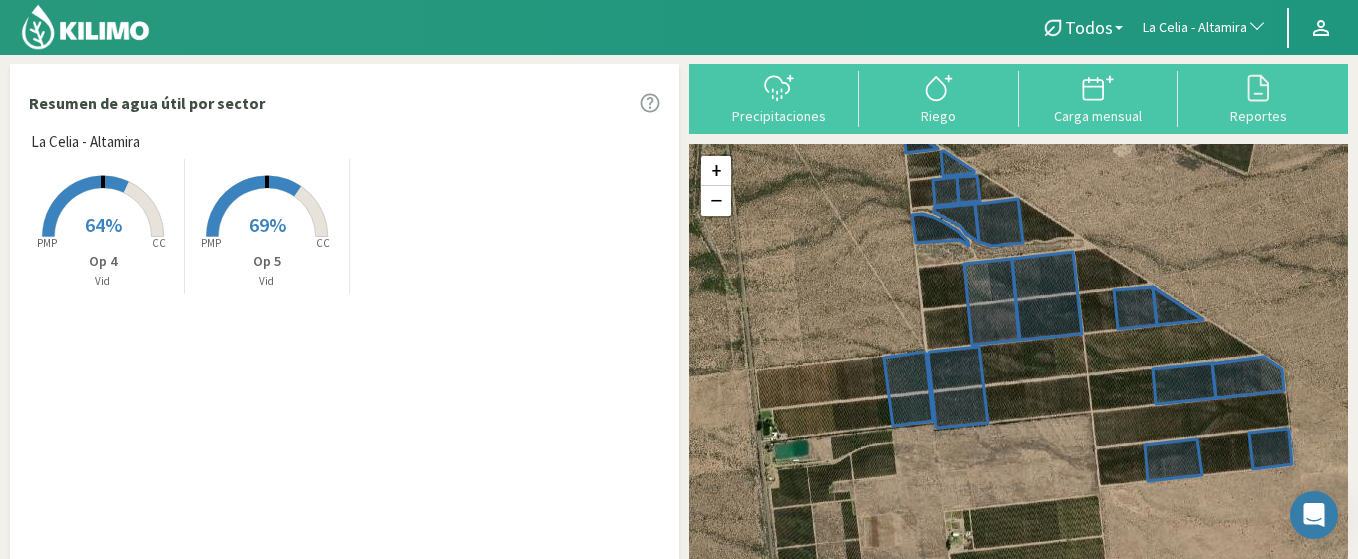 click on "La Celia - Altamira" 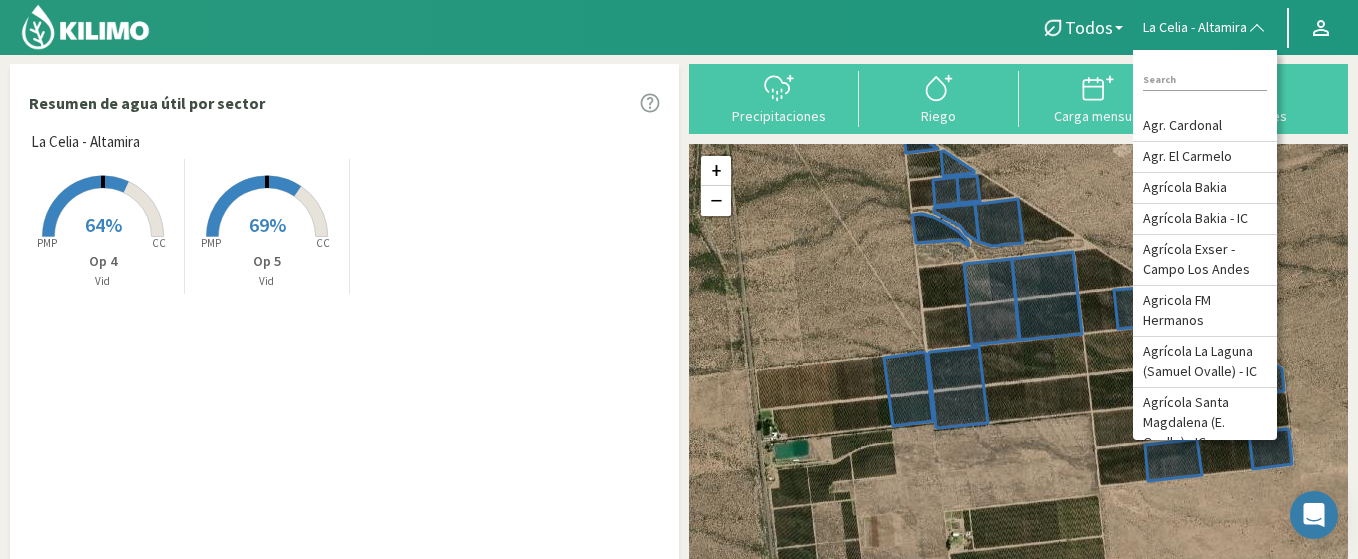 click on "La Celia - Altamira" 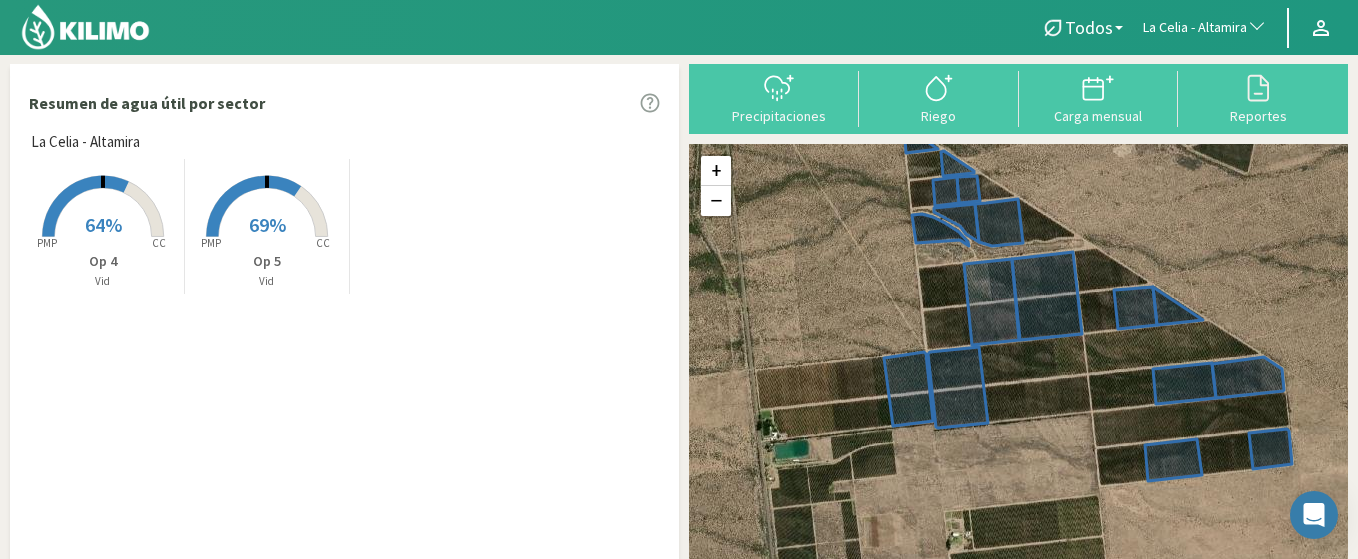 click 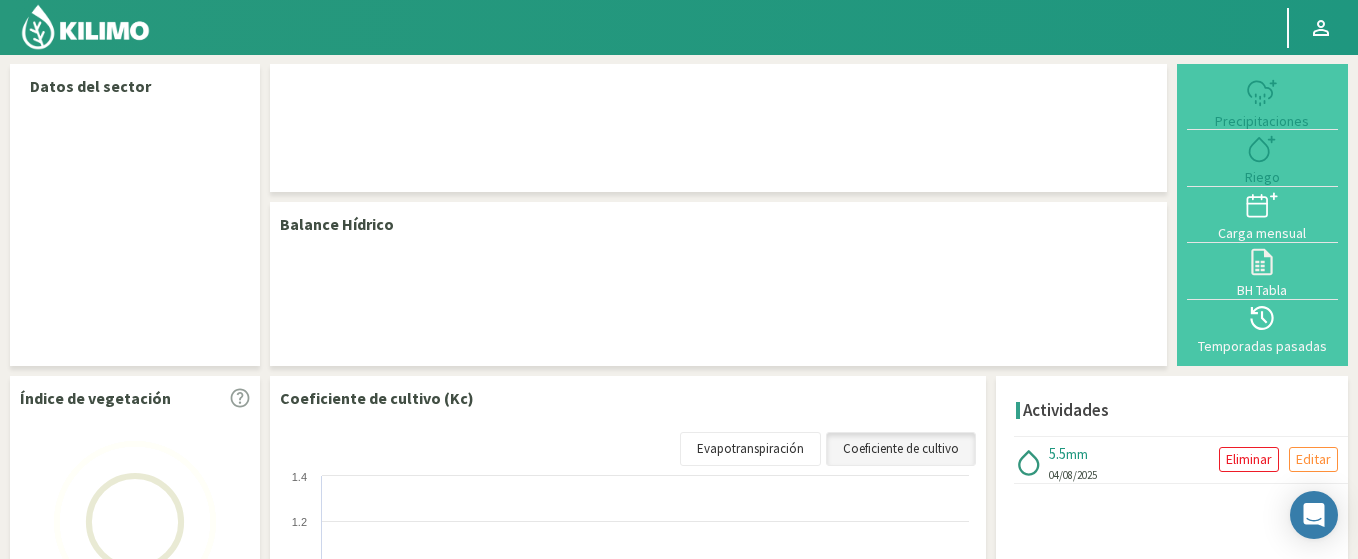 select on "143: Object" 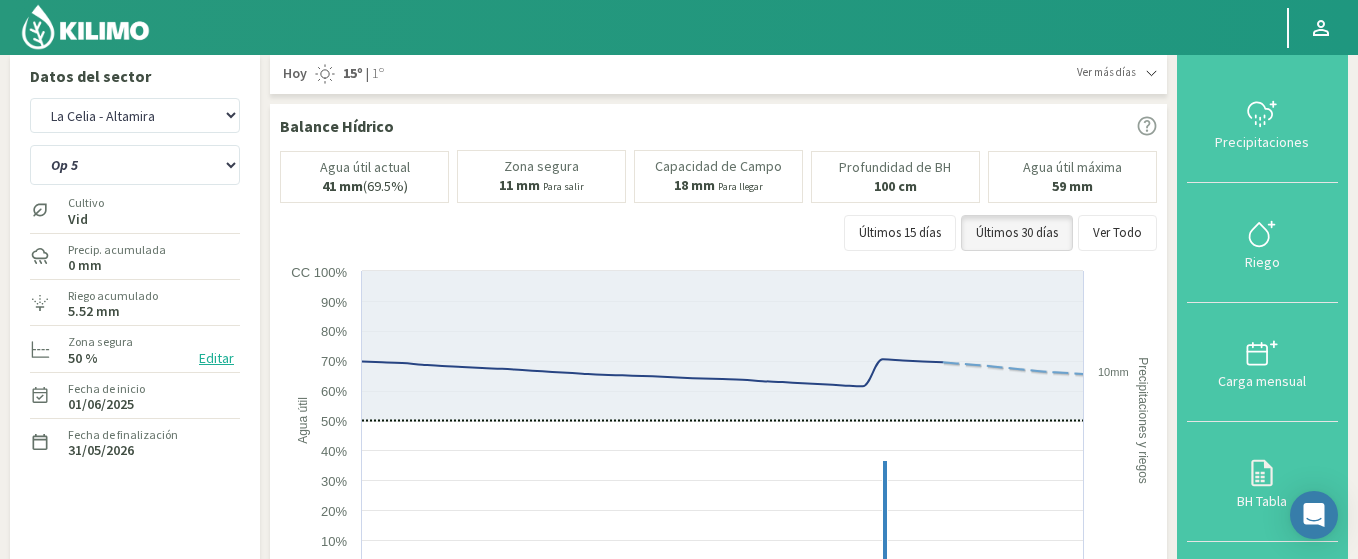 scroll, scrollTop: 6, scrollLeft: 0, axis: vertical 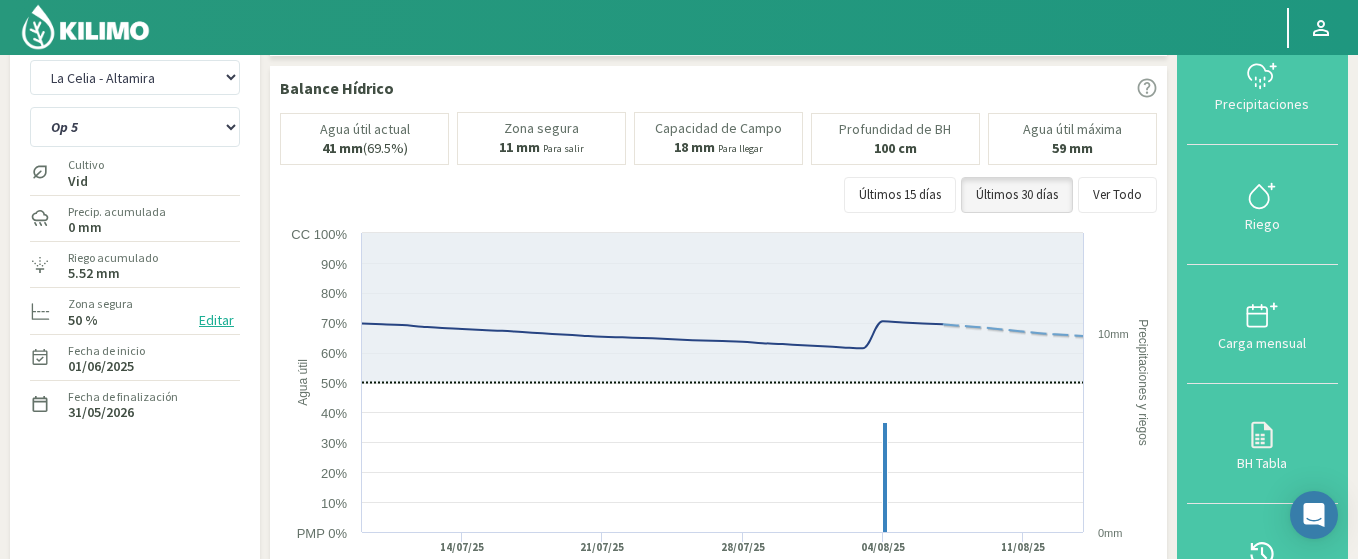 click on "Editar" 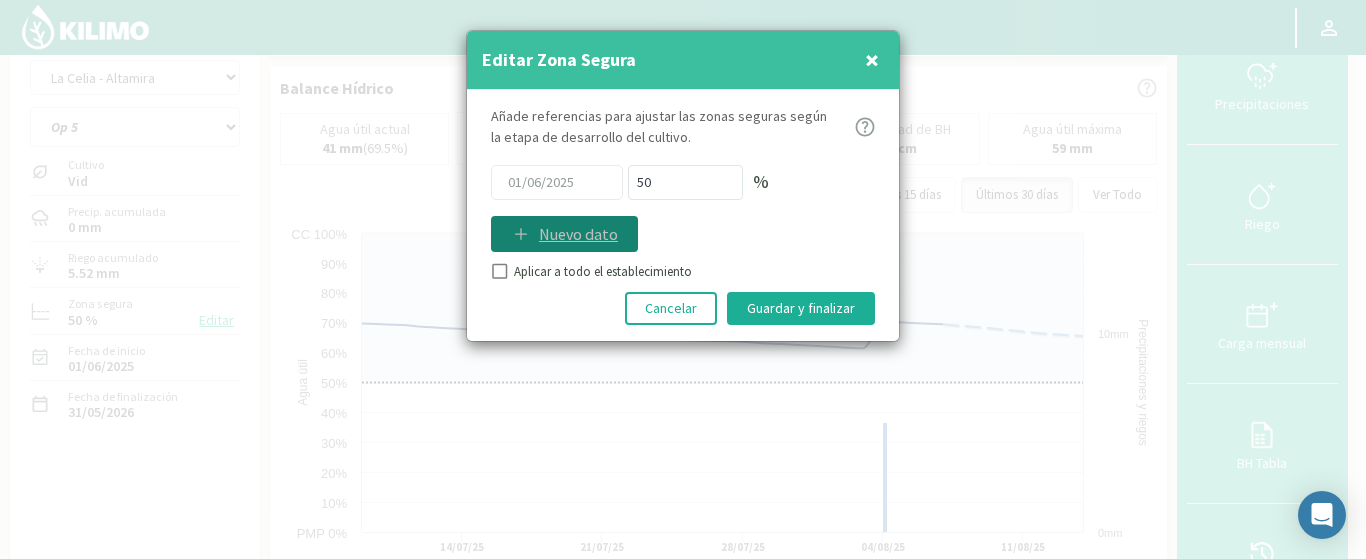 click on "Nuevo dato" at bounding box center [578, 234] 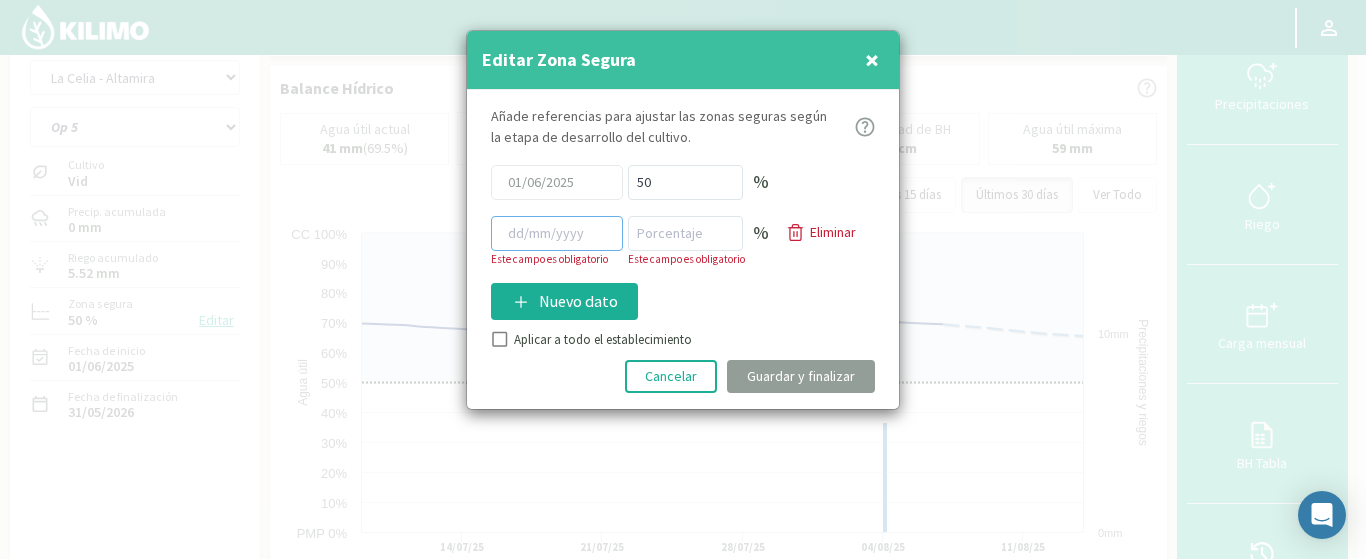 click at bounding box center (557, 233) 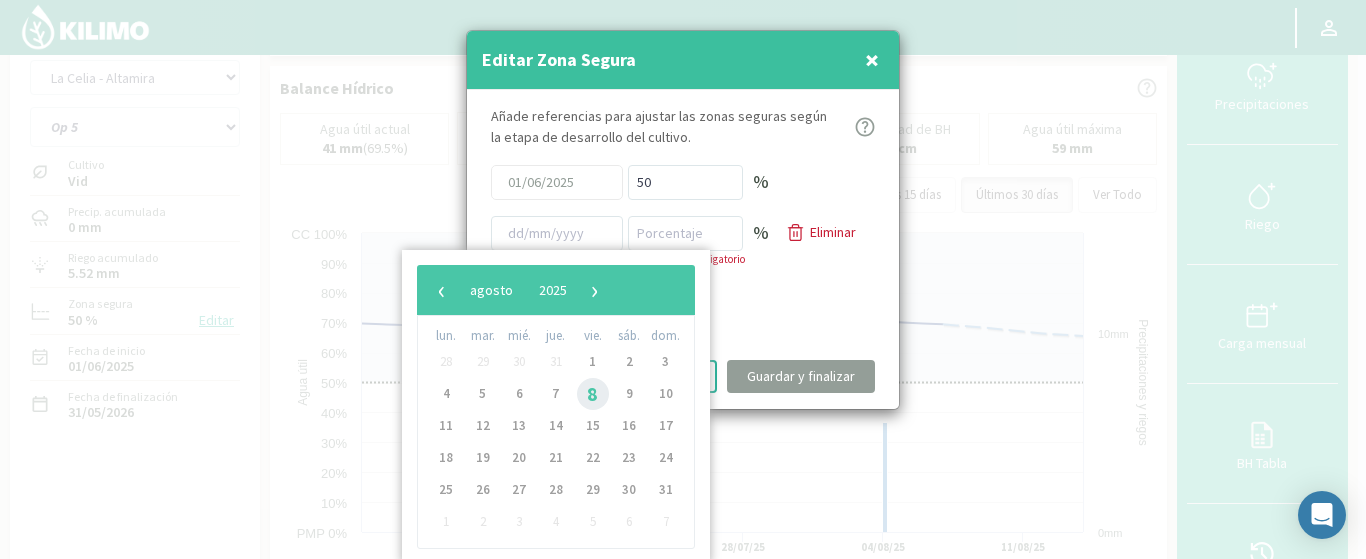 click on "8" 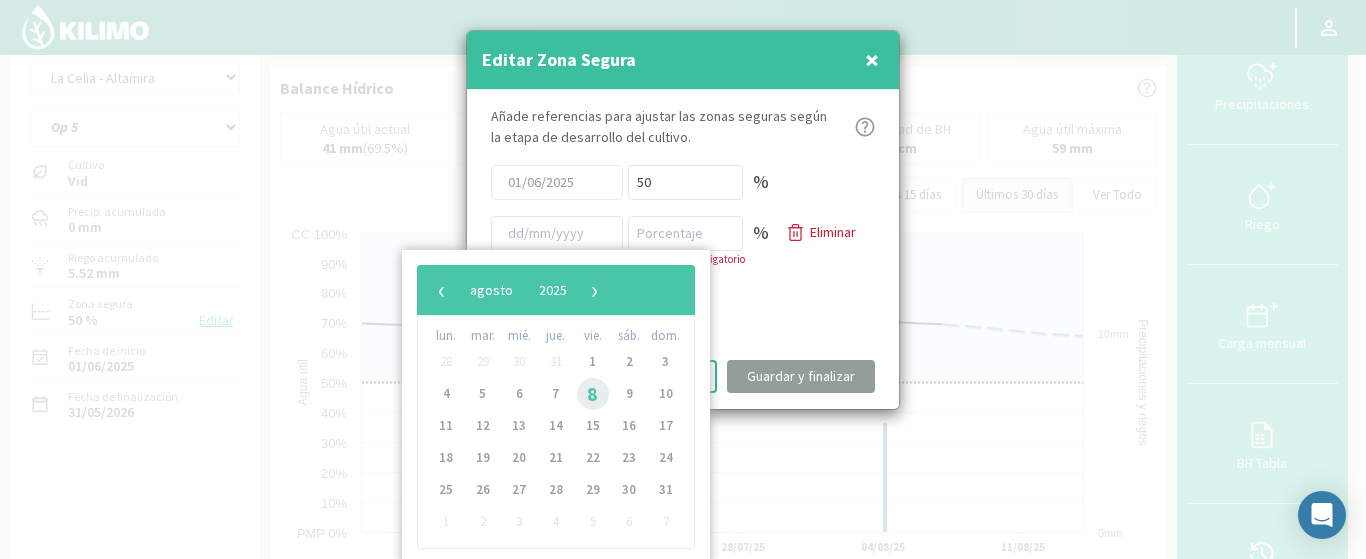 type on "08/08/2025" 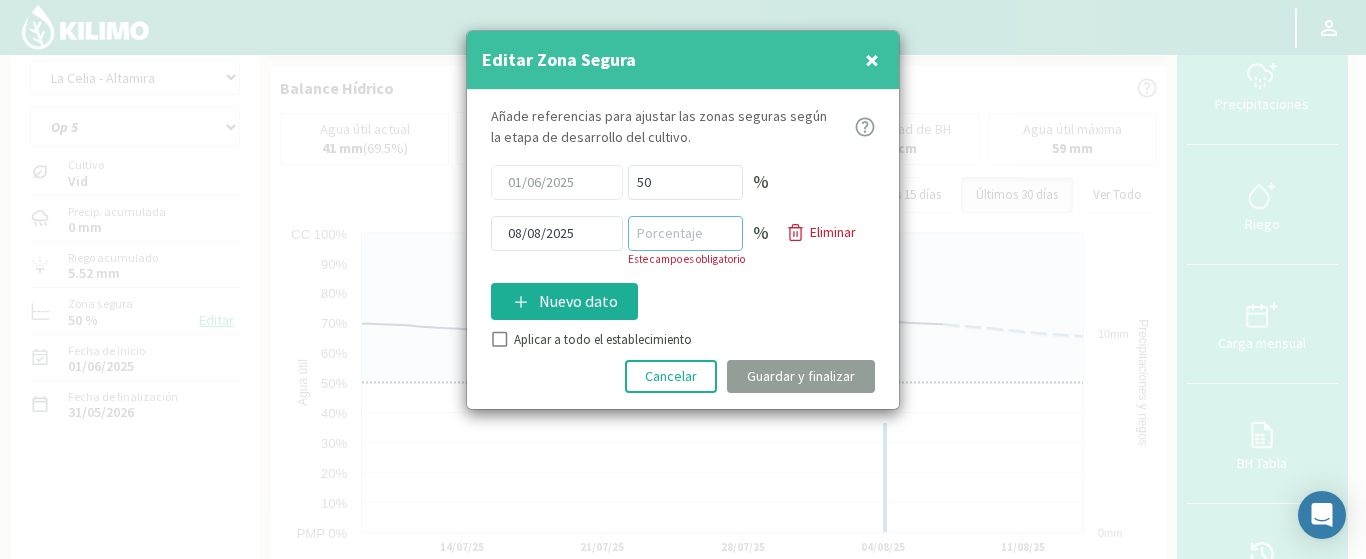 click at bounding box center (685, 233) 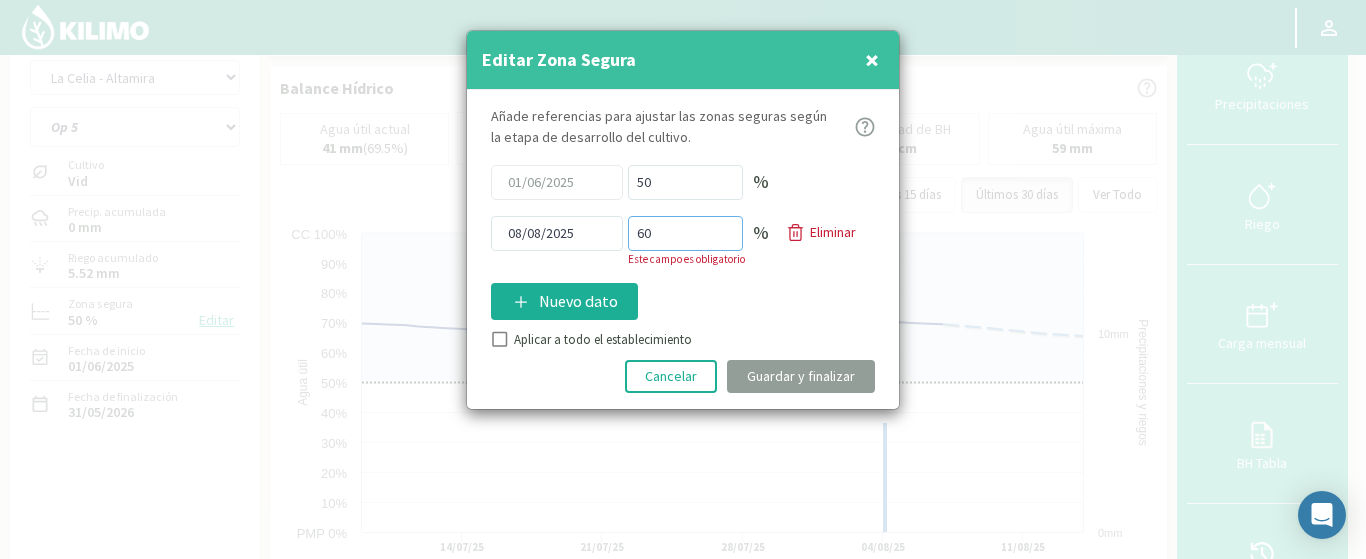 type on "60" 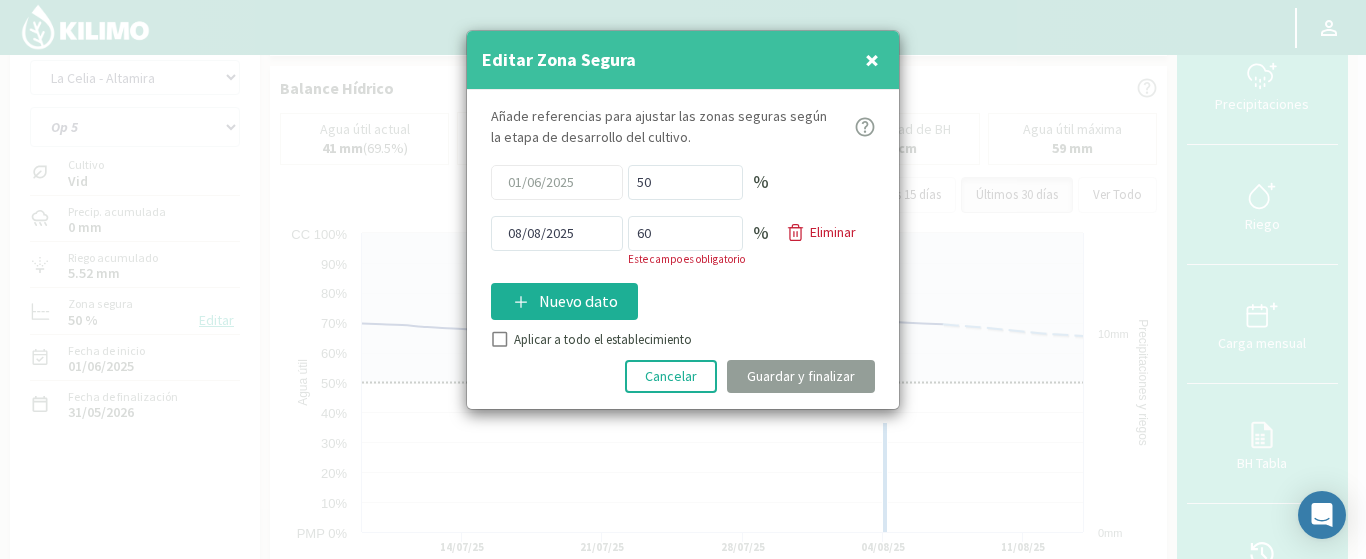 click on "Añade referencias para ajustar las zonas seguras según la etapa de desarrollo del cultivo.
[DATE] [PERCENT] [DATE] [PERCENT]  Este campo es obligatorio
Eliminar
Nuevo dato   Aplicar a todo el establecimiento   Cancelar   Guardar y finalizar" at bounding box center [683, 249] 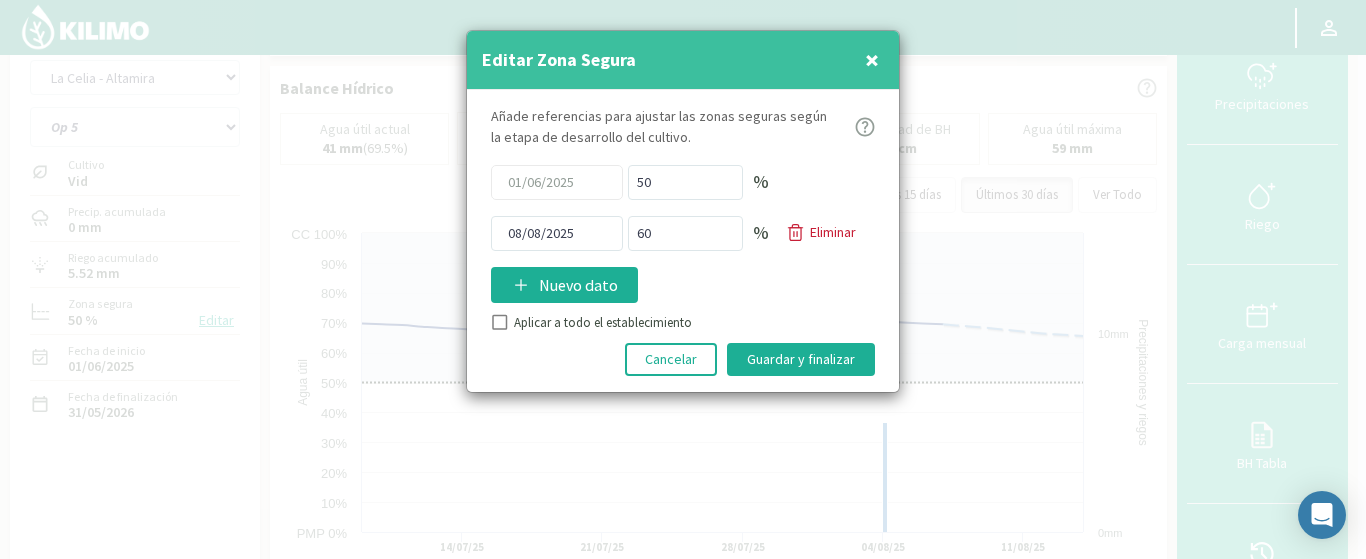 click on "Aplicar a todo el establecimiento" at bounding box center [498, 325] 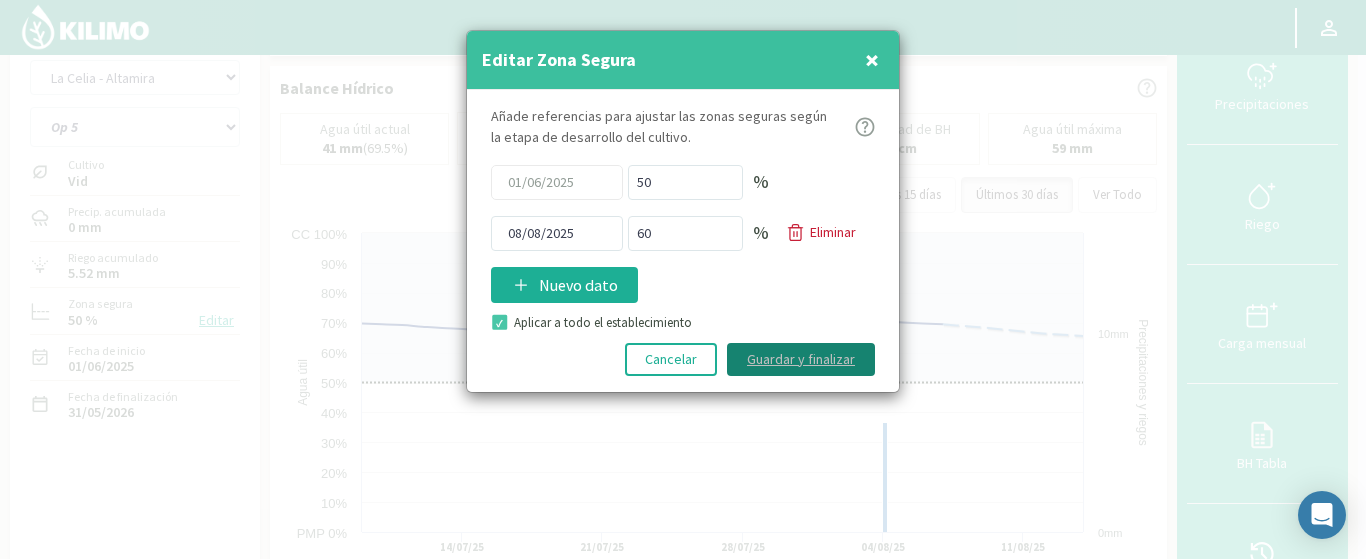 click on "Guardar y finalizar" at bounding box center [801, 359] 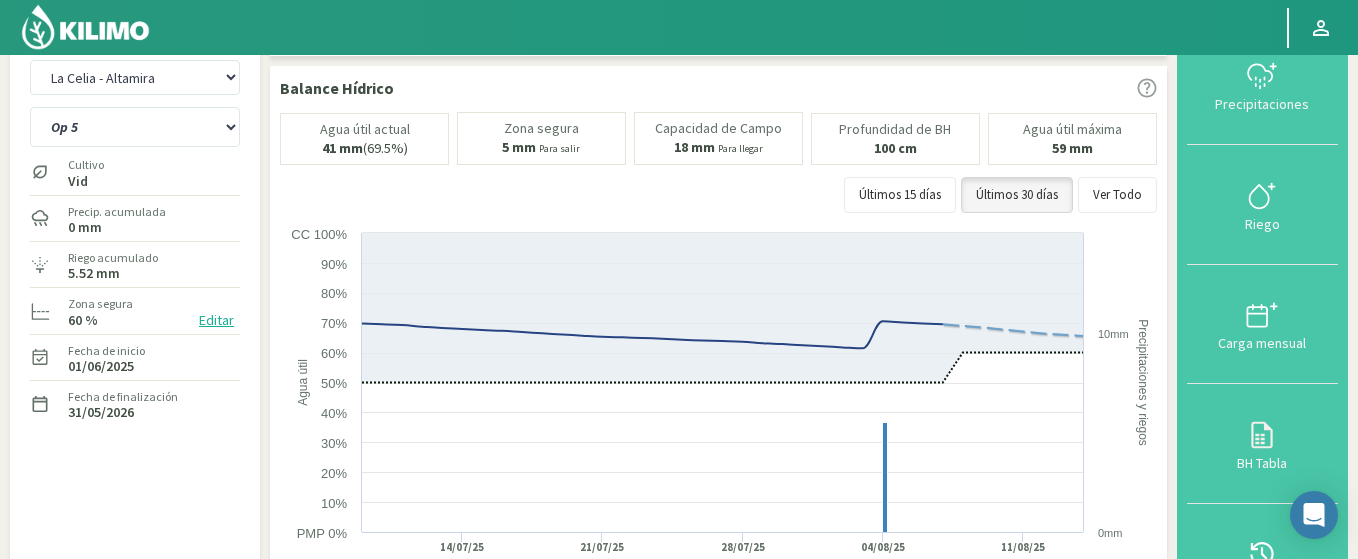 click on "Editar" 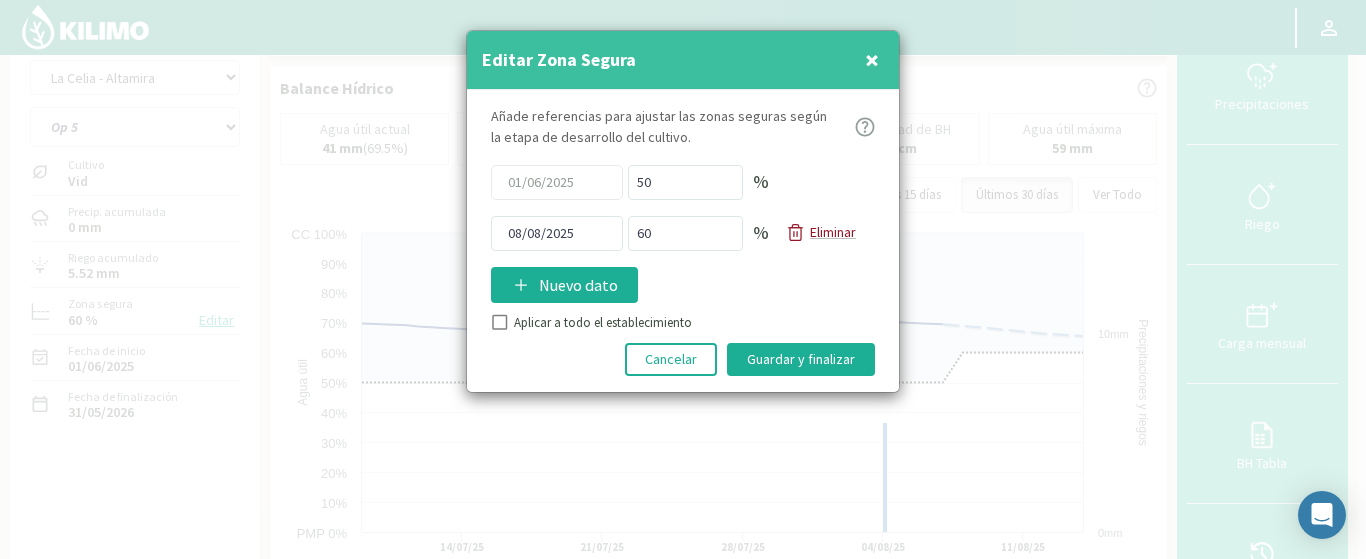 click on "Eliminar" at bounding box center (833, 232) 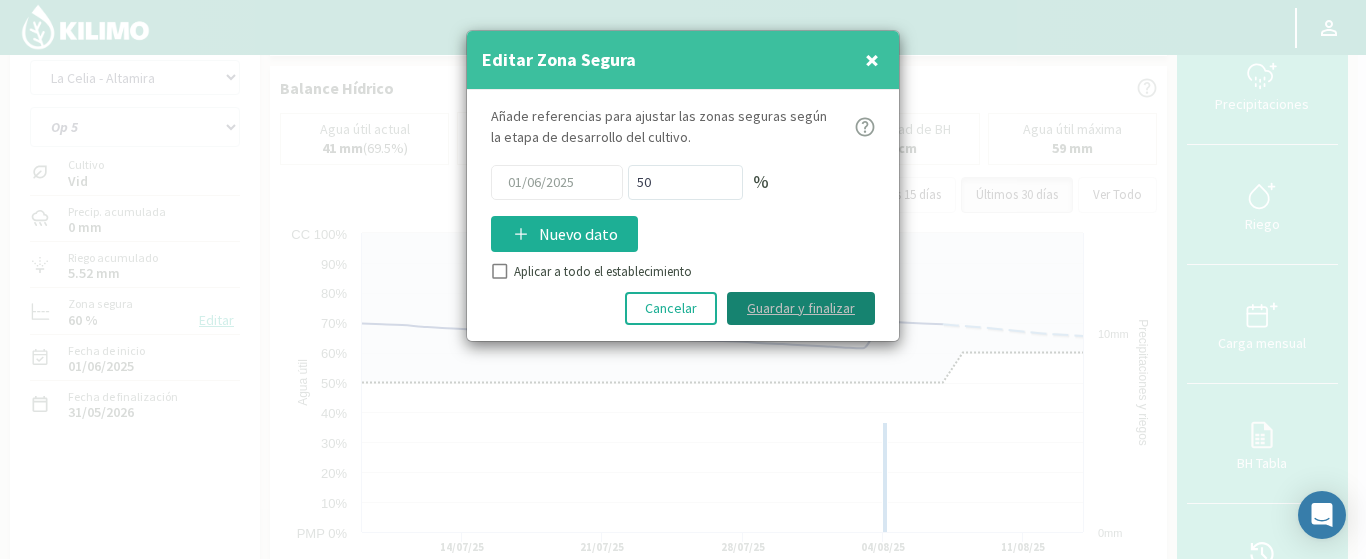 click on "Guardar y finalizar" at bounding box center (801, 308) 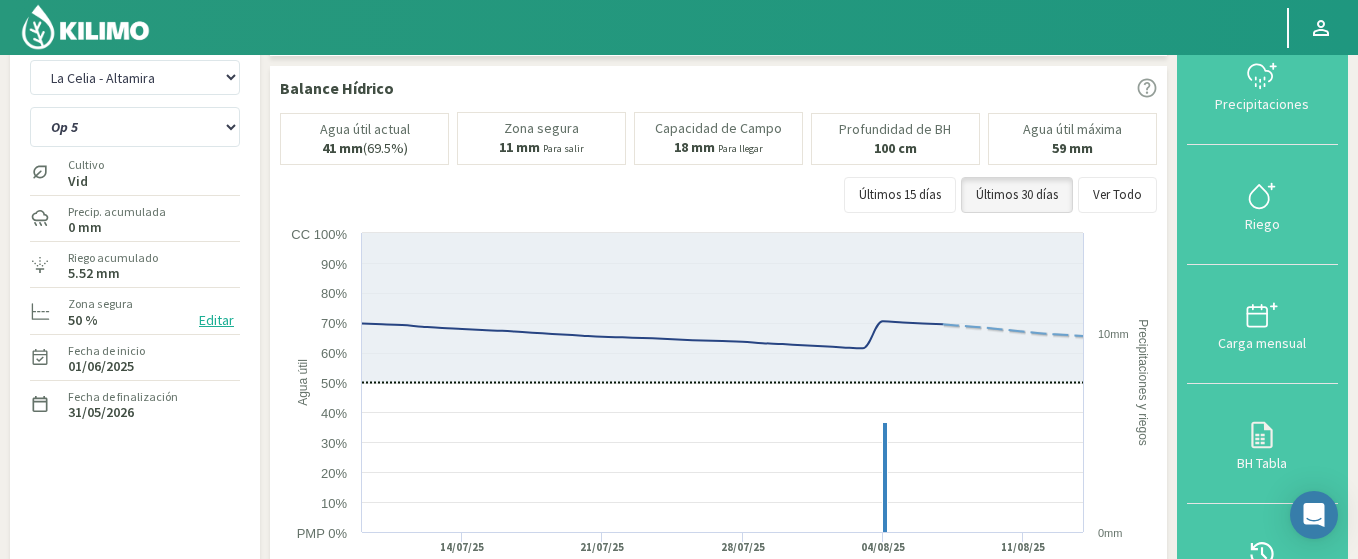 scroll, scrollTop: 66, scrollLeft: 0, axis: vertical 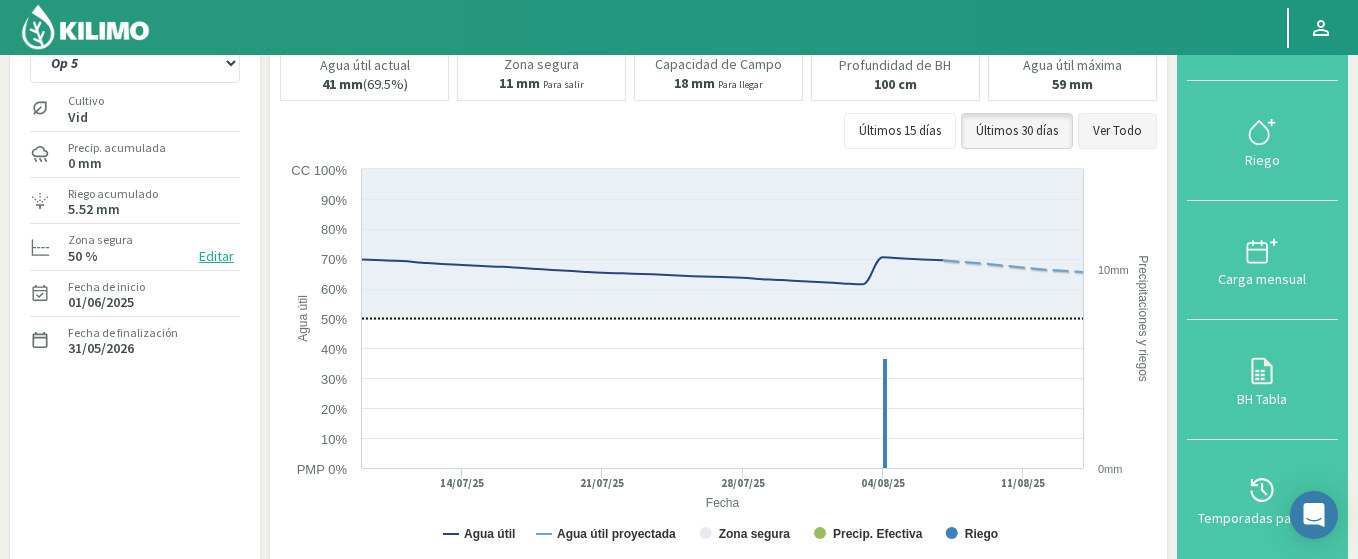 click on "Ver Todo" at bounding box center (1117, 131) 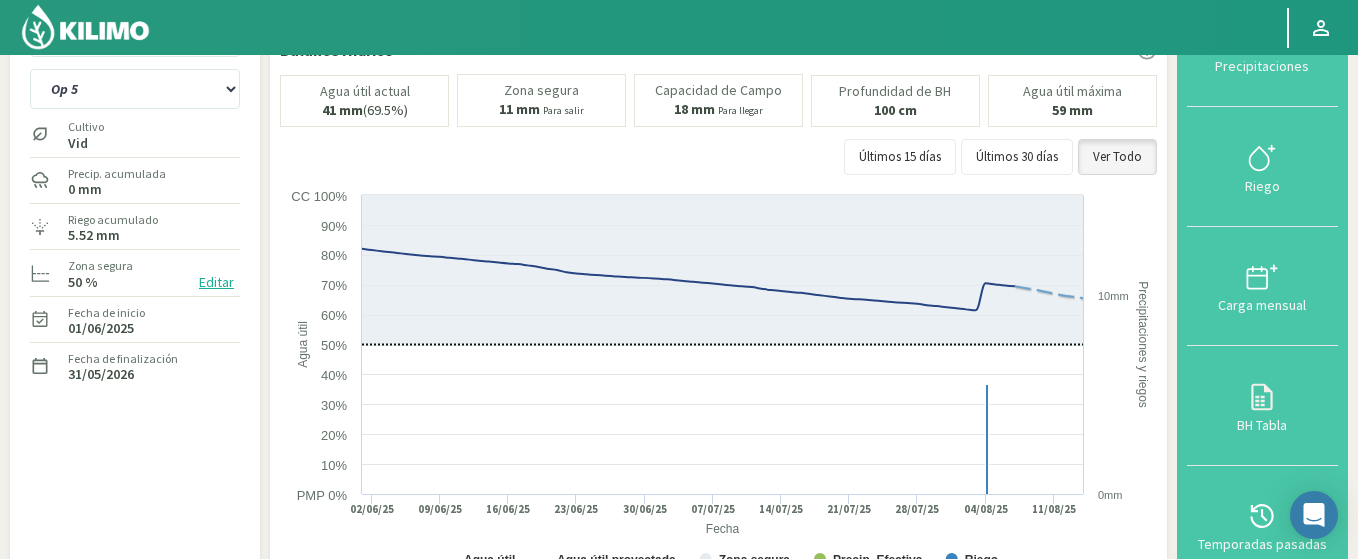 scroll, scrollTop: 85, scrollLeft: 0, axis: vertical 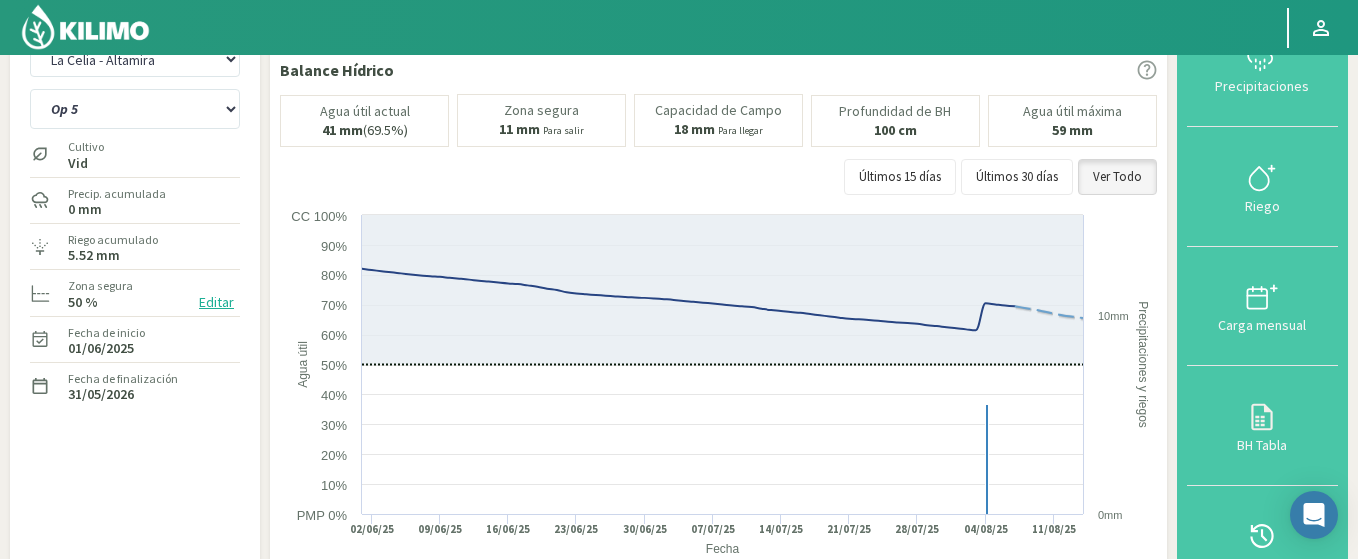 drag, startPoint x: 369, startPoint y: 127, endPoint x: 394, endPoint y: 128, distance: 25.019993 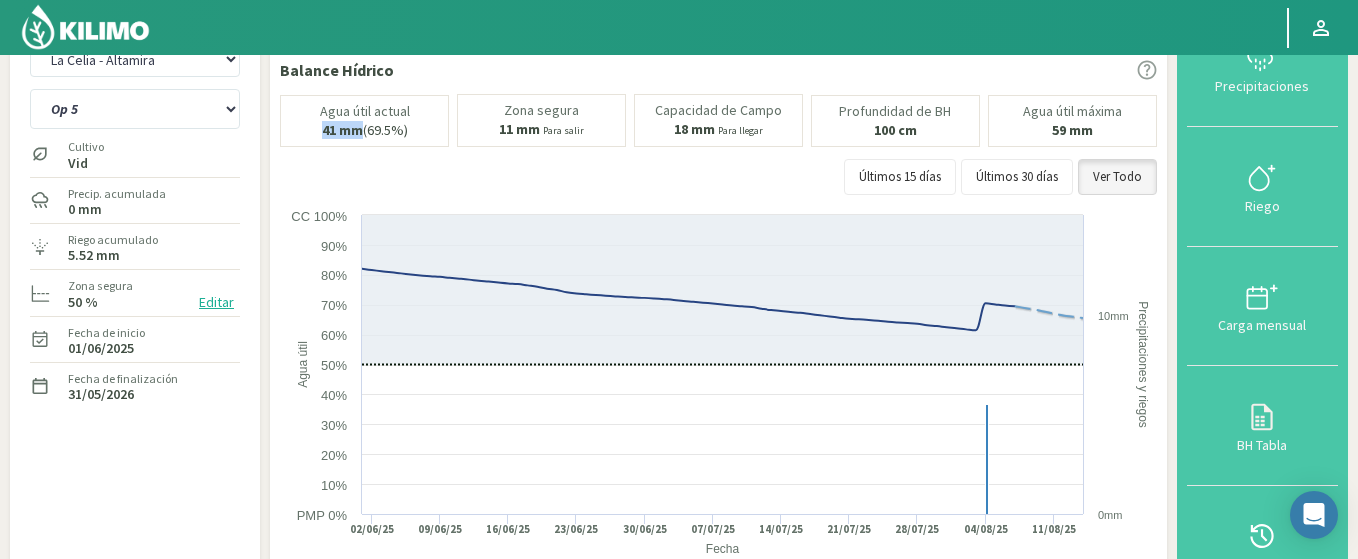 drag, startPoint x: 318, startPoint y: 127, endPoint x: 358, endPoint y: 129, distance: 40.04997 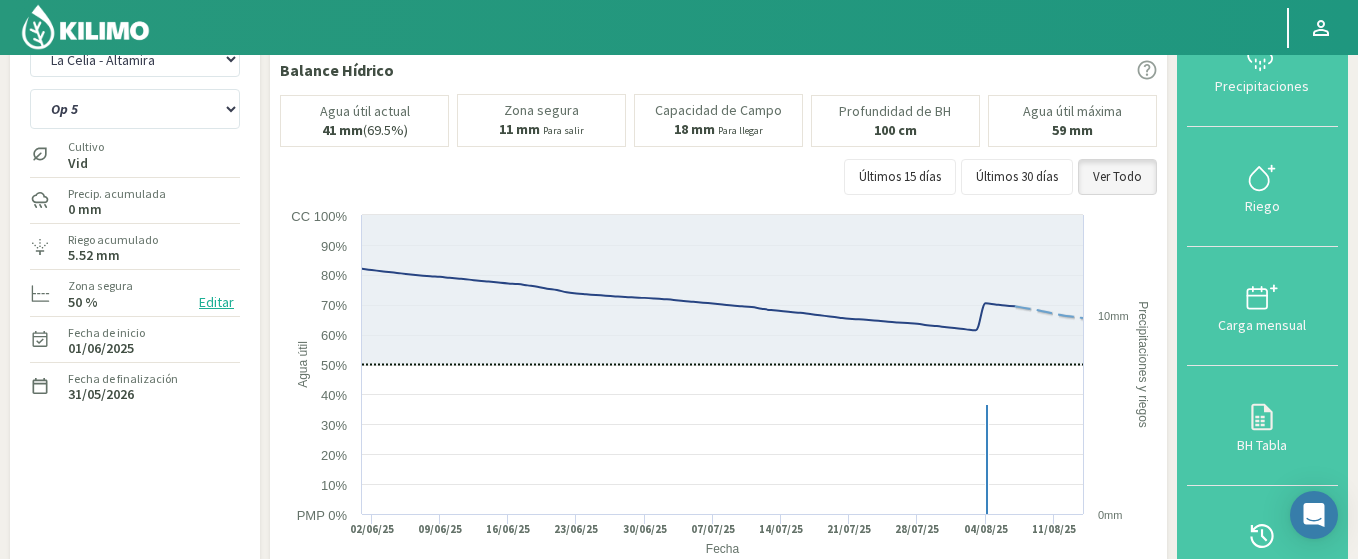 click on "Agua útil actual
41 mm
([PERCENT]%)
Zona segura
11 mm
Para salir
Capacidad de Campo
18 mm
Para llegar
Profundidad de BH
100 cm
Agua útil máxima
59 mm
Últimos 15 días   Últimos 30 días   Ver Todo" 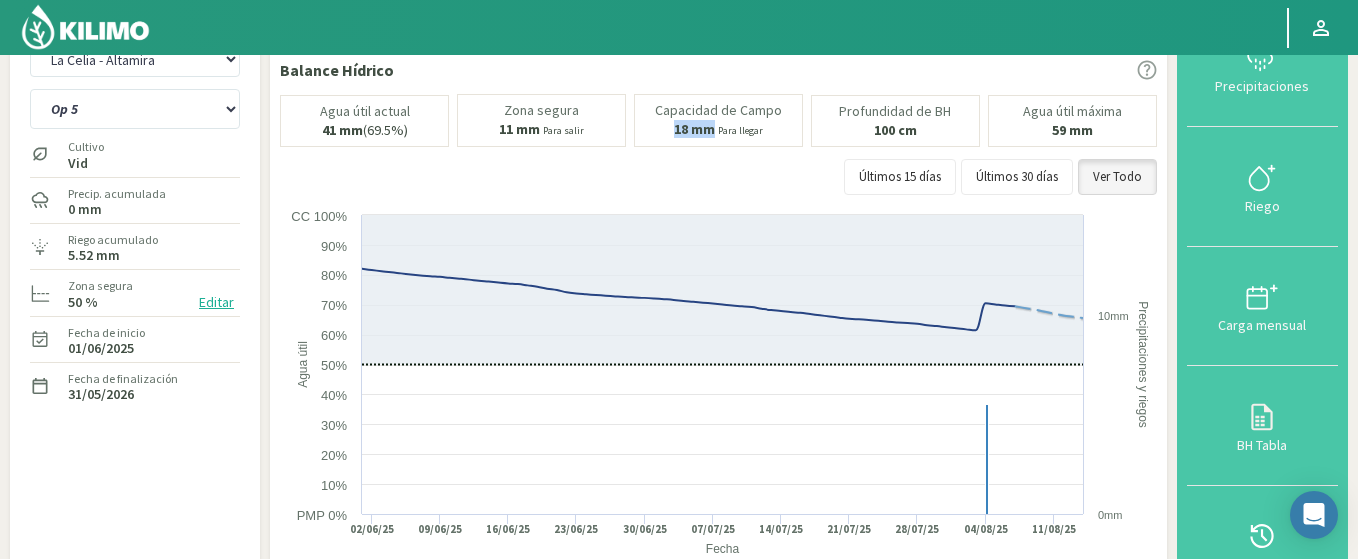 drag, startPoint x: 674, startPoint y: 127, endPoint x: 718, endPoint y: 133, distance: 44.407207 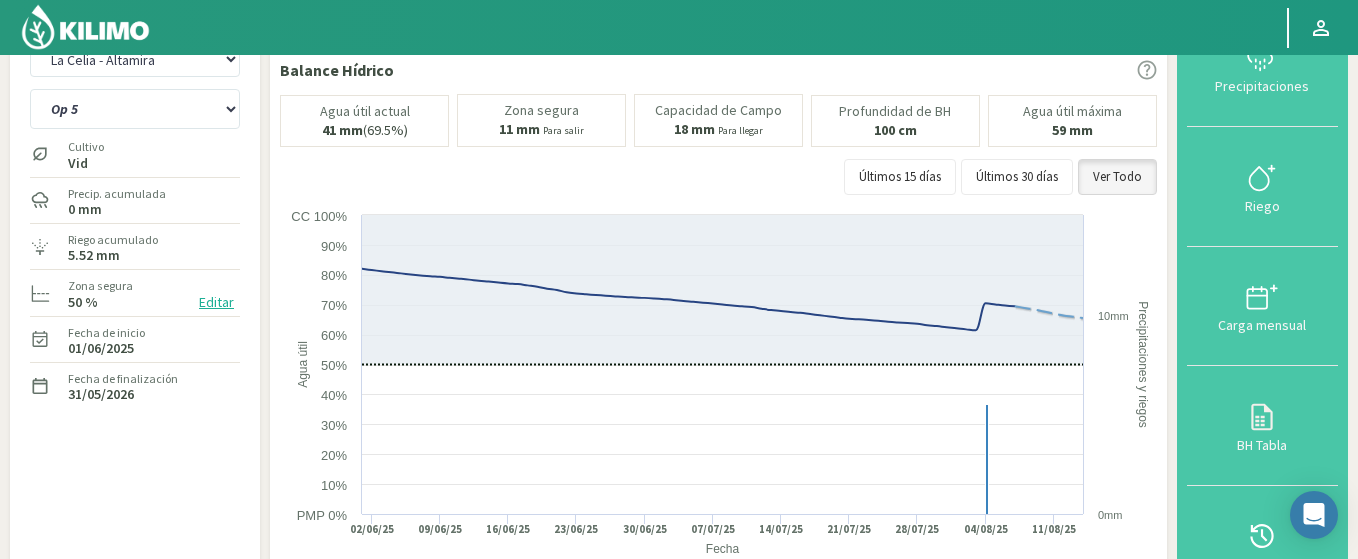 click on "Capacidad de Campo
18 mm
Para llegar" 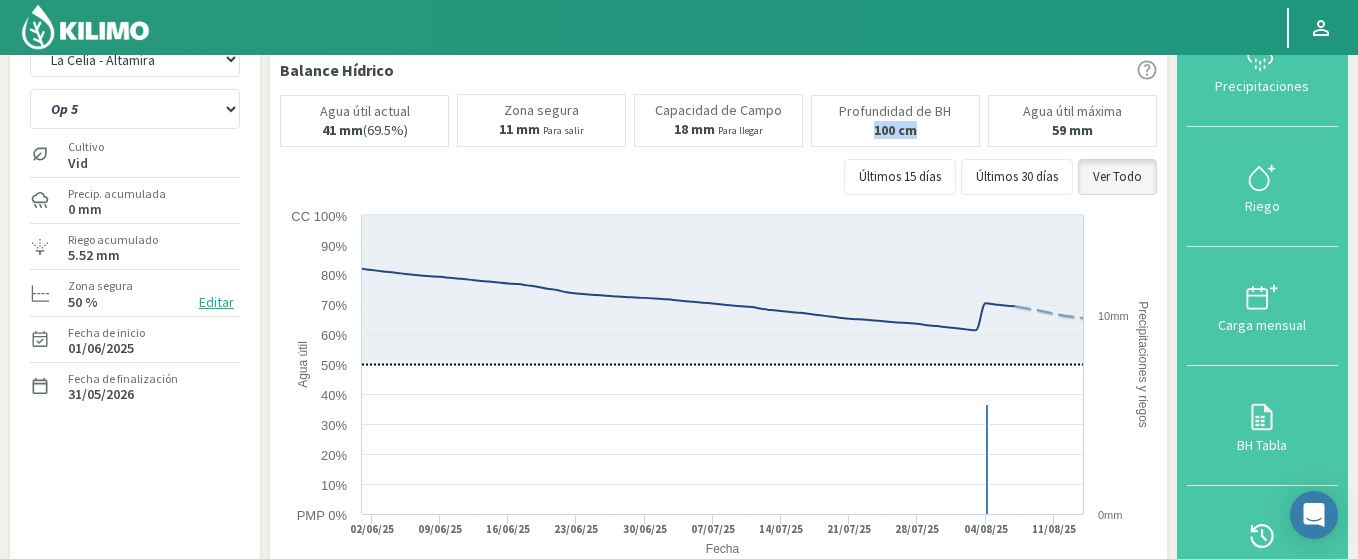 drag, startPoint x: 872, startPoint y: 136, endPoint x: 928, endPoint y: 140, distance: 56.142673 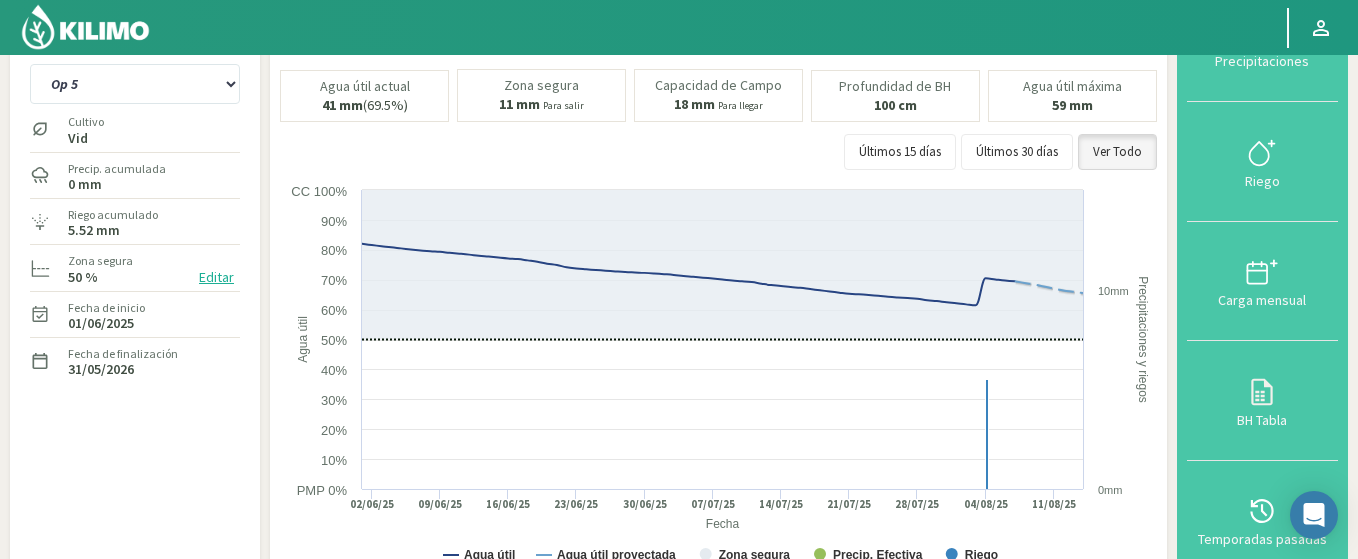 scroll, scrollTop: 102, scrollLeft: 0, axis: vertical 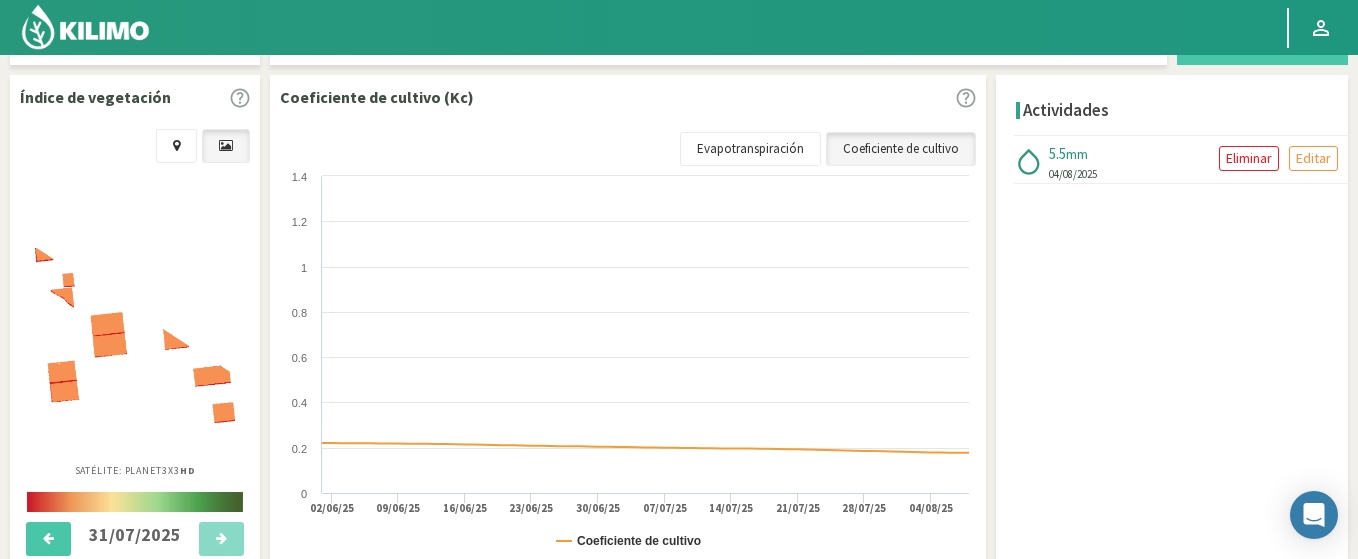 click 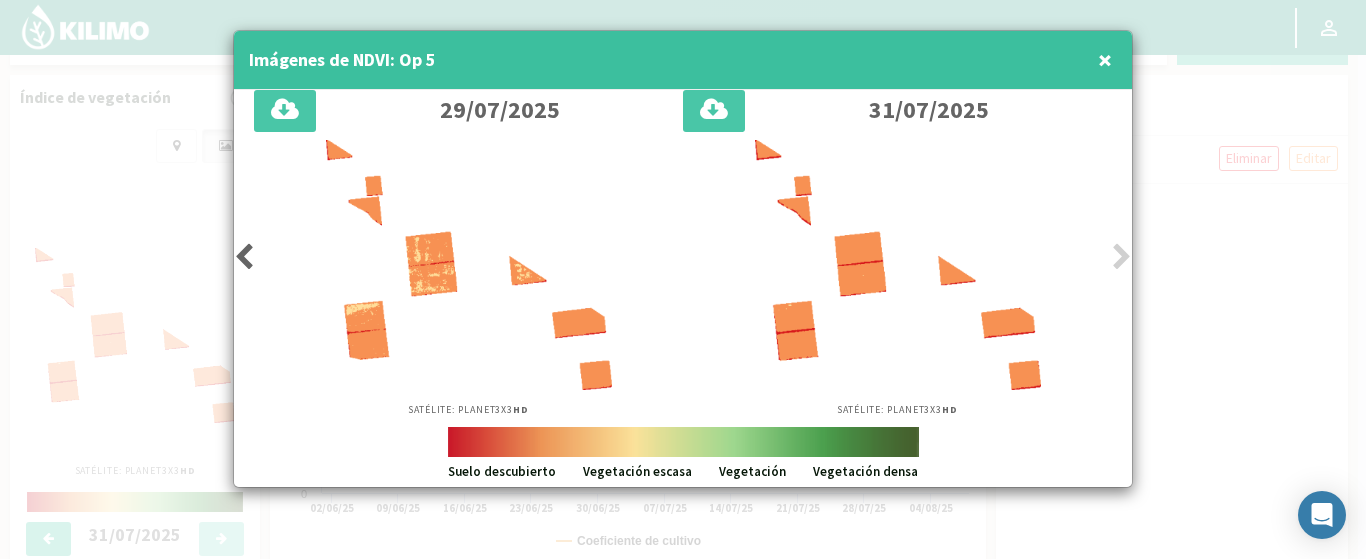 click at bounding box center (244, 257) 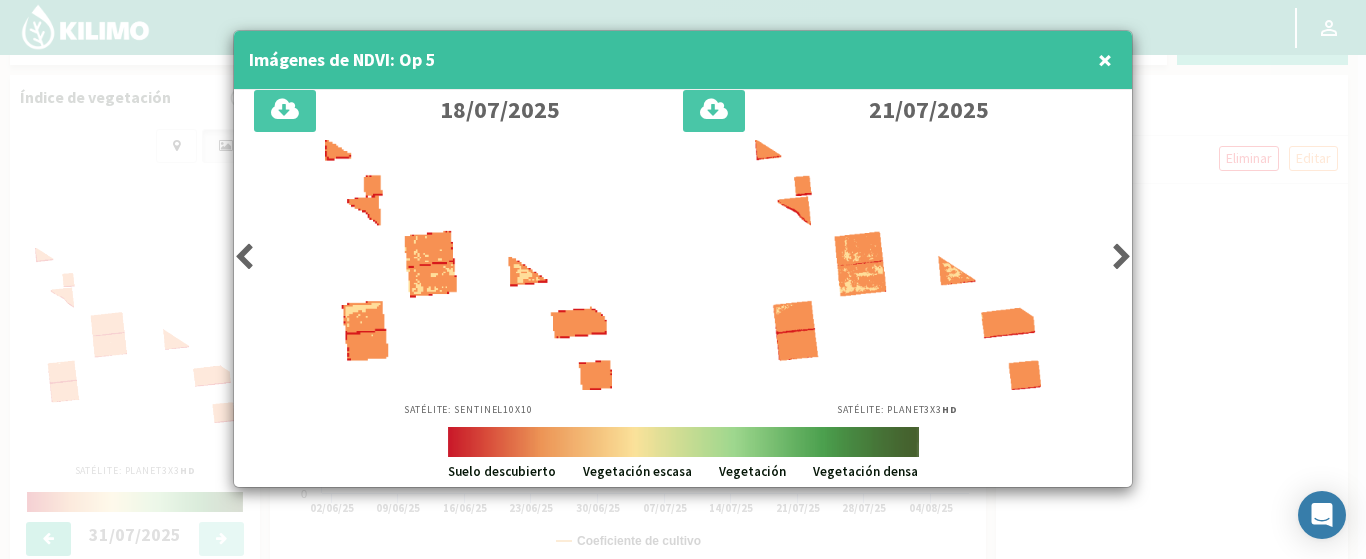 click at bounding box center (244, 257) 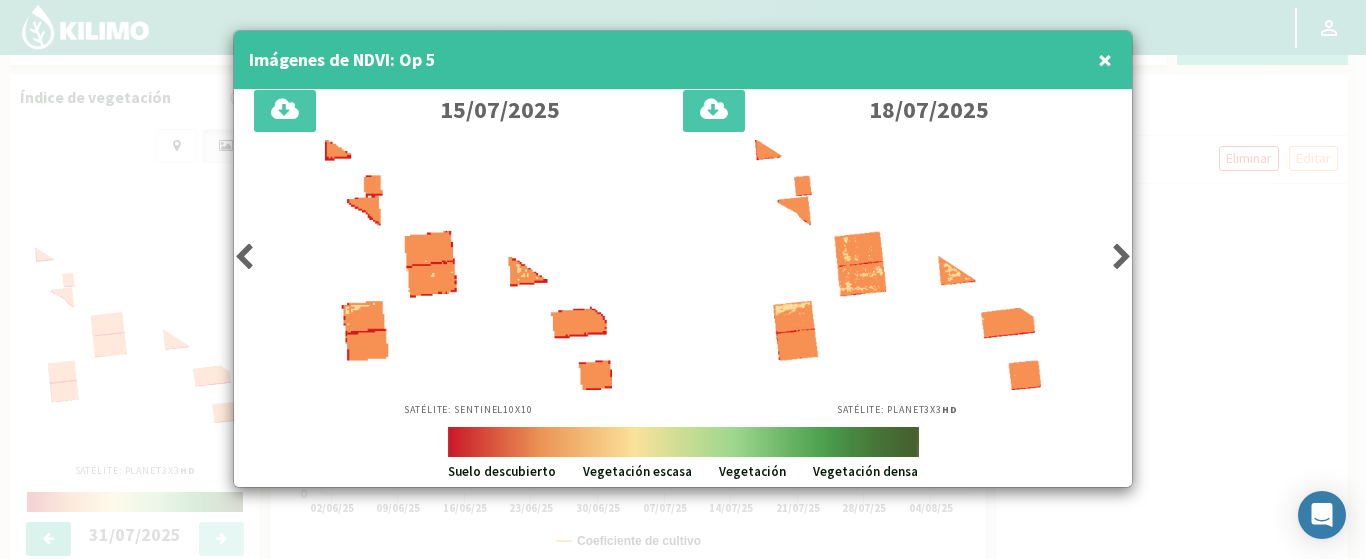 click at bounding box center (244, 257) 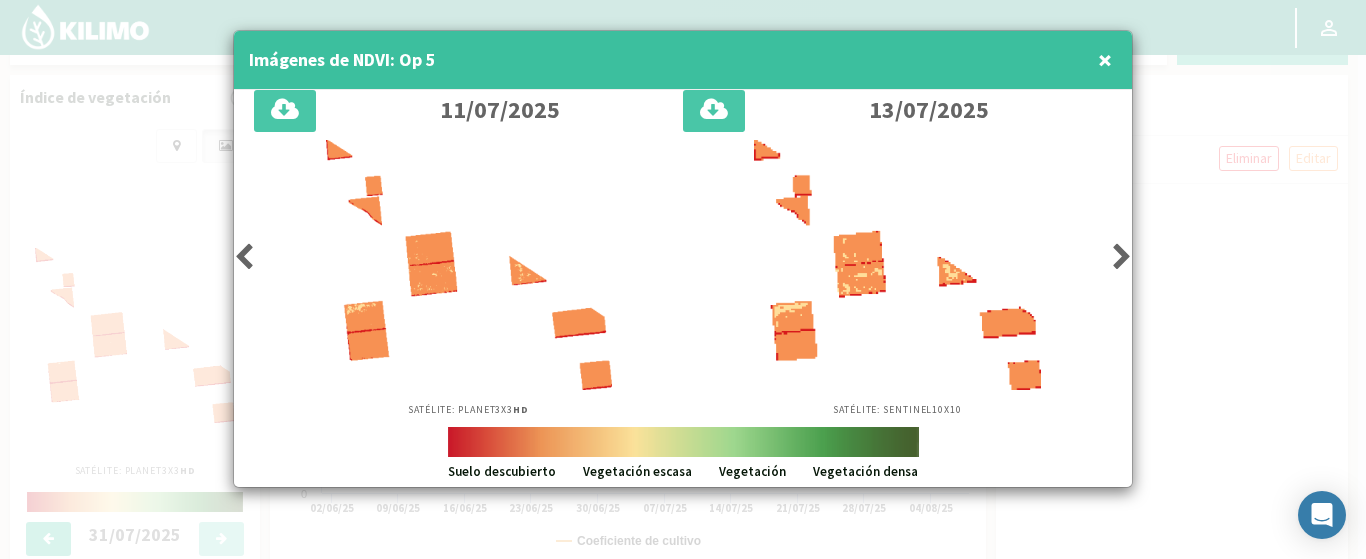 click at bounding box center [244, 257] 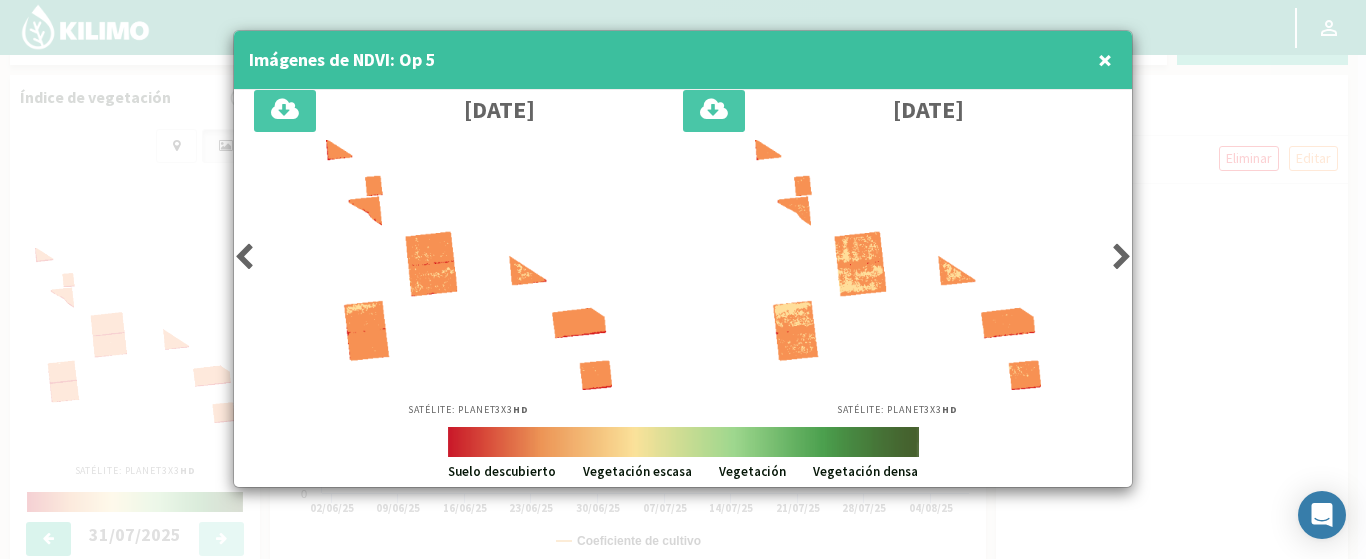 click at bounding box center [1122, 257] 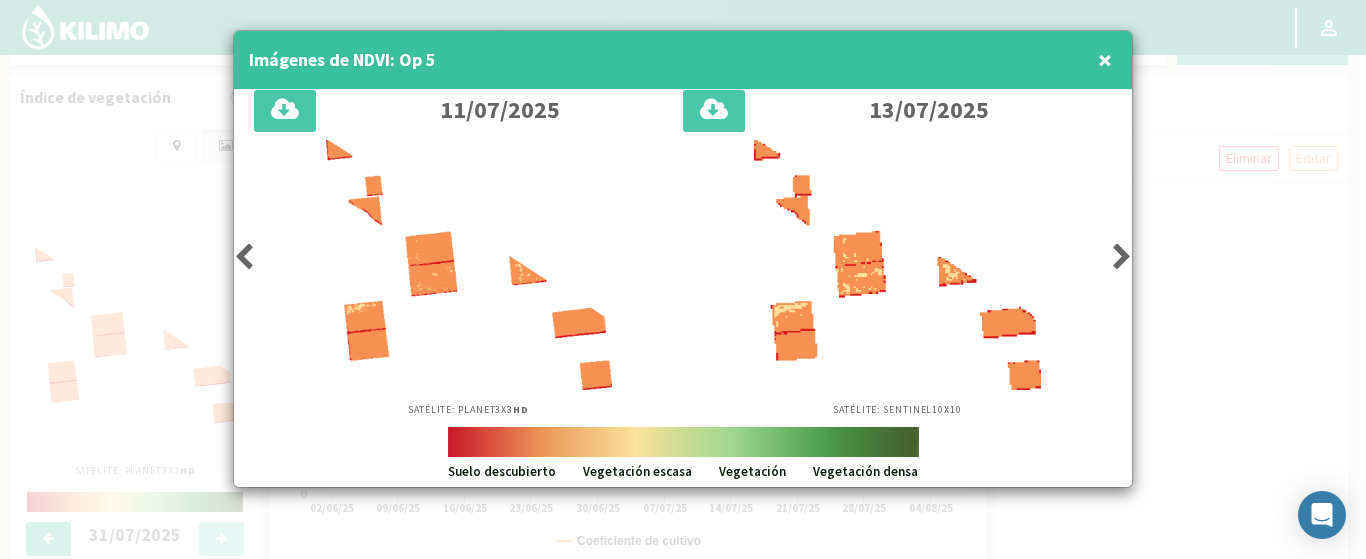 click at bounding box center (1122, 257) 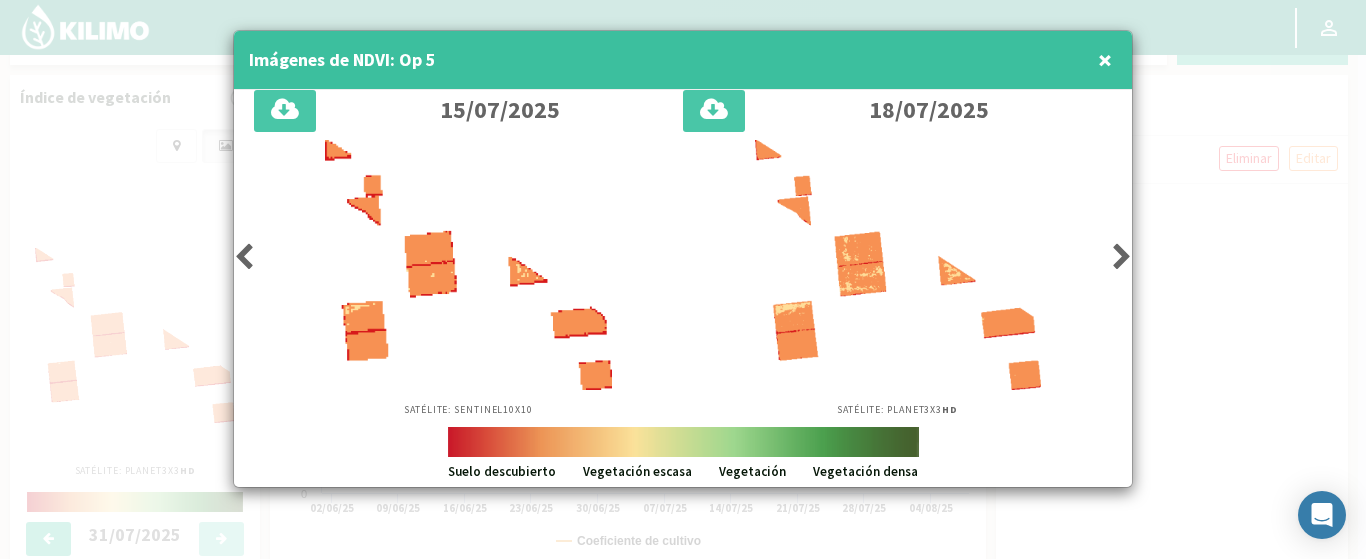 click at bounding box center [244, 257] 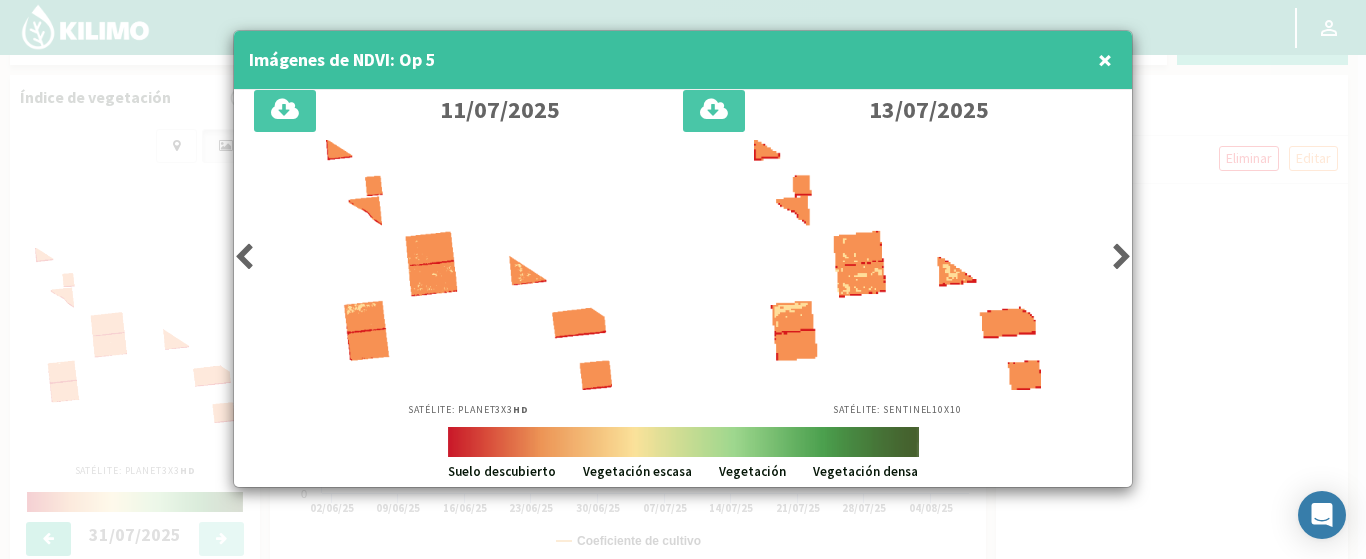 click at bounding box center (1122, 257) 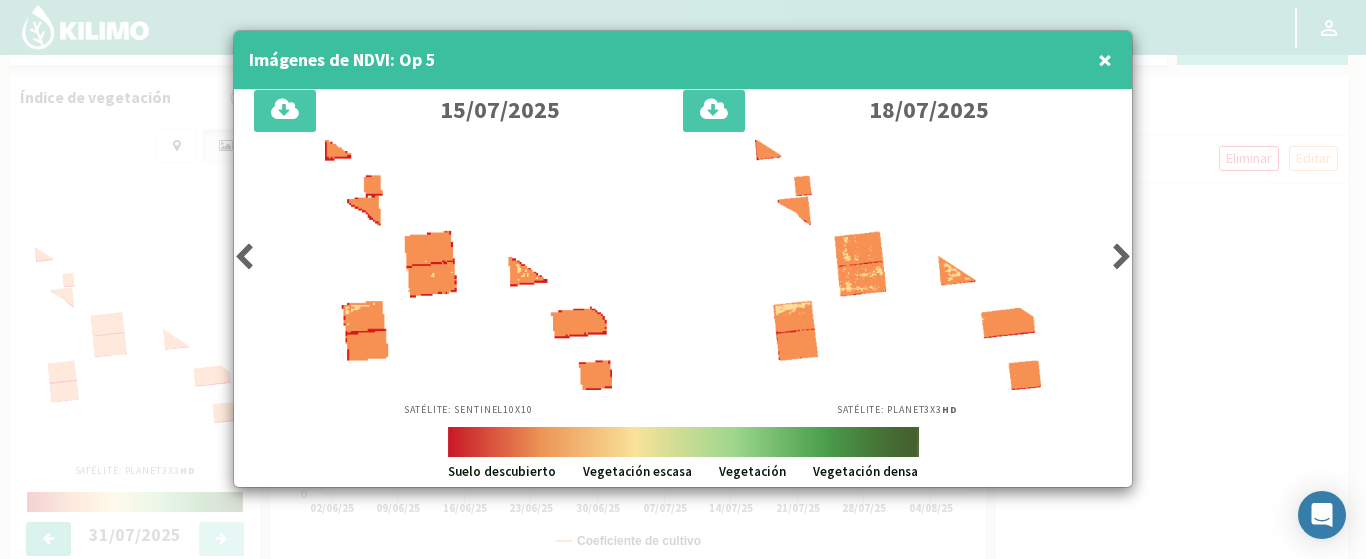 click at bounding box center [1122, 257] 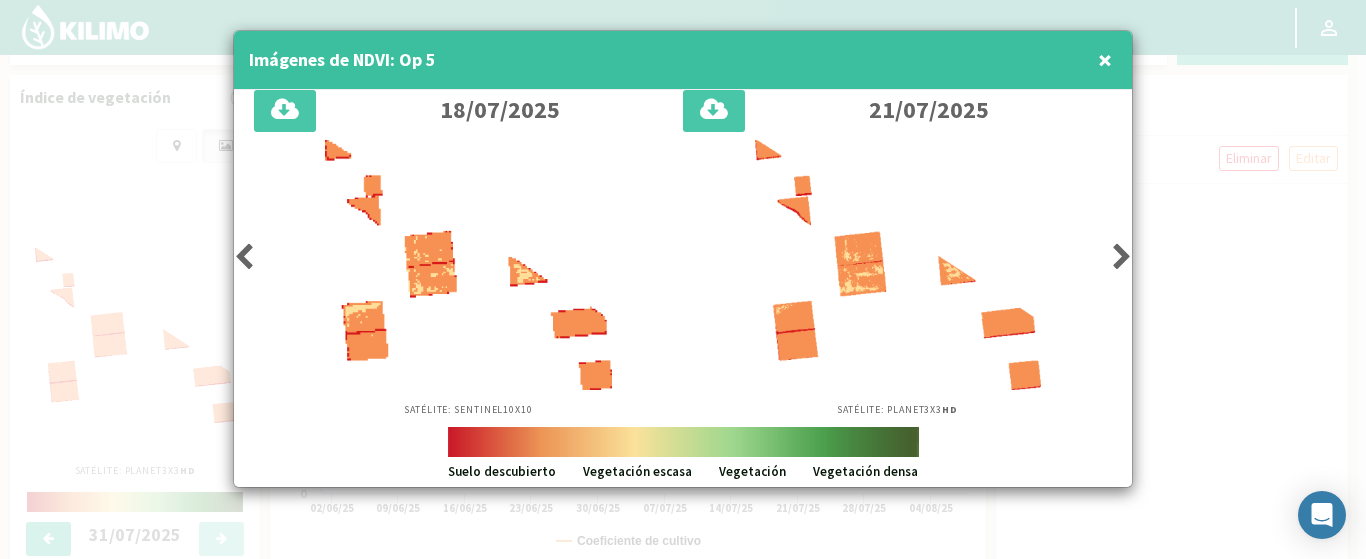 click on "×" at bounding box center (1105, 59) 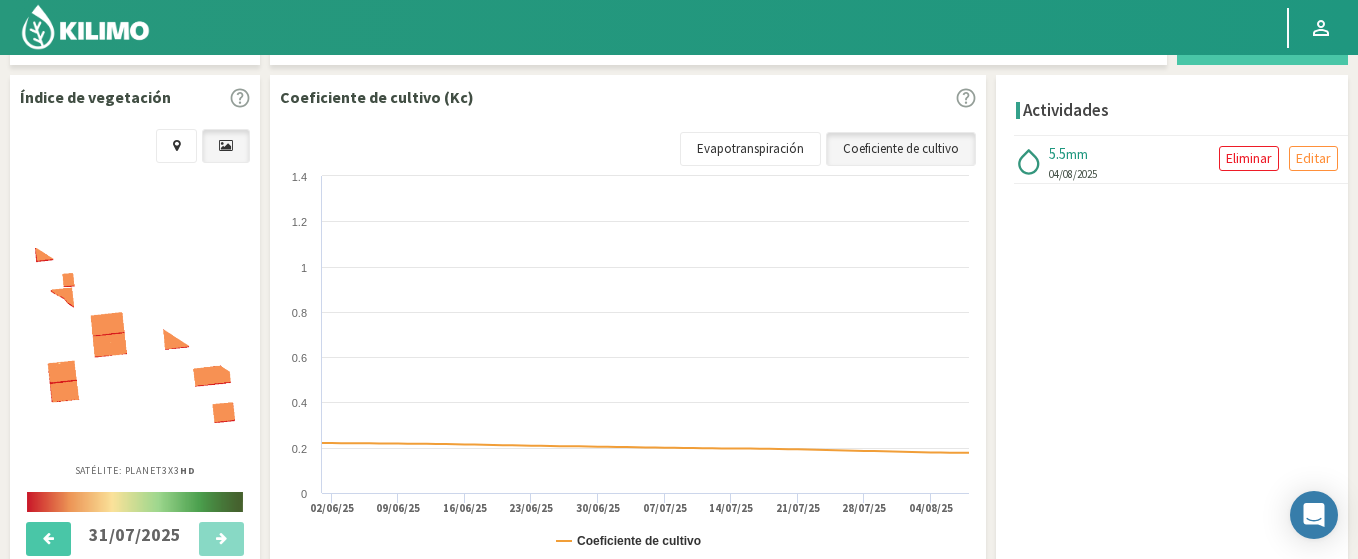 click 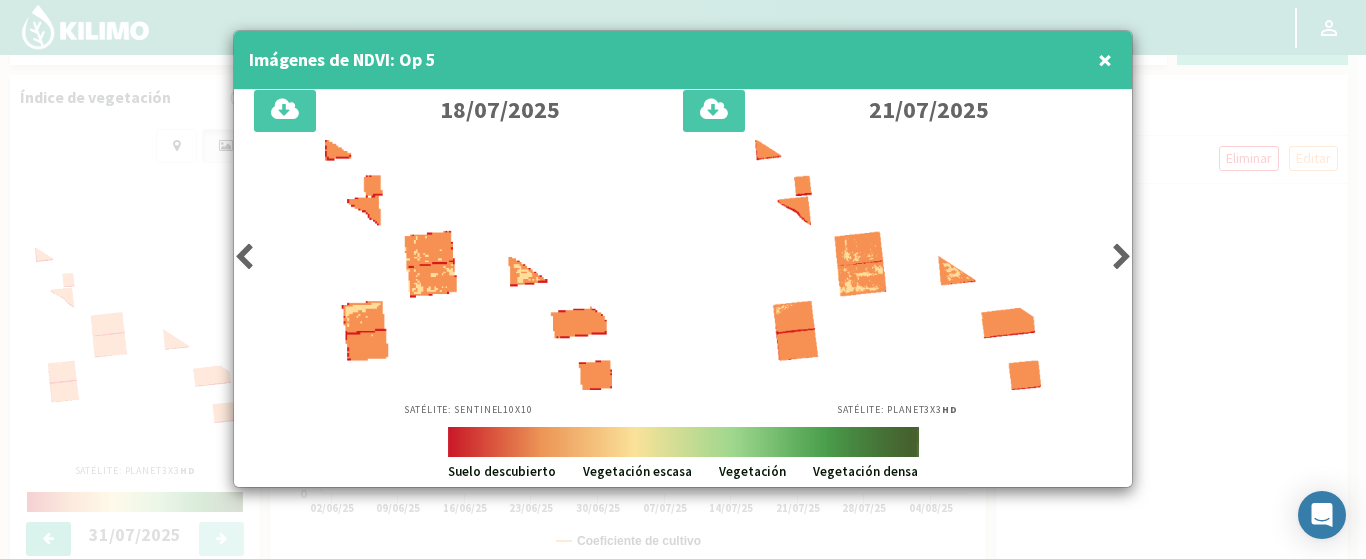click on "×" at bounding box center (1105, 59) 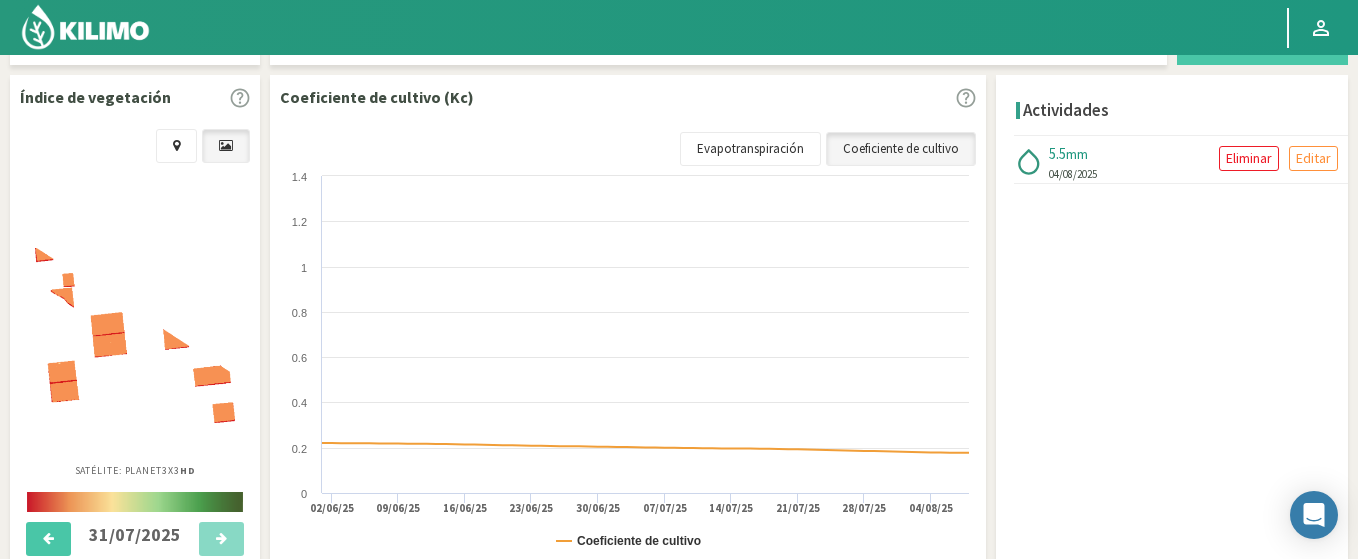 click 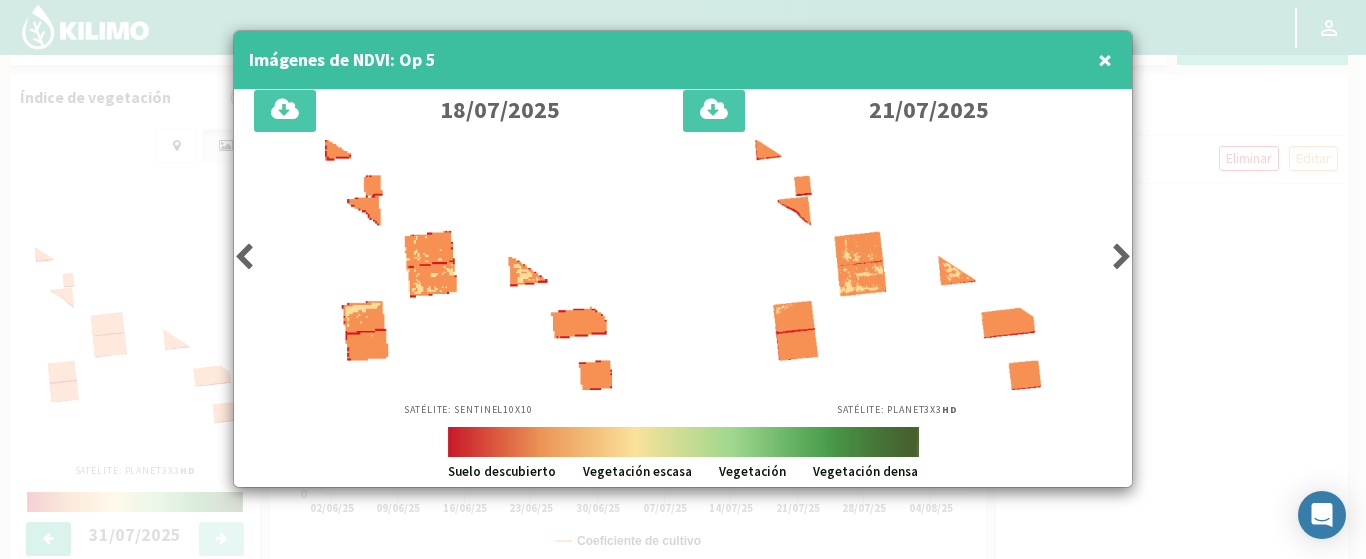 click at bounding box center (244, 257) 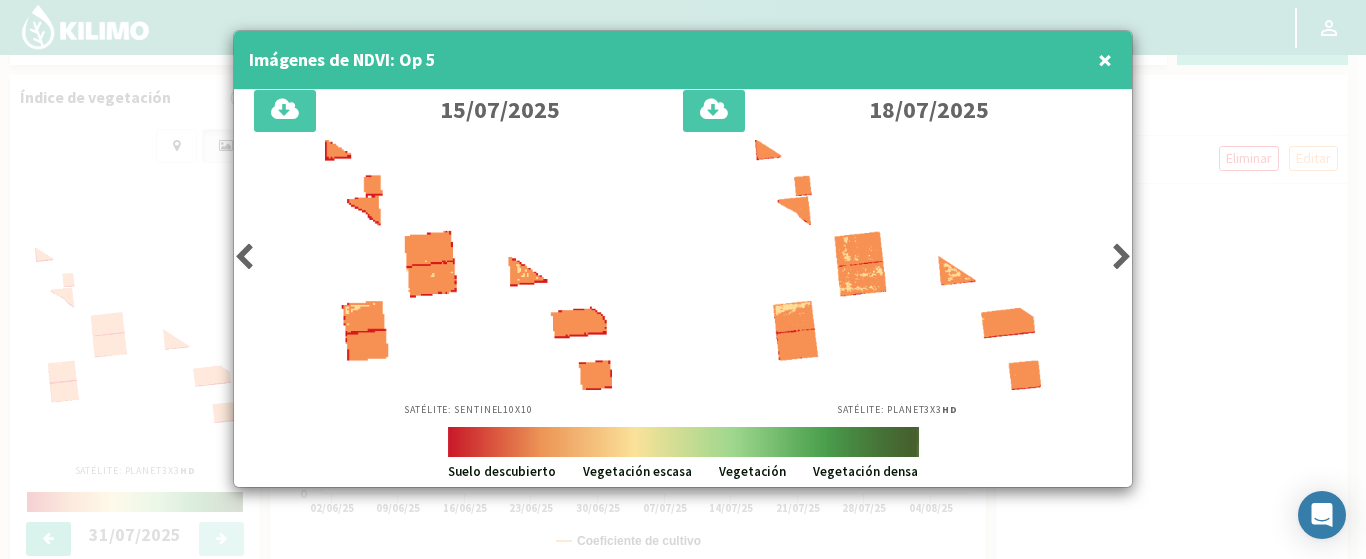 click at bounding box center (244, 257) 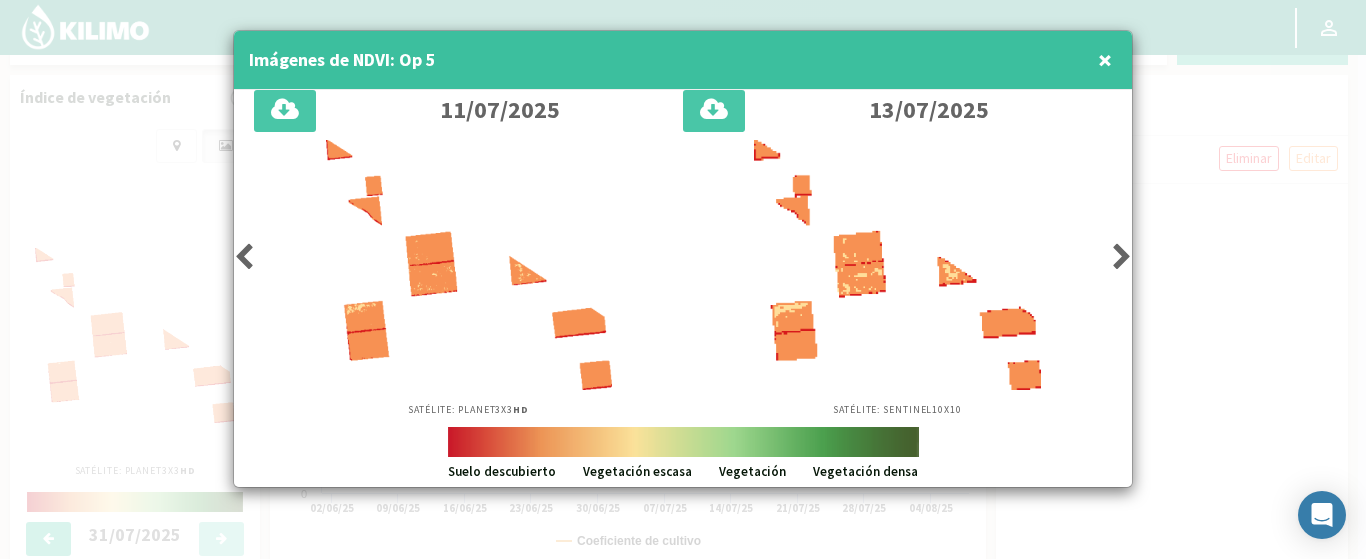 click on "×" at bounding box center [1105, 59] 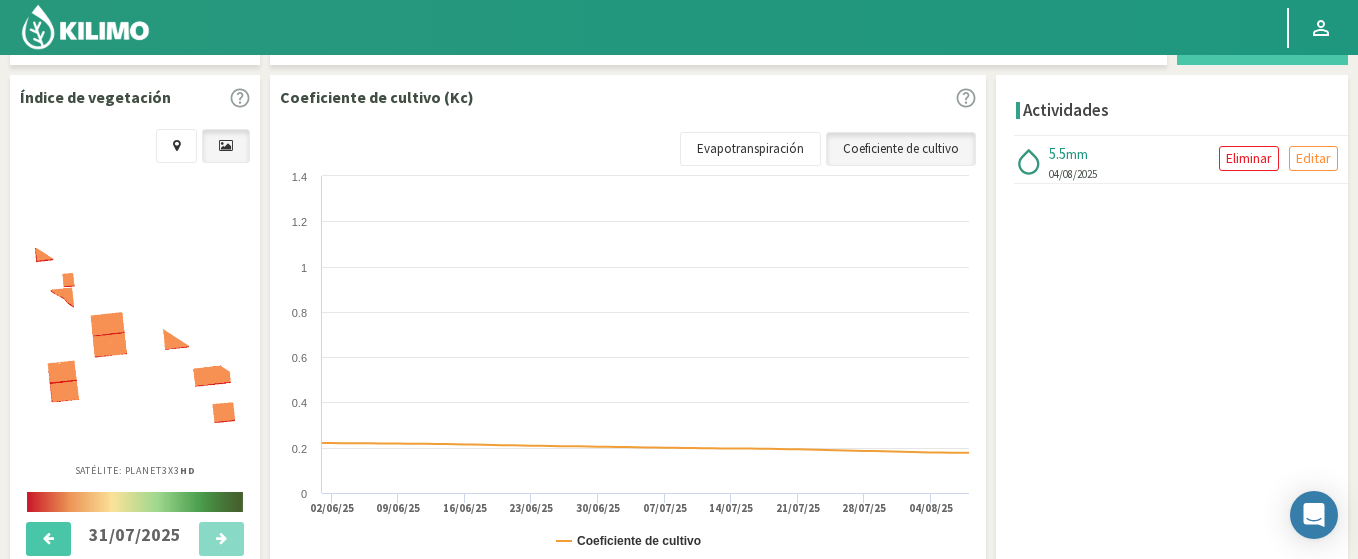 click 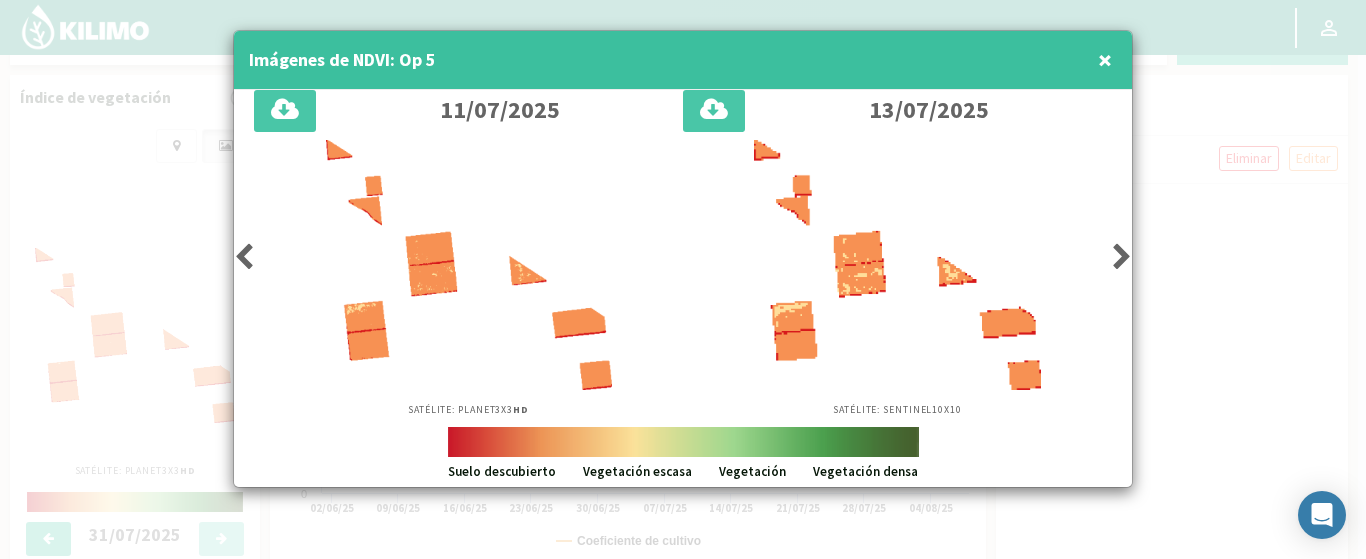 click at bounding box center [244, 257] 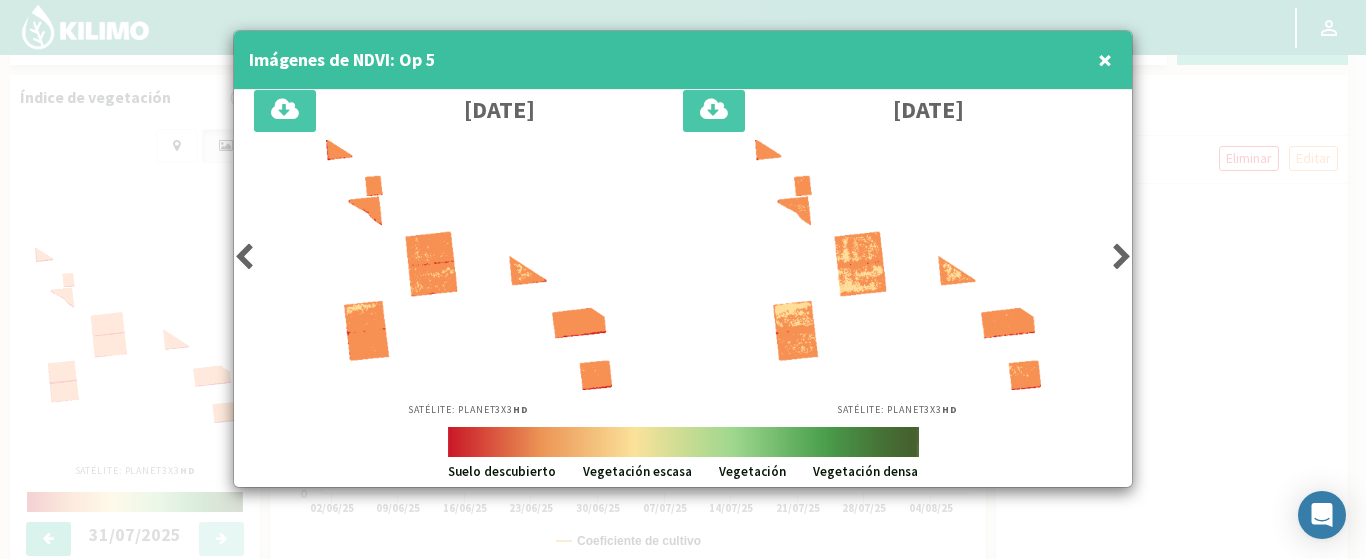 click at bounding box center [244, 257] 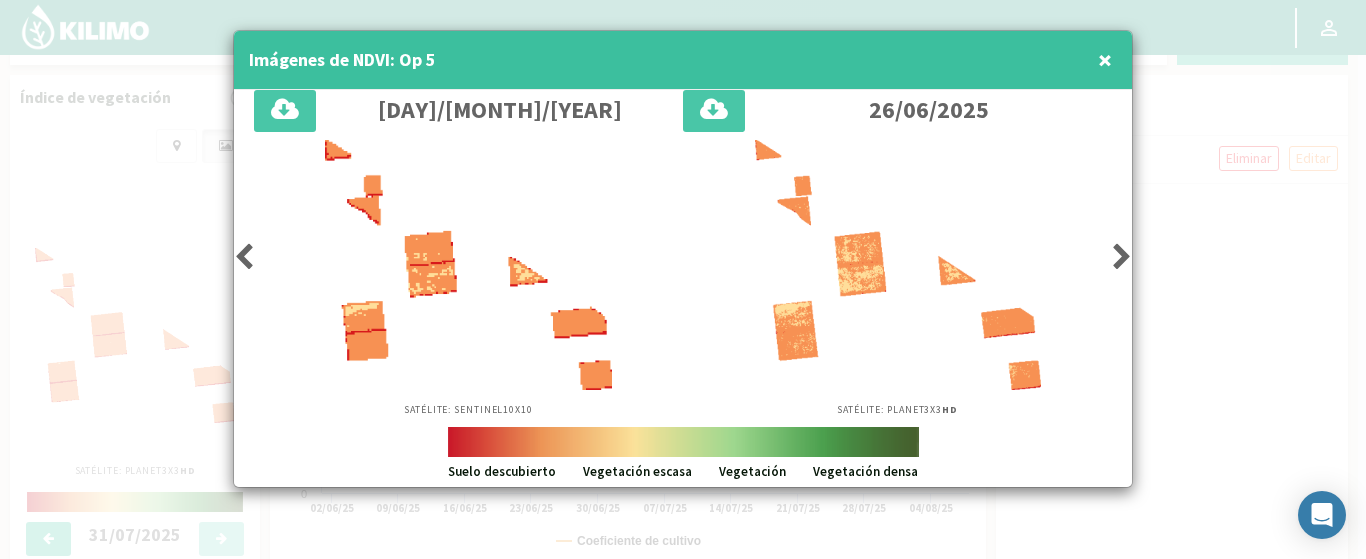 click at bounding box center (244, 257) 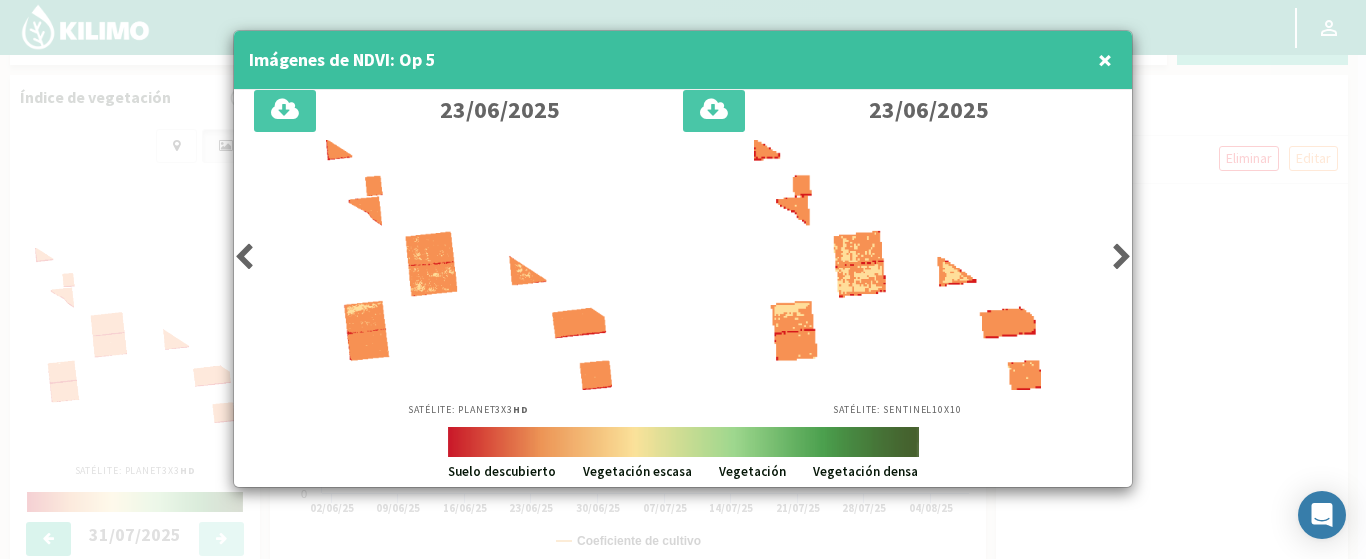 click on "×" at bounding box center (1105, 60) 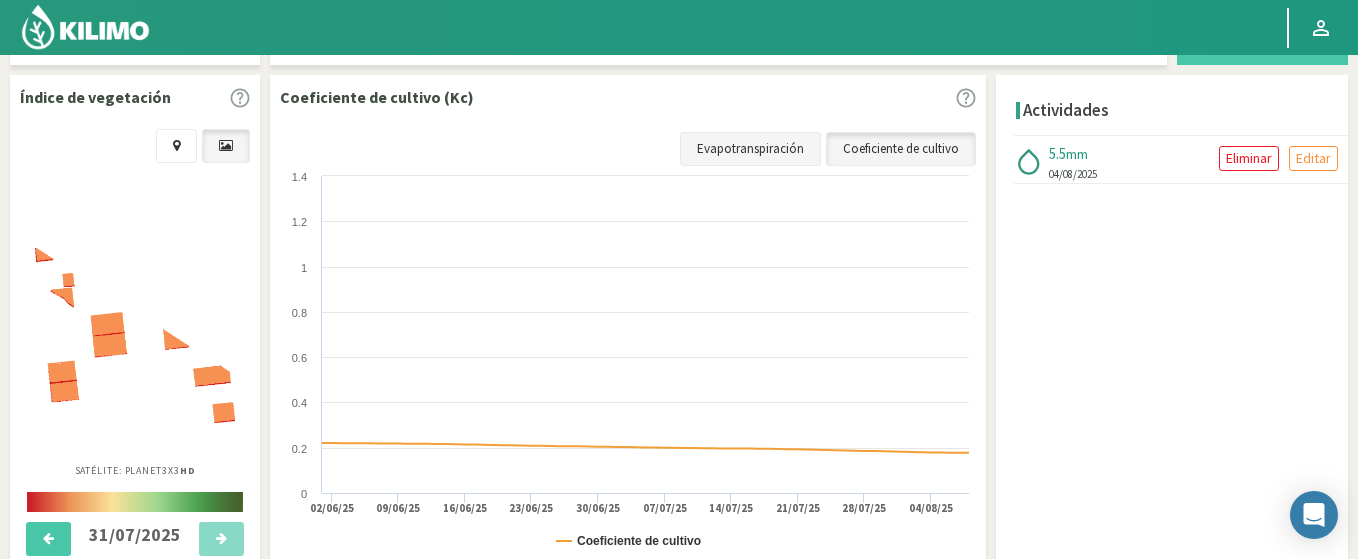 click on "Evapotranspiración" 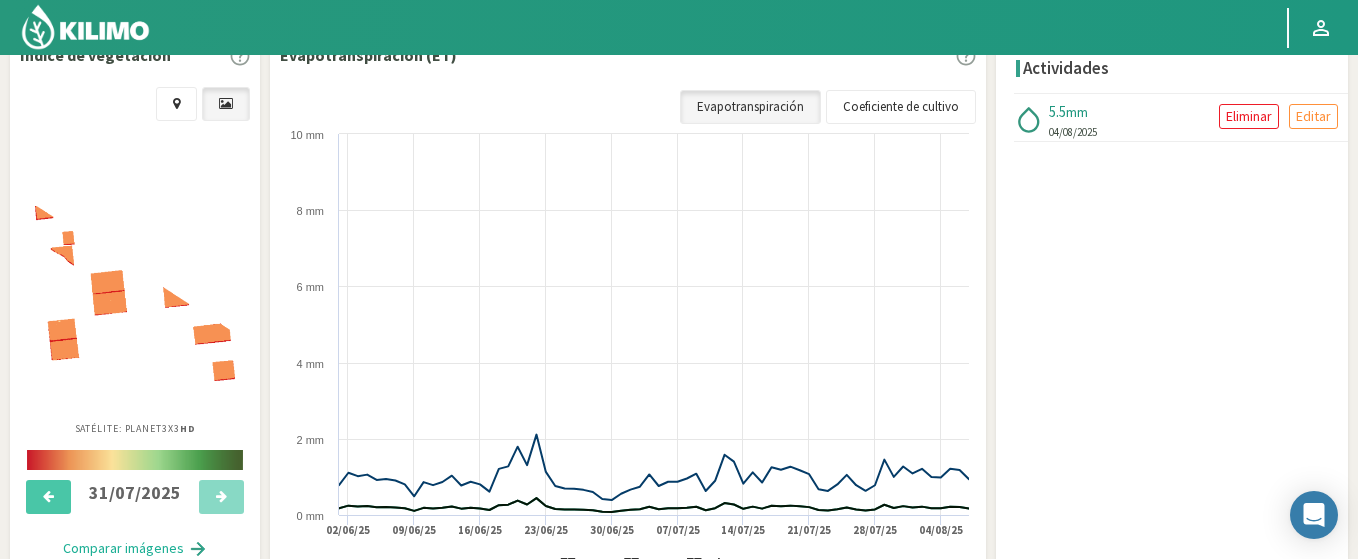 scroll, scrollTop: 684, scrollLeft: 0, axis: vertical 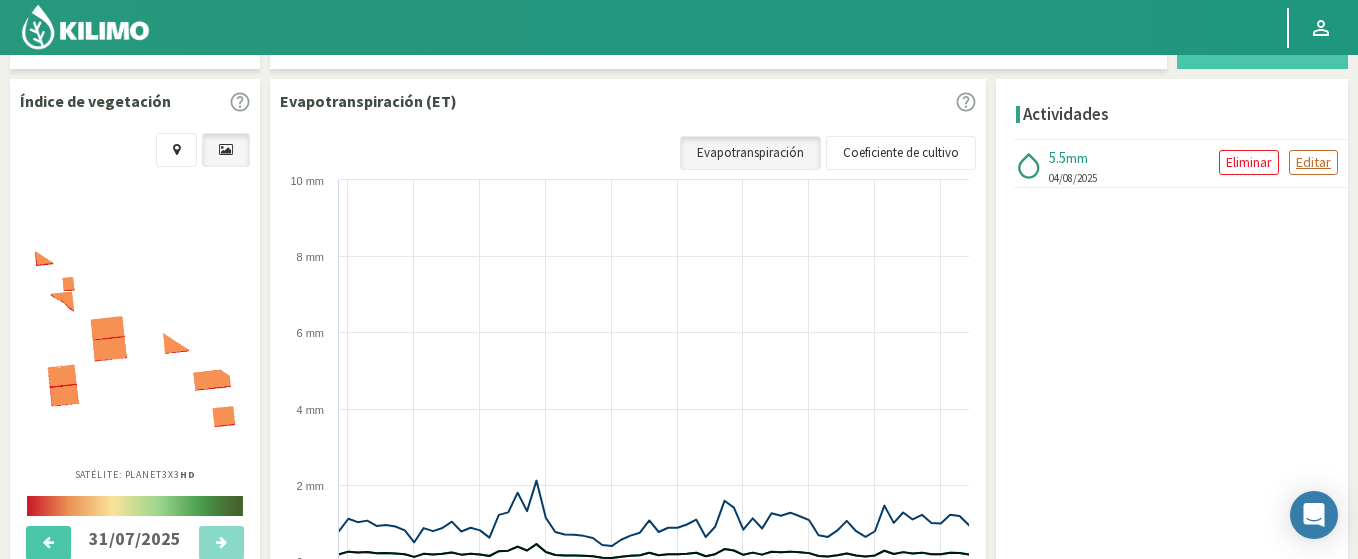 click on "Editar" 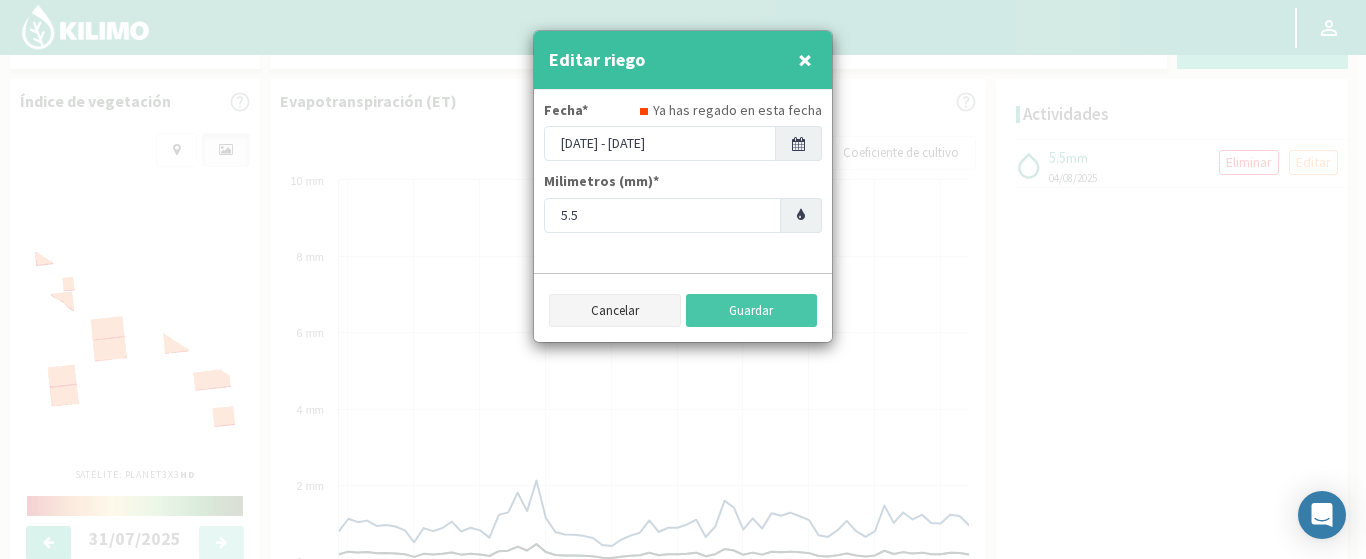 click on "Cancelar" at bounding box center (615, 311) 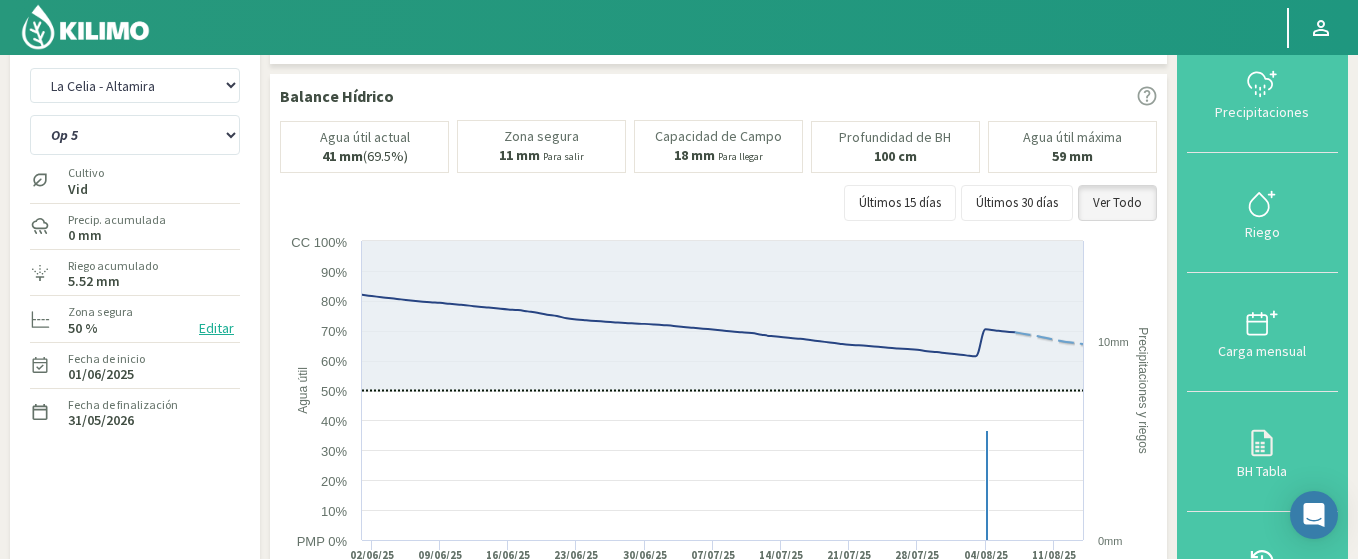 scroll, scrollTop: 16, scrollLeft: 0, axis: vertical 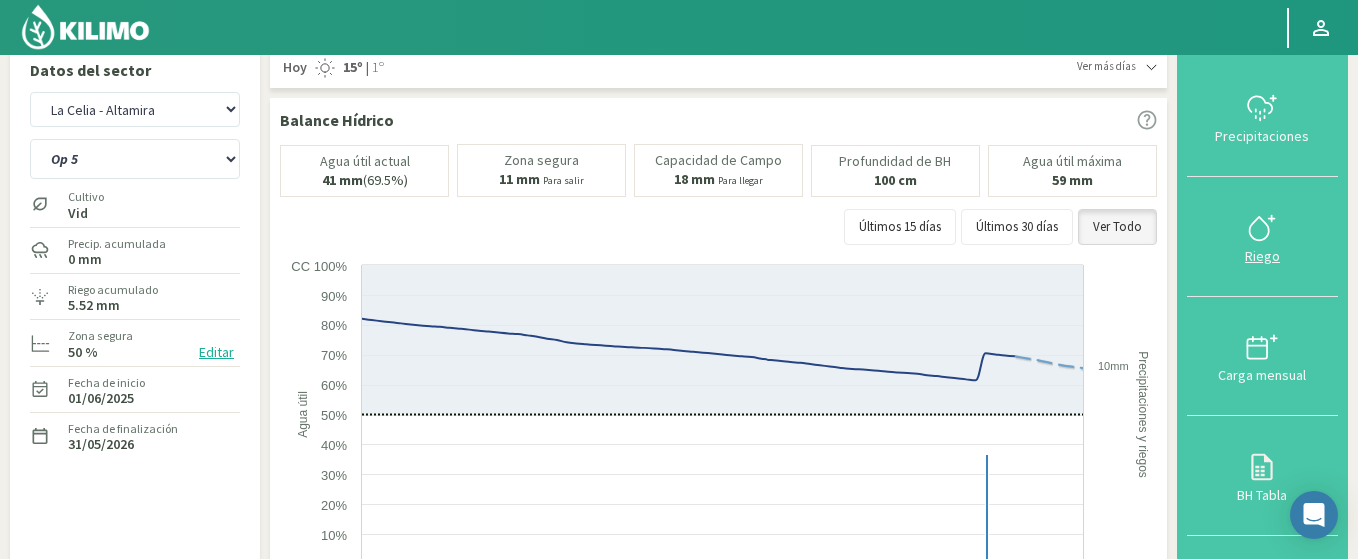 click at bounding box center (1262, 239) 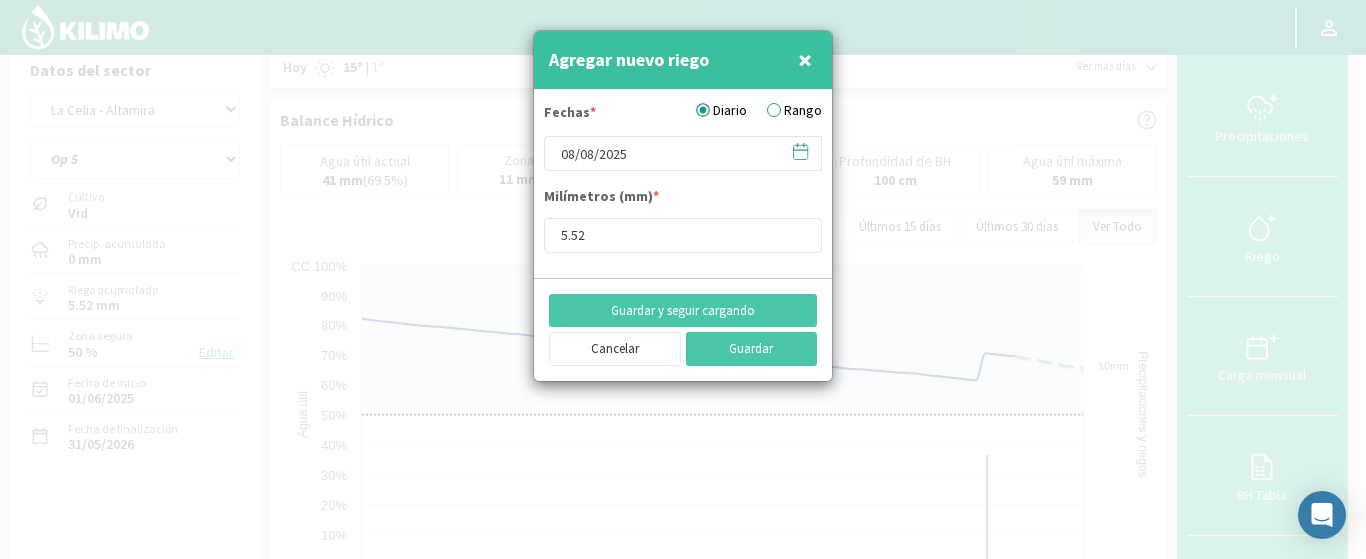 click 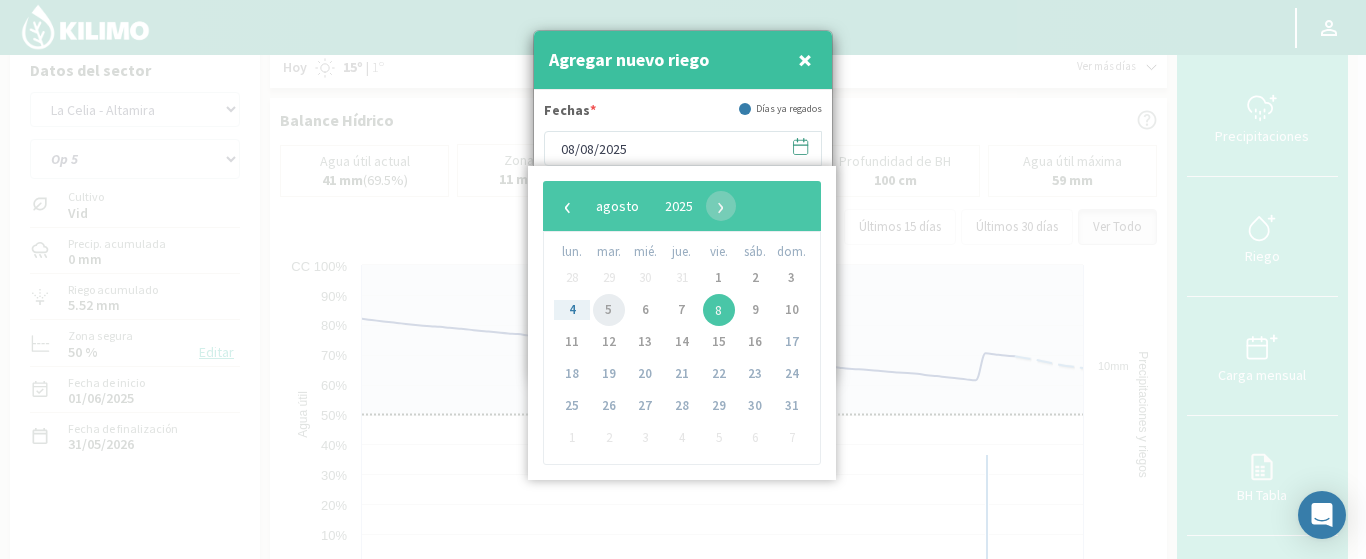 click on "5" 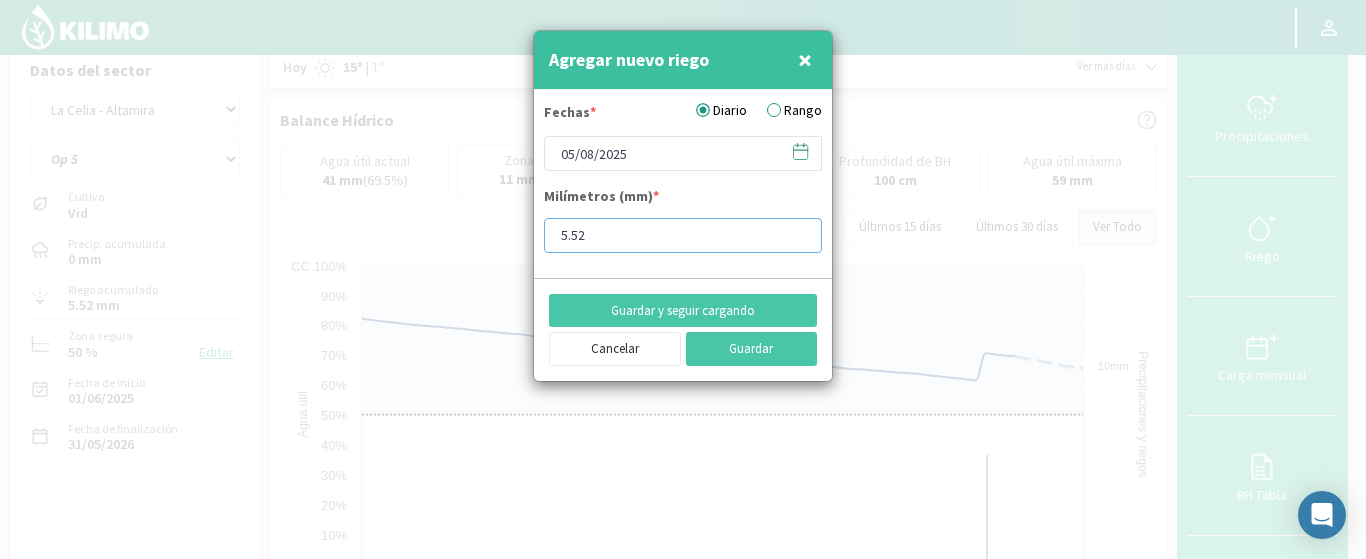 drag, startPoint x: 620, startPoint y: 238, endPoint x: 521, endPoint y: 227, distance: 99.60924 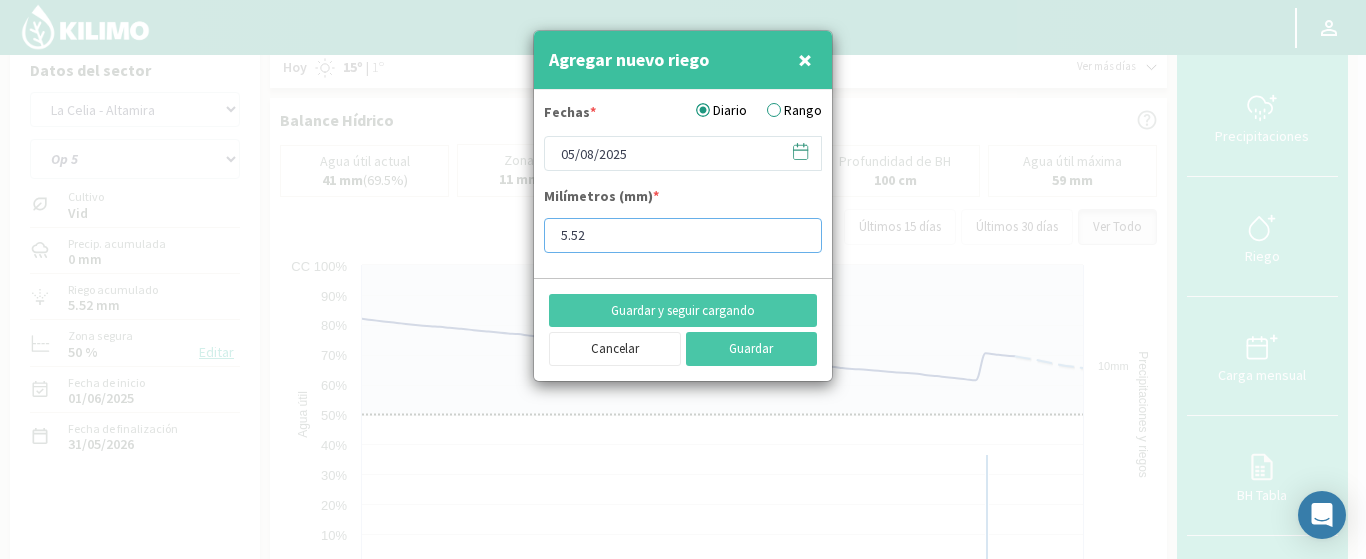 click on "Agregar nuevo riego × Fechas * Diario Rango [DATE] Milímetros (mm) * 5.52 Guardar y seguir cargando Cancelar Guardar" at bounding box center (683, 279) 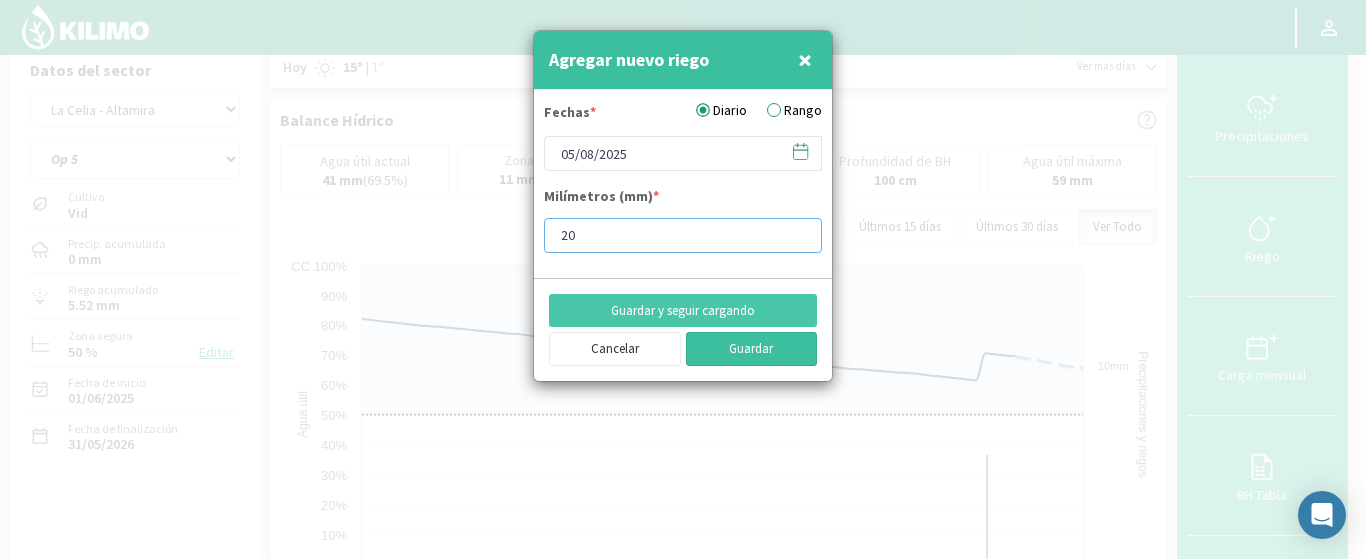 type on "20" 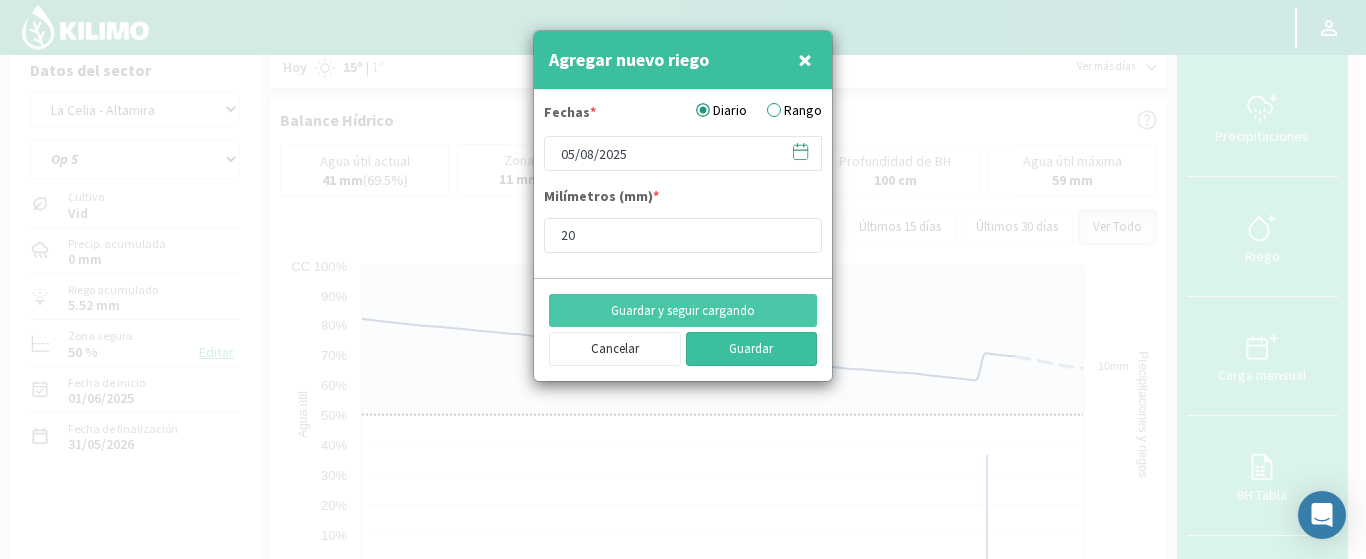 click on "Guardar" at bounding box center [752, 349] 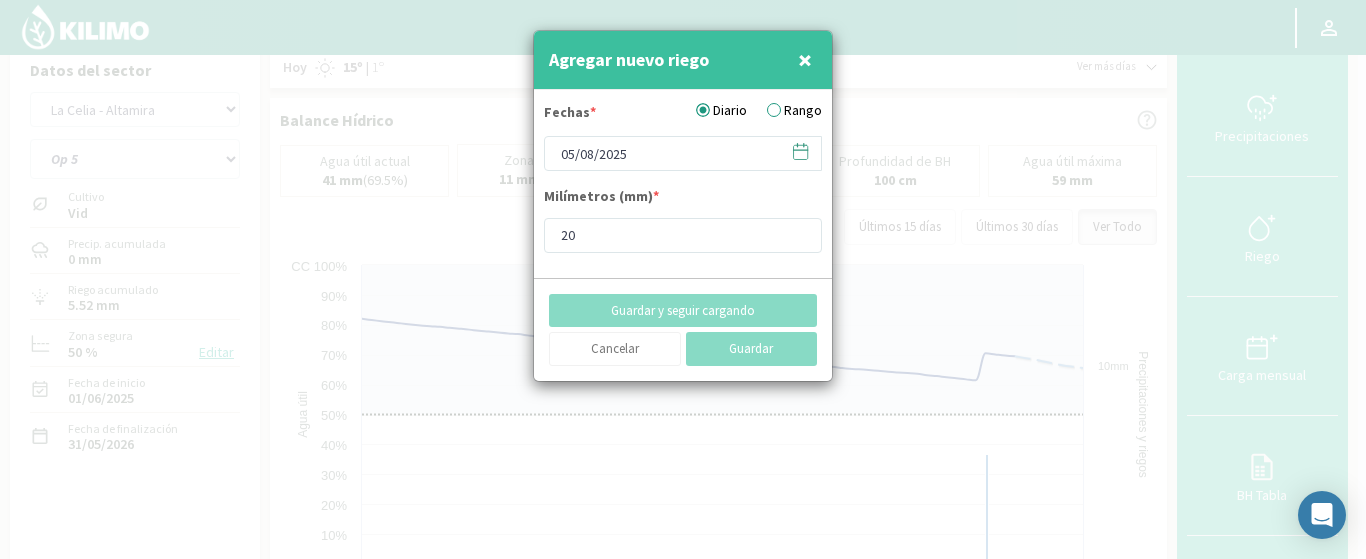 type on "08/08/2025" 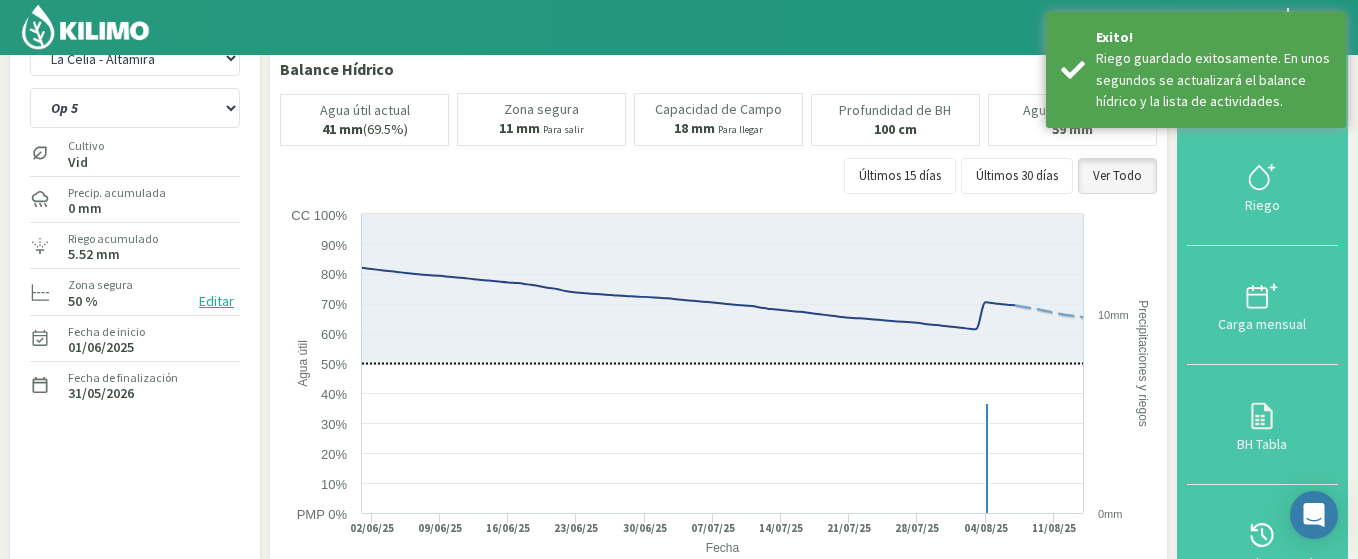 scroll, scrollTop: 68, scrollLeft: 0, axis: vertical 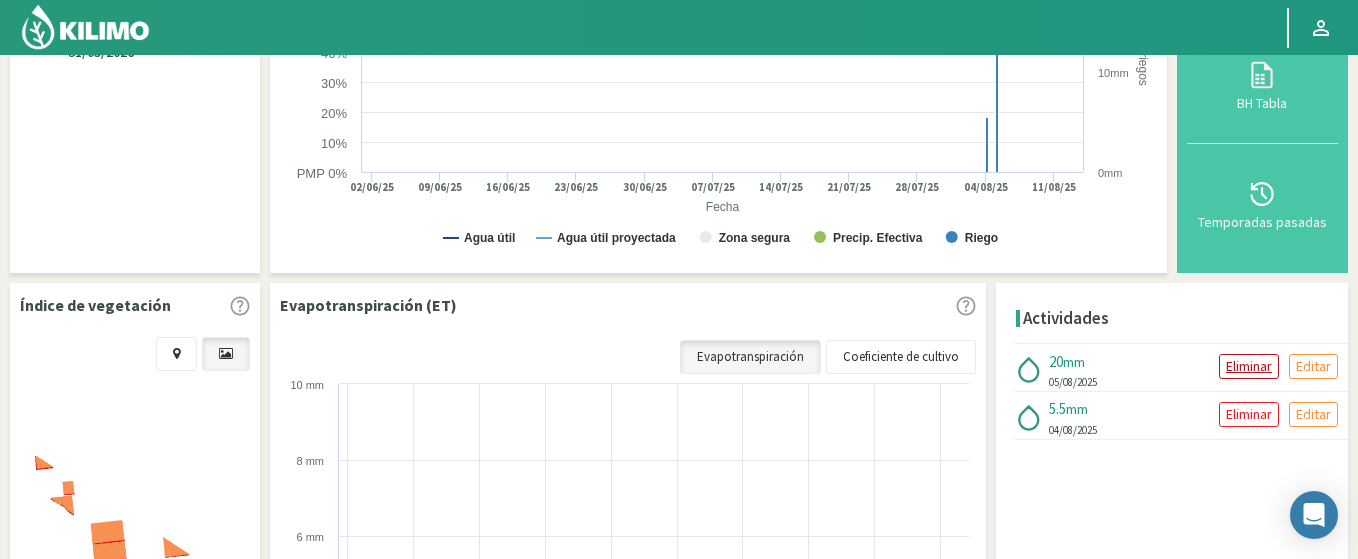 click on "Eliminar" 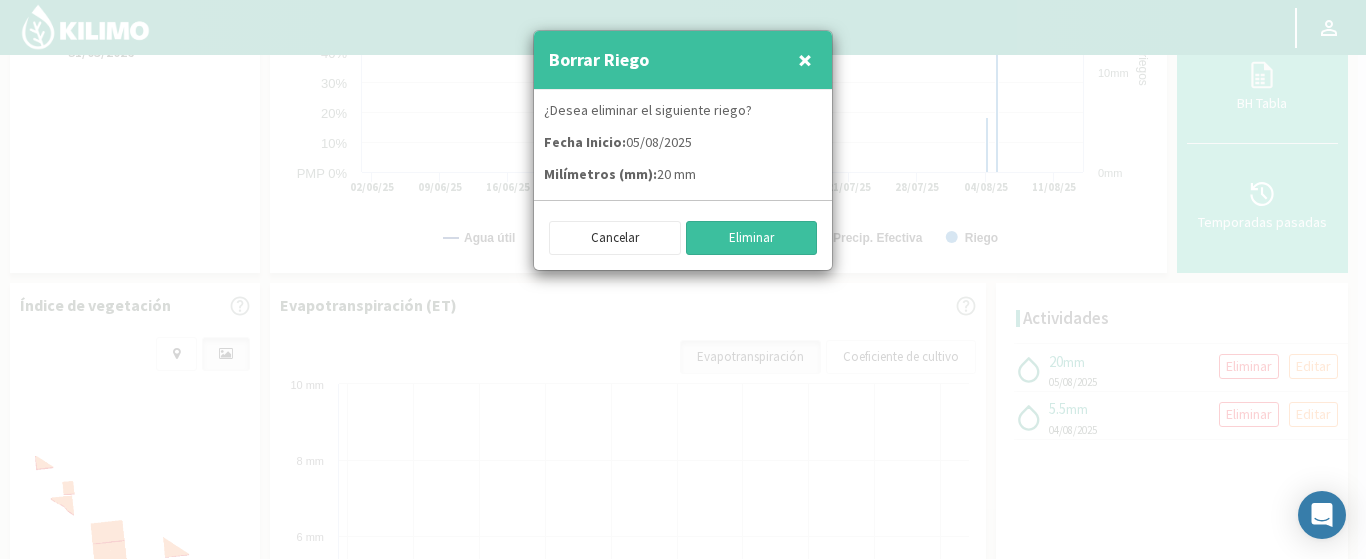 click on "Eliminar" at bounding box center (752, 238) 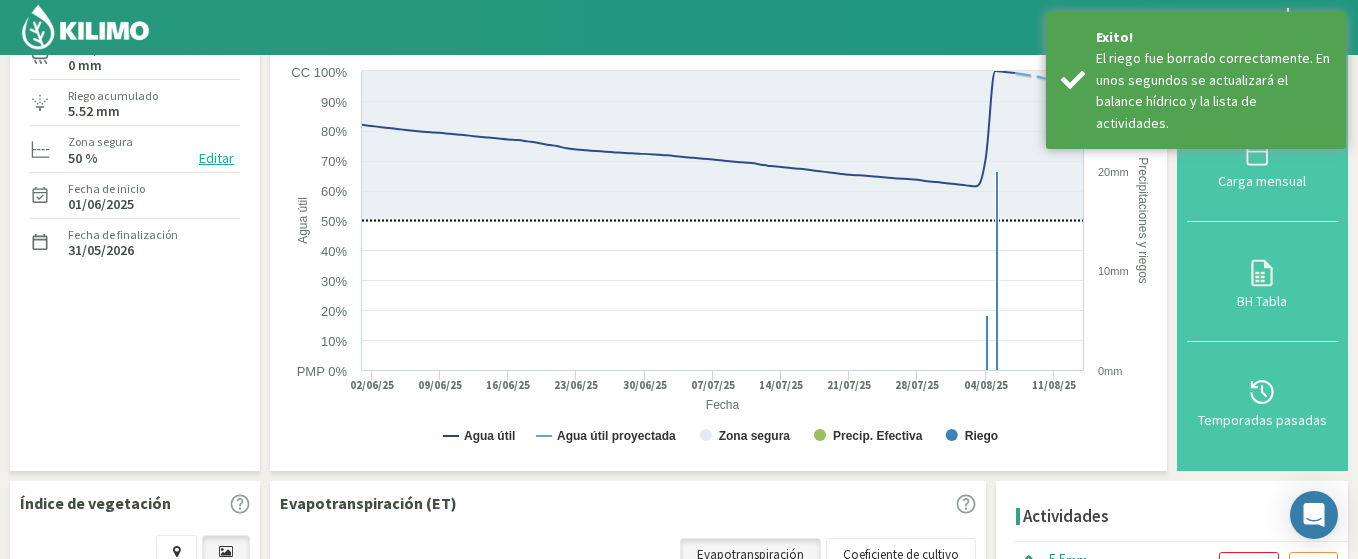 scroll, scrollTop: 48, scrollLeft: 0, axis: vertical 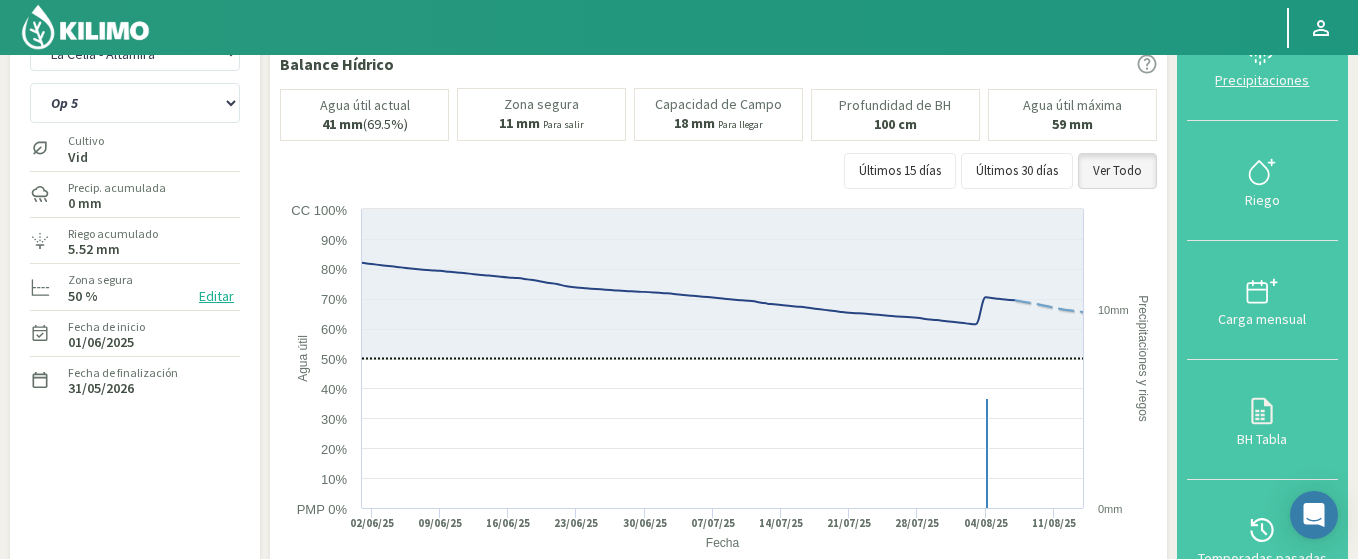 click on "Precipitaciones" at bounding box center (1262, 80) 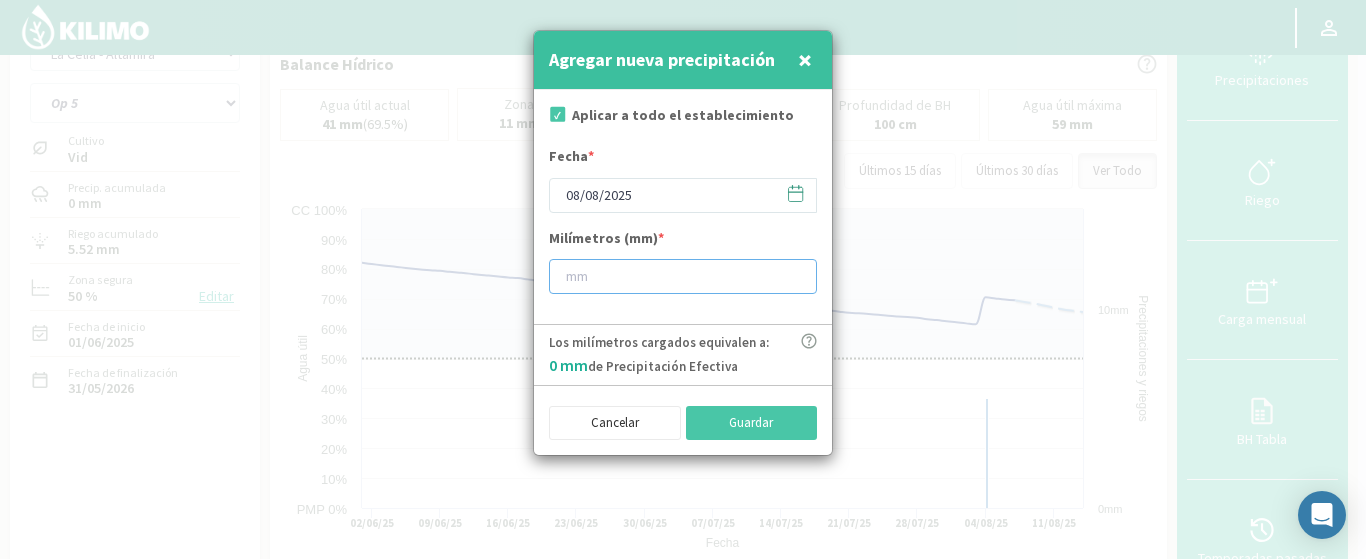 click at bounding box center [683, 276] 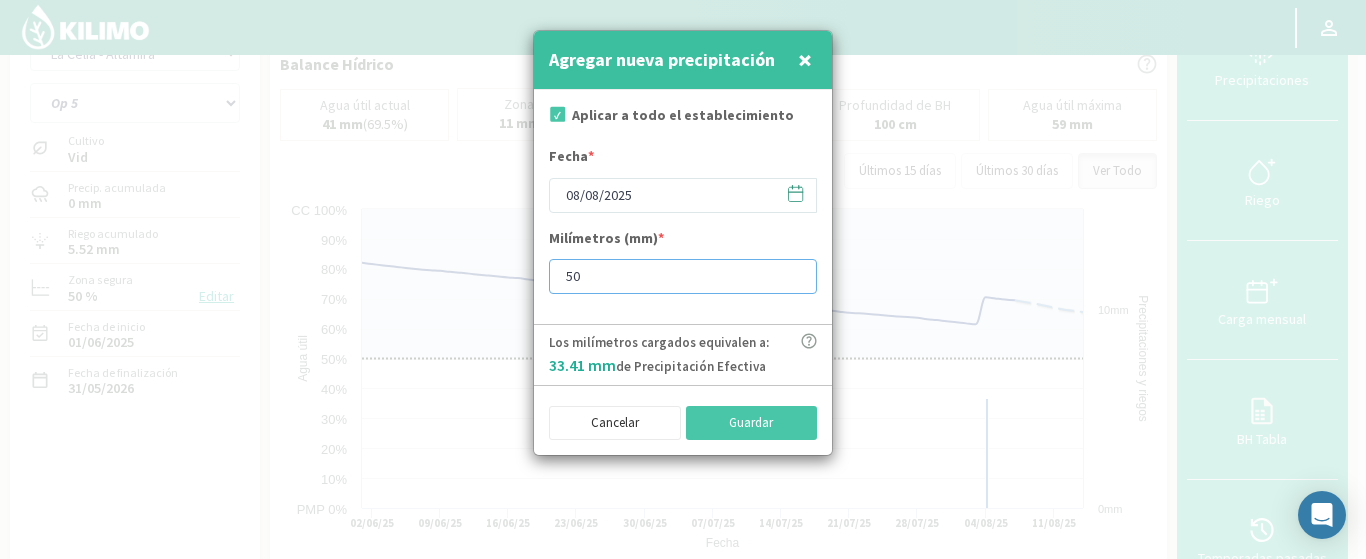 type on "50" 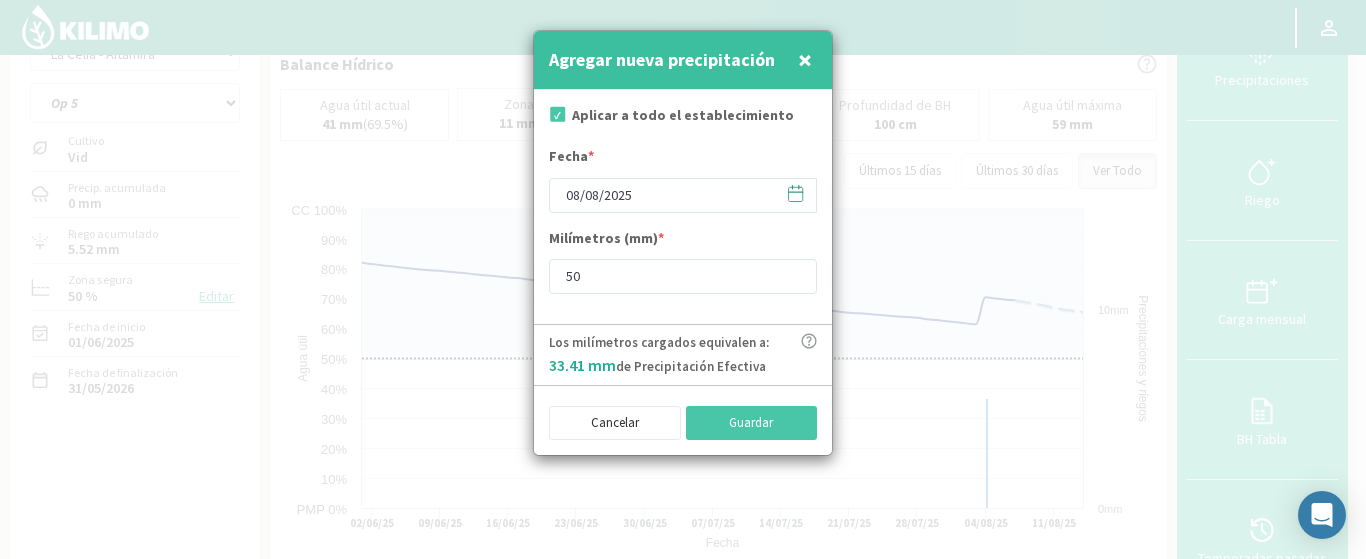 click 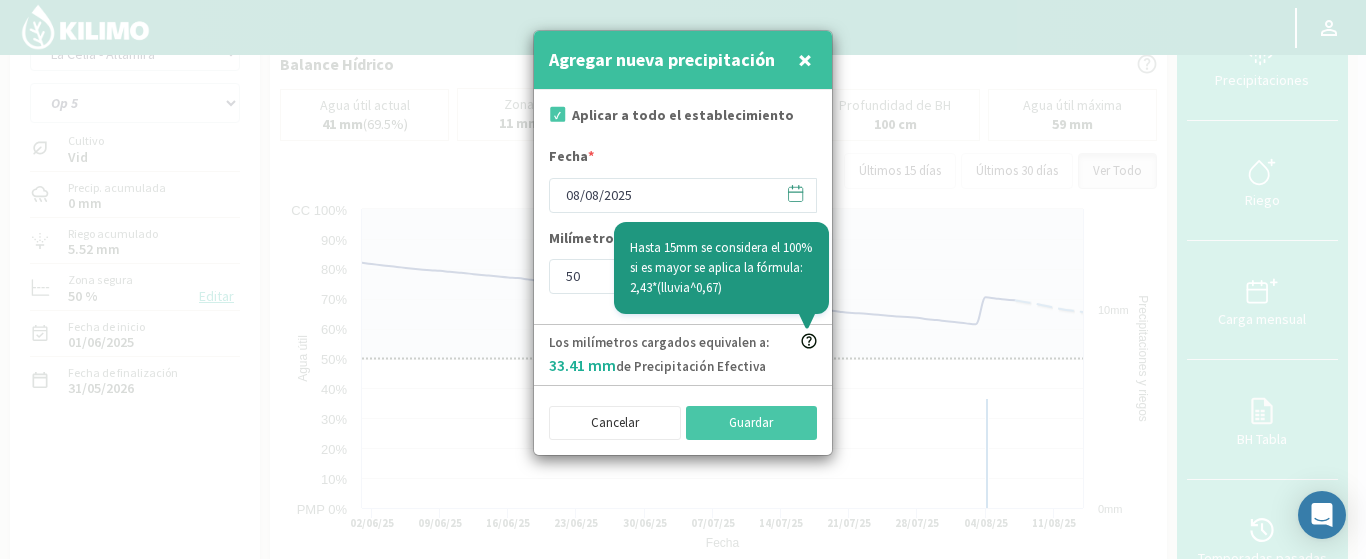 click on "Los milímetros cargados equivalen a: 33.41 mm de Precipitación Efectiva" at bounding box center [659, 355] 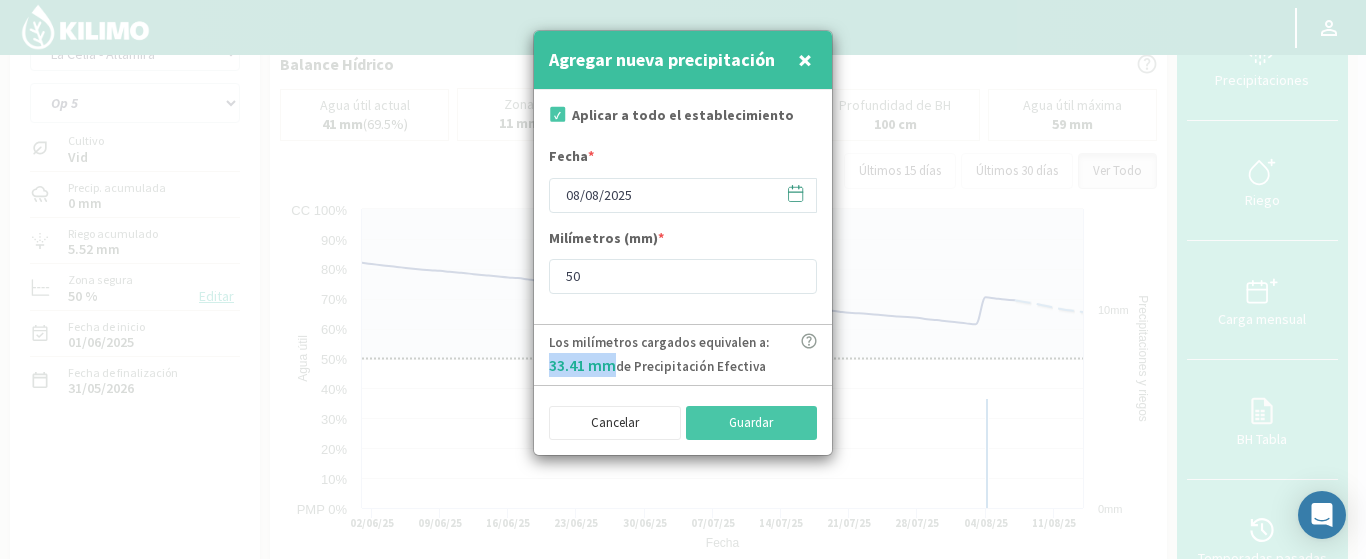 drag, startPoint x: 547, startPoint y: 371, endPoint x: 617, endPoint y: 373, distance: 70.028564 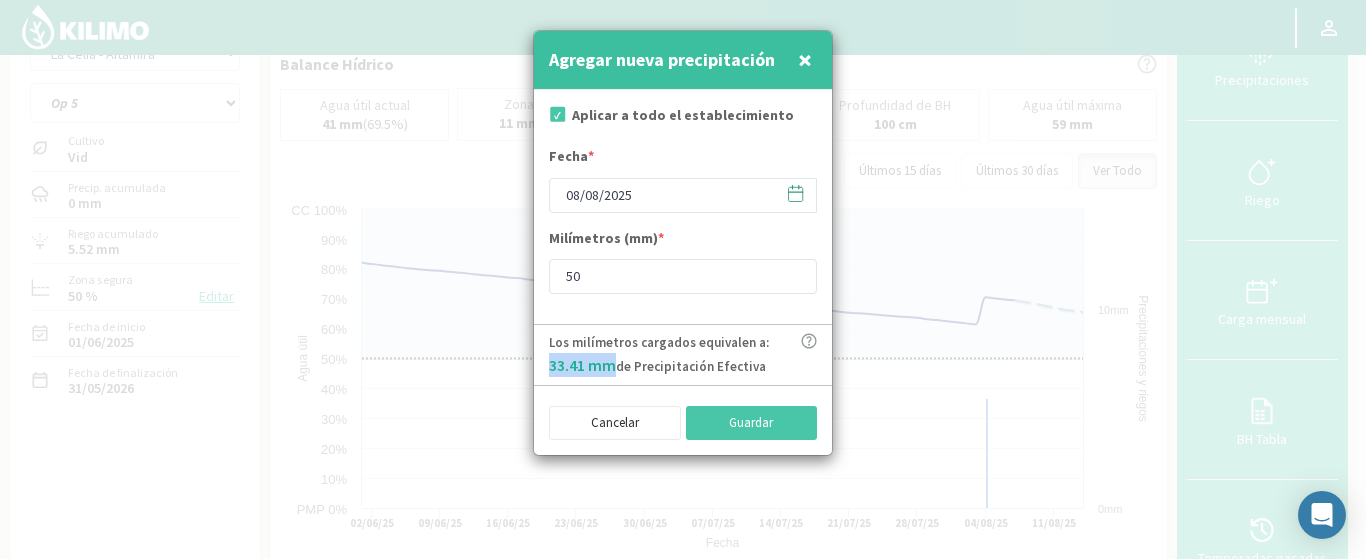 click on "Los milímetros cargados equivalen a: 33.41 mm de Precipitación Efectiva" at bounding box center [683, 354] 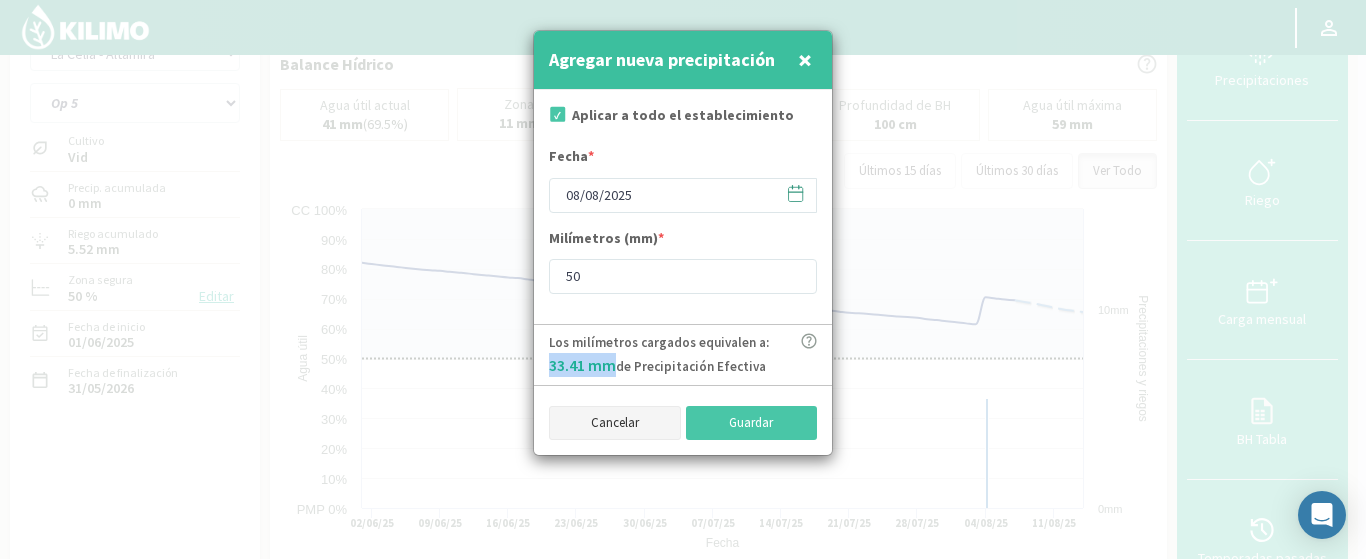 click on "Cancelar" at bounding box center [615, 423] 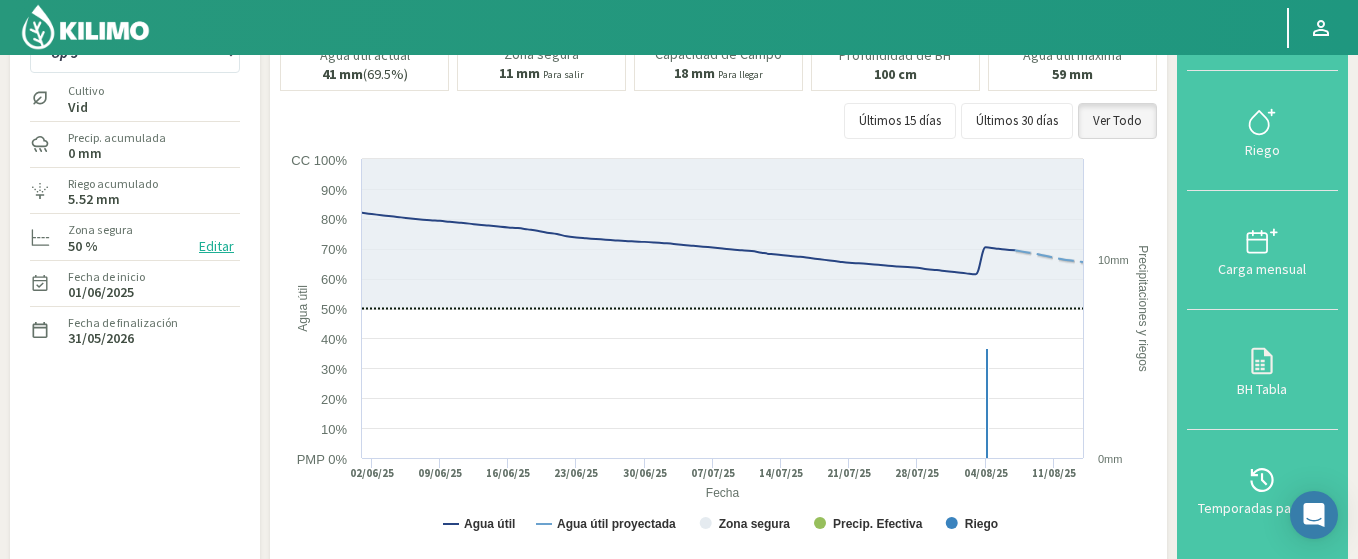 scroll, scrollTop: 138, scrollLeft: 0, axis: vertical 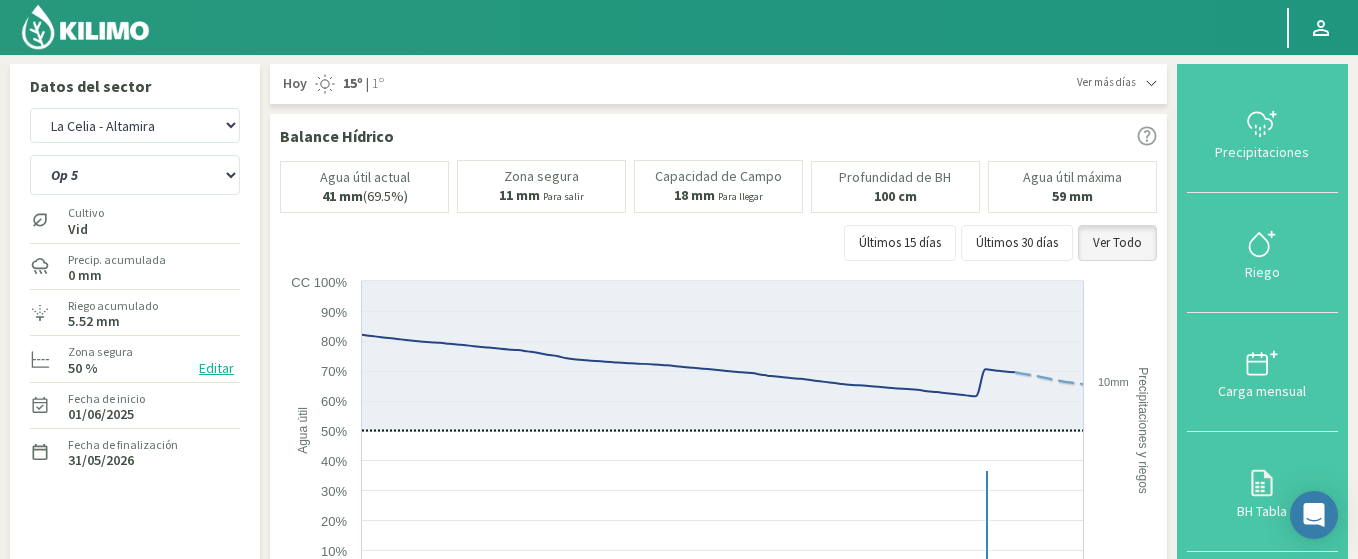 click on "Agr. Cardonal   Agr. El Carmelo   Agrícola Bakia   Agrícola Bakia - IC   Agrícola Exser - Campo Los Andes   Agricola FM Hermanos   Agrícola La Laguna (Samuel Ovalle) - IC   Agrícola Santa Magdalena (E. Ovalle) - IC   Agr. Las Riendas   Agr. Nieto - Florencia   Agr. Nieto - San Andrés   Agrorreina Parcela 27   Agrorreina Parcela 42   Agrorreina Parcela 44   Agrorreina Parcela 46   Agrorreina Parcela 47   Agrorreina San Ramon   AgroUC - IC   Agr. San José   Agr. Santa Laura - Romanini - Cítricos   Agr. Santa Magdalena   Agr. Sutil   Agr. Sutil - Pirque   Agr. Varagui - Rosario 2   Agr. Viconto Campo Viluco   Ag. Santa Laura -Cas1   Ag. Santa Laura -Cas2   Ag. Santa Laura -Cas3   Ag. Santa Laura - Santa Teresa   Agua del Valle - San Gregorio   Agua del Valle - San Lorenzo   Agua del Valle - Santa Emilia   Albigasta - 1m   Albigasta - 2m   Alpamanta   Bidarte   Bidarte   Bidarte   Campo Cassineri   Campo del Puesto - 1m   Campo del Puesto - 2m   Campo Flor   Campo Quinta de Maipo   Chemol Che Hue" 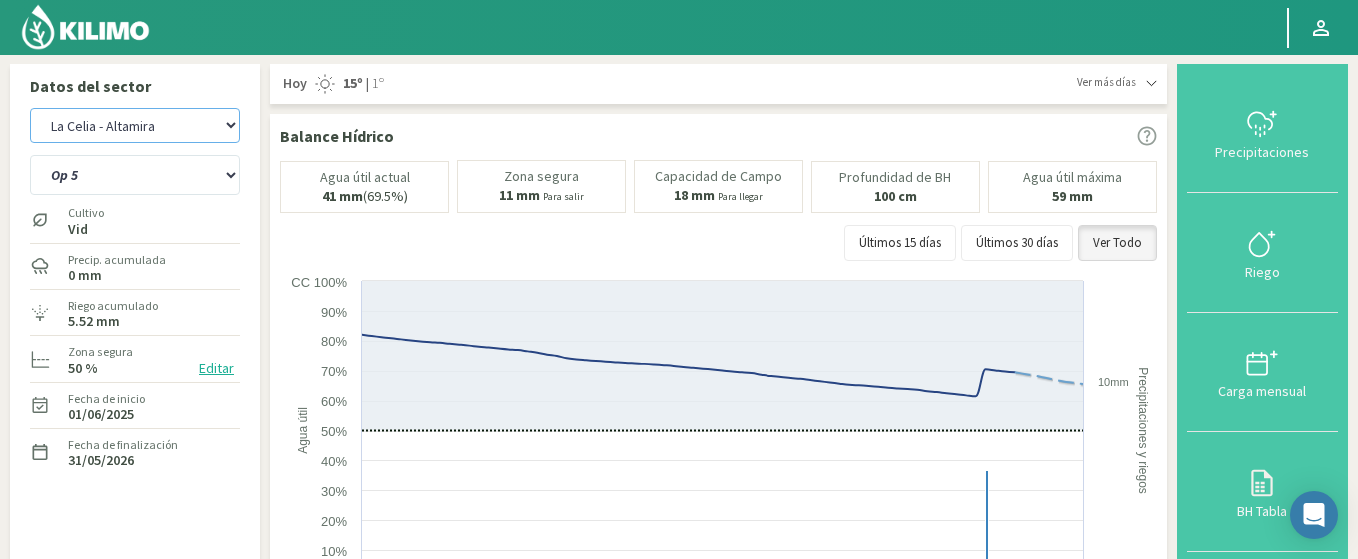 select on "146: Object" 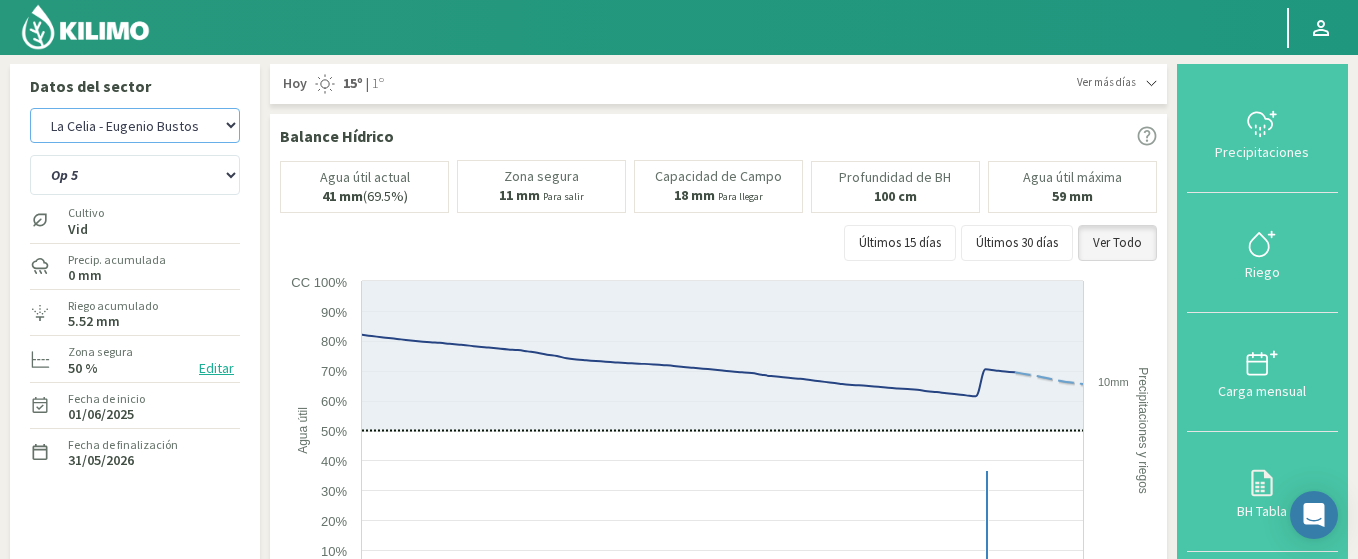 click on "Agr. Cardonal   Agr. El Carmelo   Agrícola Bakia   Agrícola Bakia - IC   Agrícola Exser - Campo Los Andes   Agricola FM Hermanos   Agrícola La Laguna (Samuel Ovalle) - IC   Agrícola Santa Magdalena (E. Ovalle) - IC   Agr. Las Riendas   Agr. Nieto - Florencia   Agr. Nieto - San Andrés   Agrorreina Parcela 27   Agrorreina Parcela 42   Agrorreina Parcela 44   Agrorreina Parcela 46   Agrorreina Parcela 47   Agrorreina San Ramon   AgroUC - IC   Agr. San José   Agr. Santa Laura - Romanini - Cítricos   Agr. Santa Magdalena   Agr. Sutil   Agr. Sutil - Pirque   Agr. Varagui - Rosario 2   Agr. Viconto Campo Viluco   Ag. Santa Laura -Cas1   Ag. Santa Laura -Cas2   Ag. Santa Laura -Cas3   Ag. Santa Laura - Santa Teresa   Agua del Valle - San Gregorio   Agua del Valle - San Lorenzo   Agua del Valle - Santa Emilia   Albigasta - 1m   Albigasta - 2m   Alpamanta   Bidarte   Bidarte   Bidarte   Campo Cassineri   Campo del Puesto - 1m   Campo del Puesto - 2m   Campo Flor   Campo Quinta de Maipo   Chemol Che Hue" 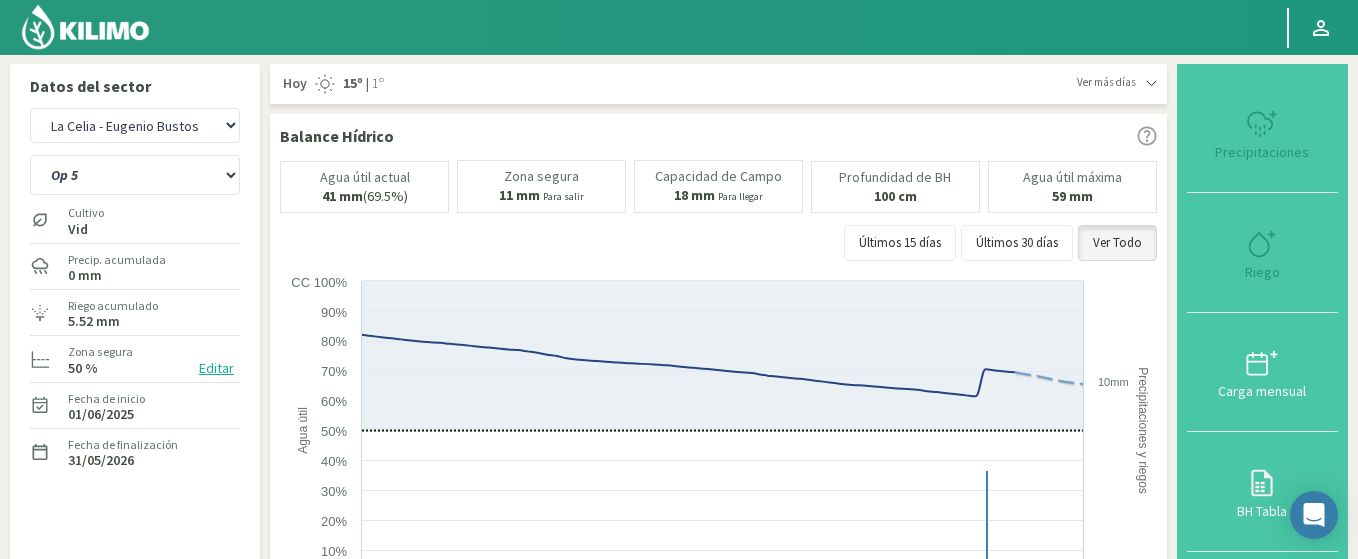 click 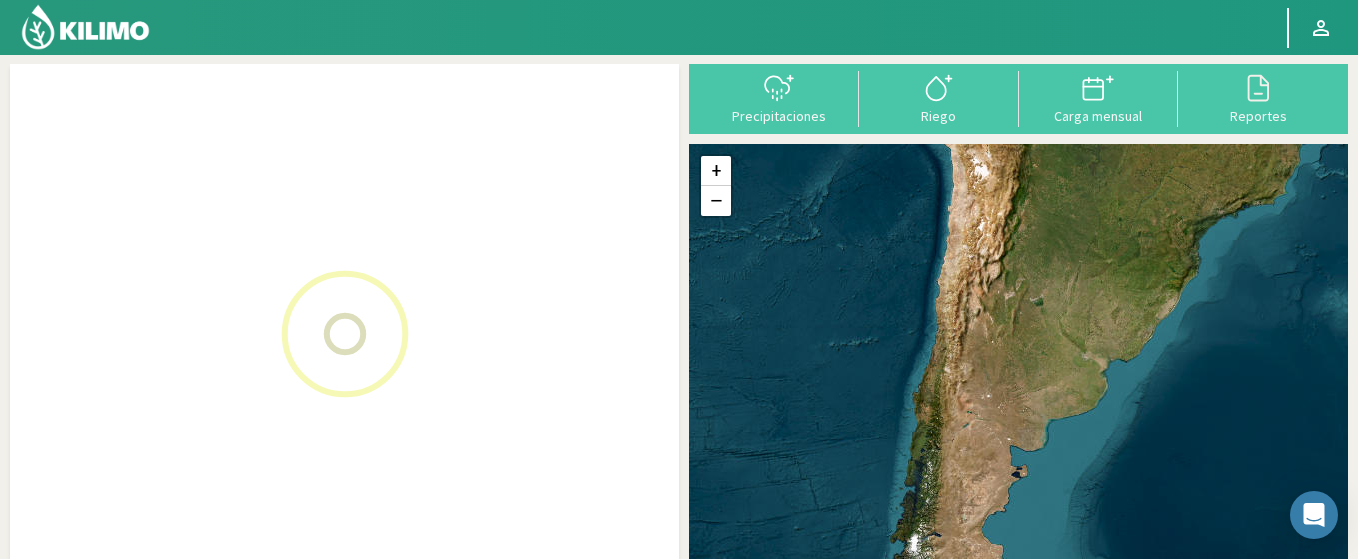 click 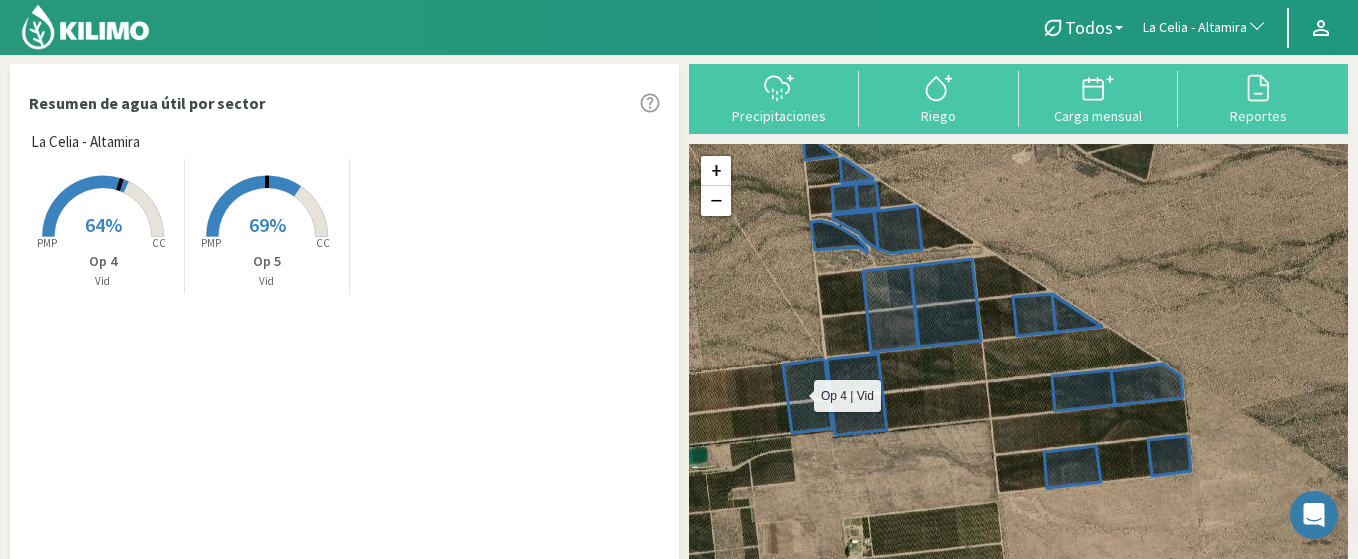 drag, startPoint x: 874, startPoint y: 282, endPoint x: 913, endPoint y: 308, distance: 46.872166 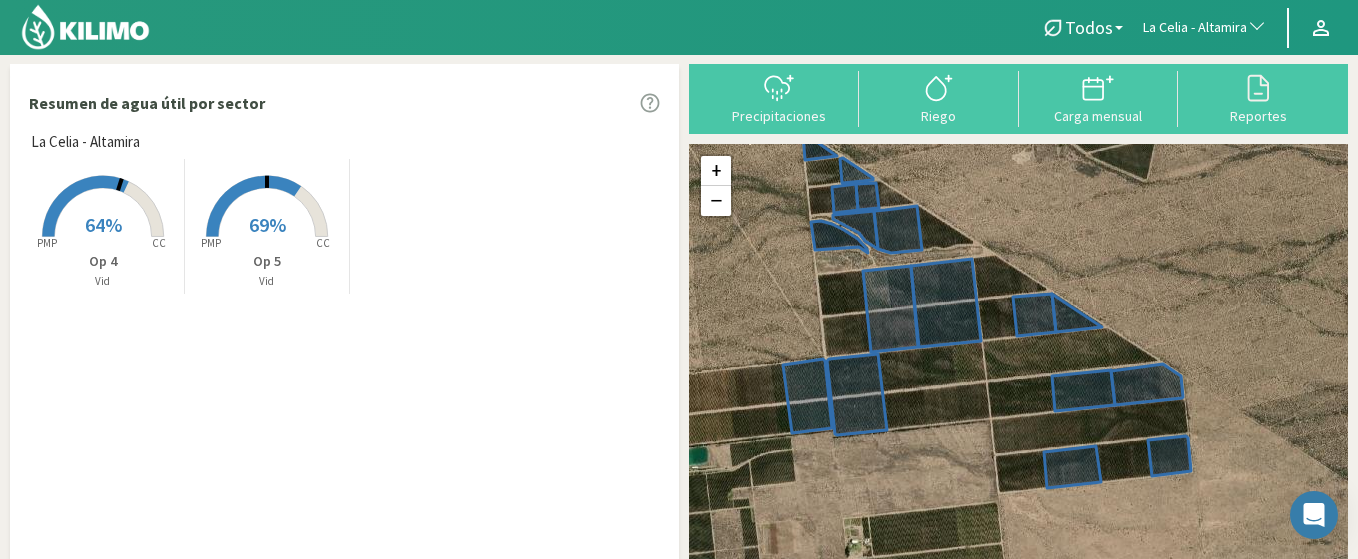 click on "La Celia - Altamira" 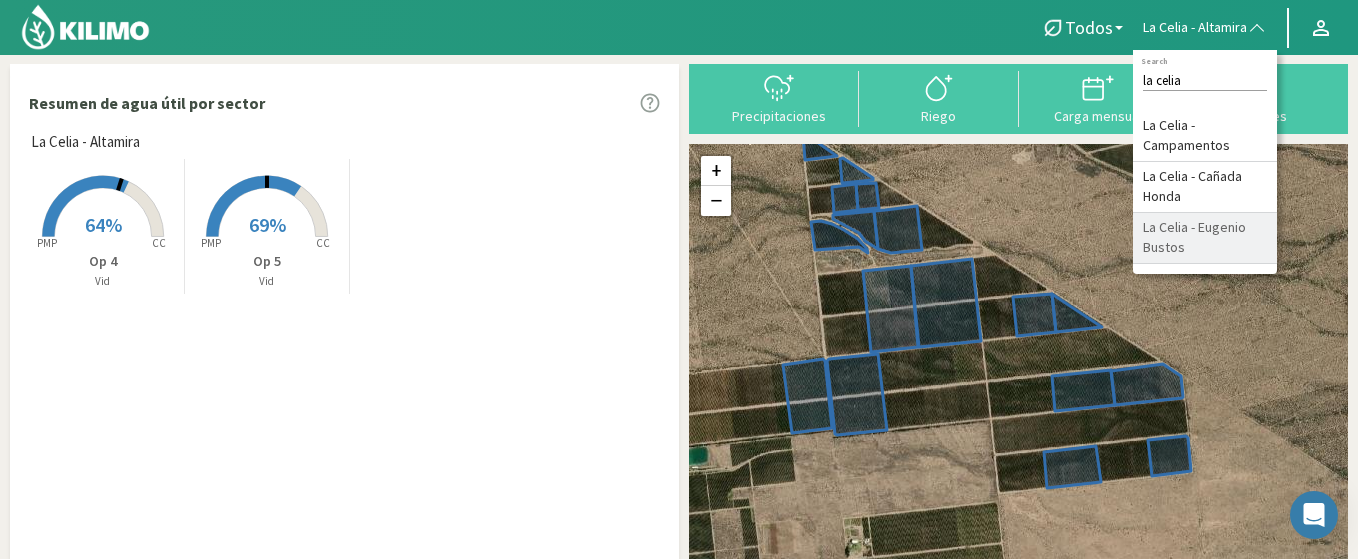 type on "la celia" 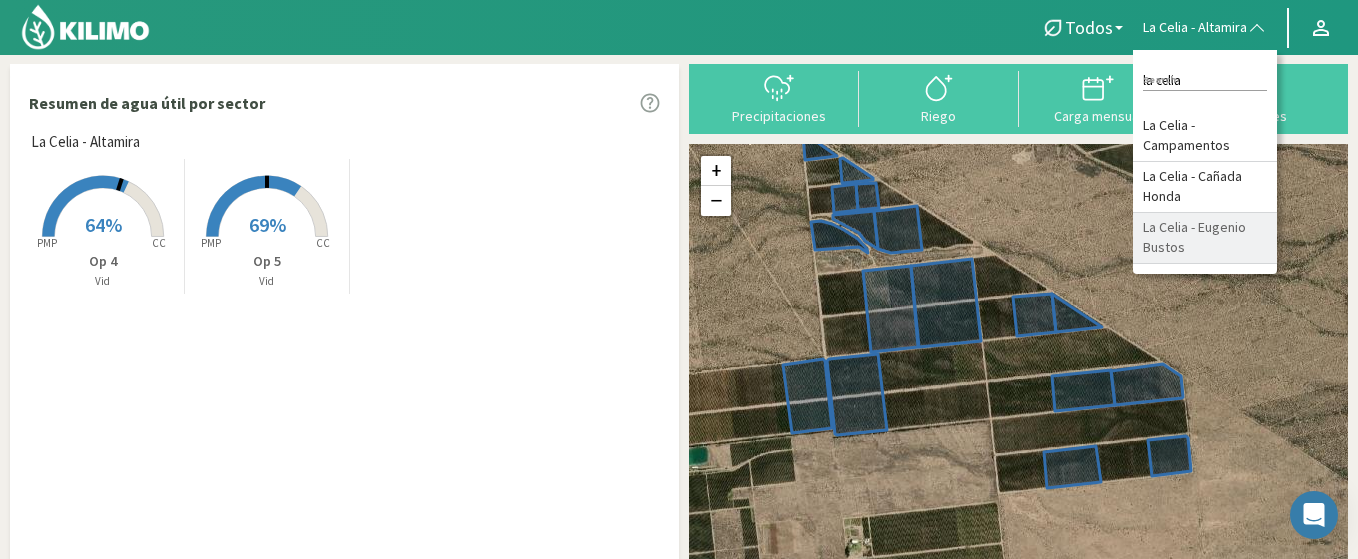 click on "La Celia - Eugenio Bustos" 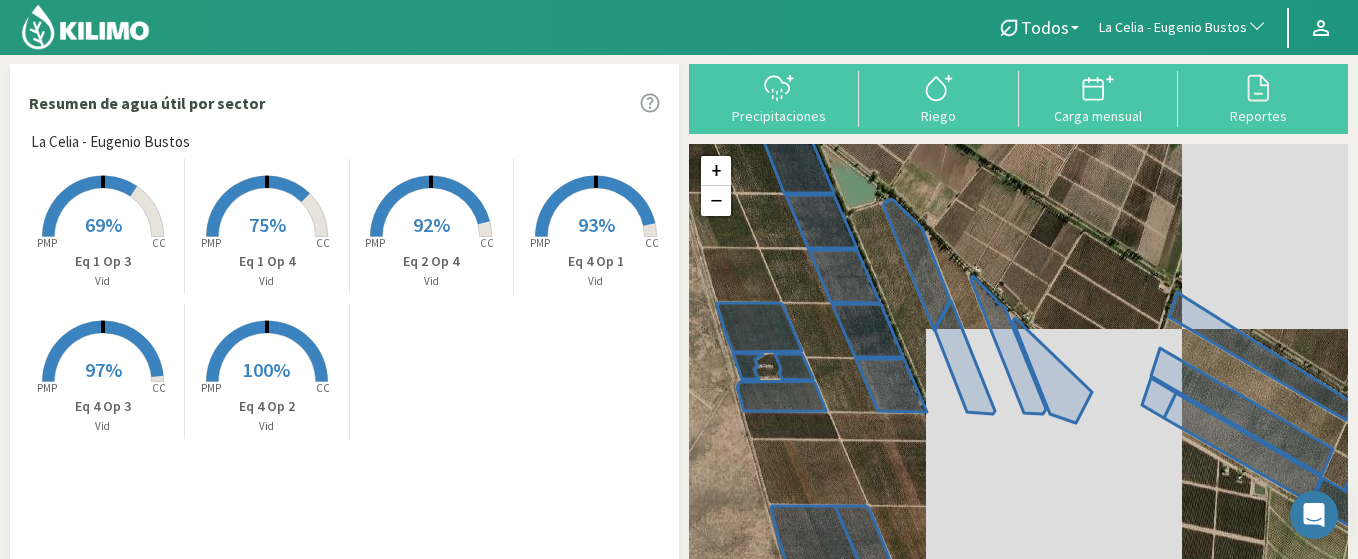 drag, startPoint x: 993, startPoint y: 278, endPoint x: 1027, endPoint y: 261, distance: 38.013157 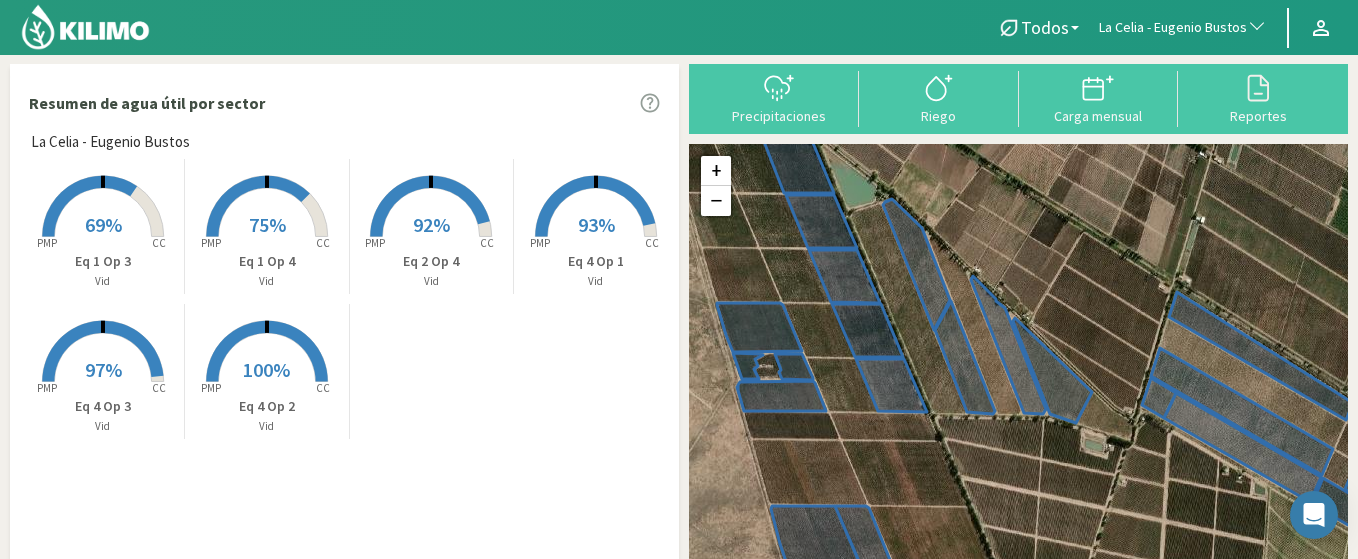 click on "100%" at bounding box center [266, 369] 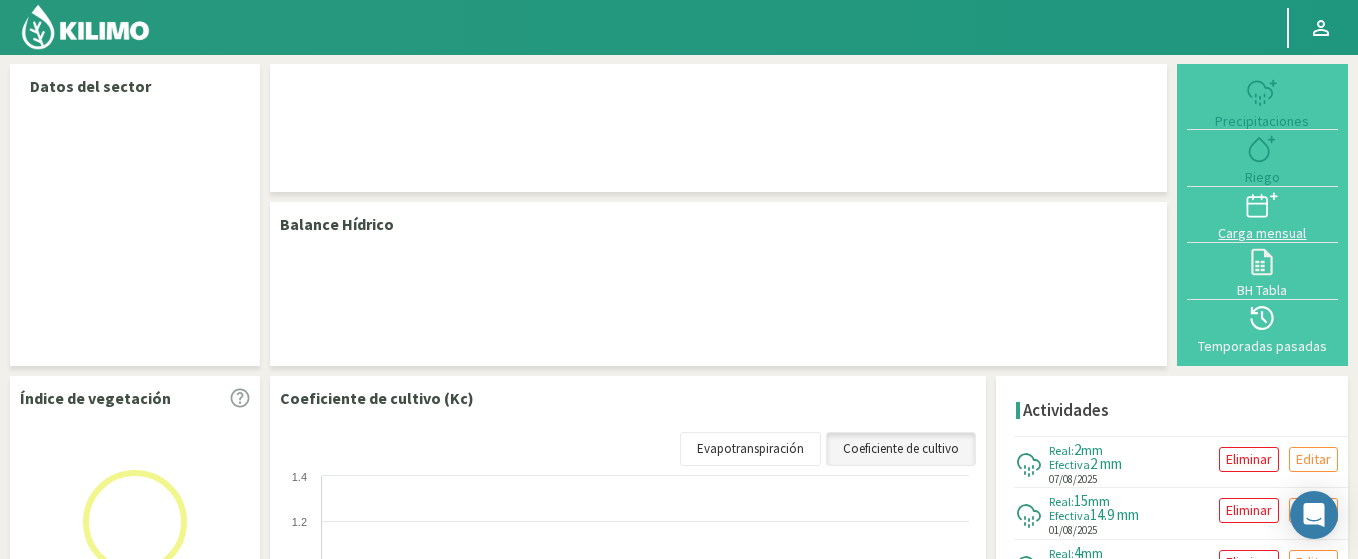 select on "146: Object" 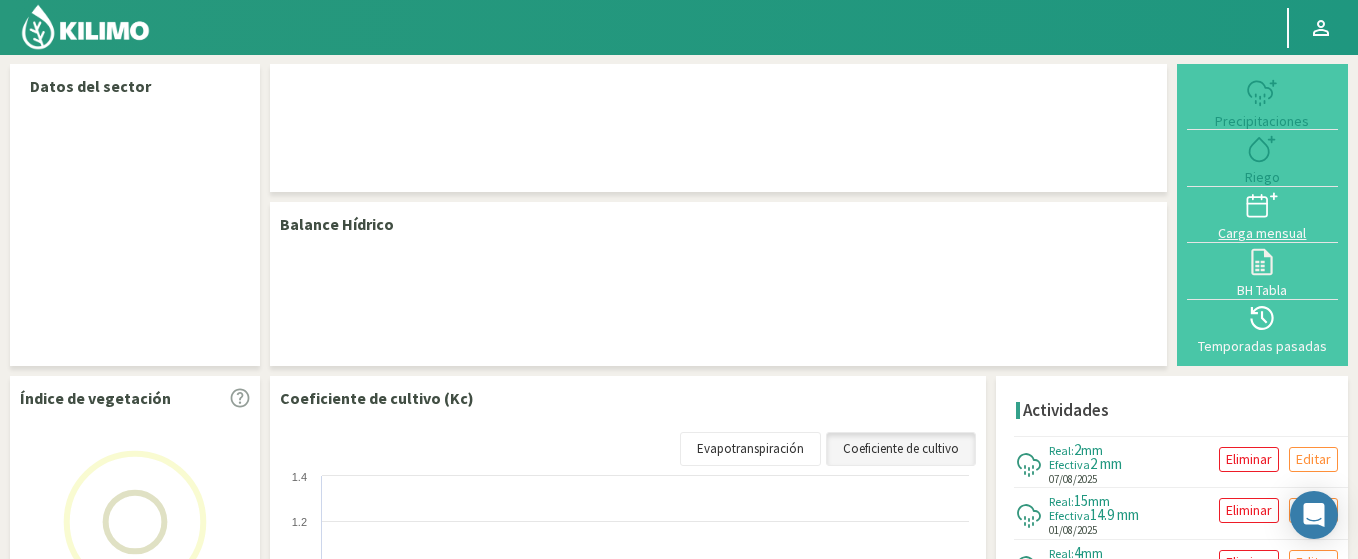 select on "4: Object" 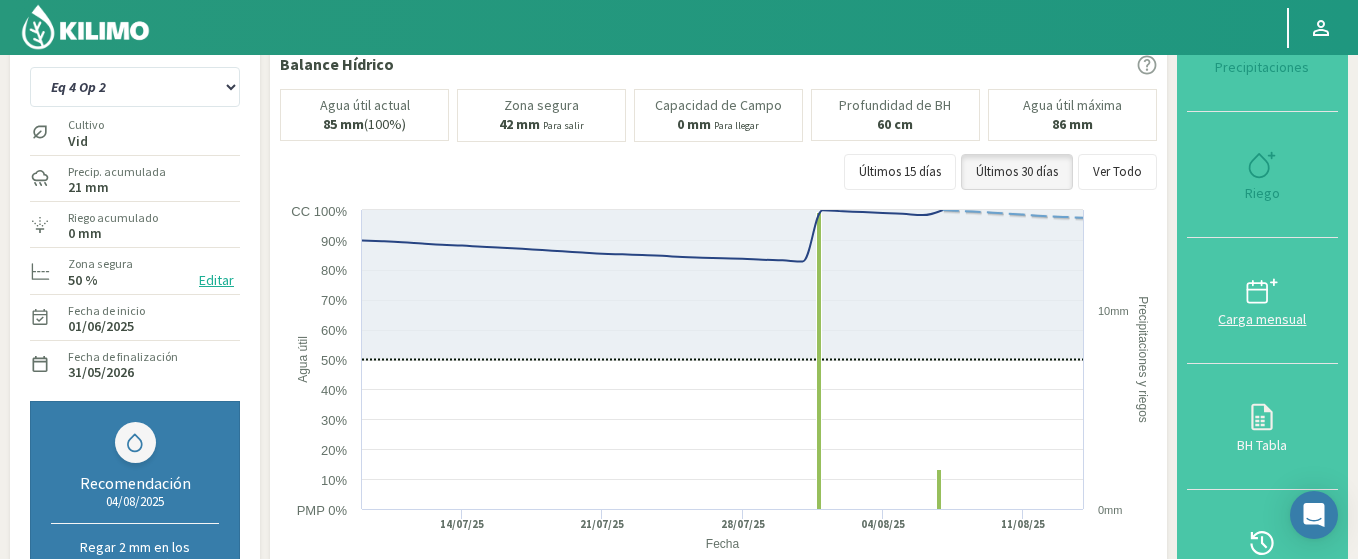 scroll, scrollTop: 120, scrollLeft: 0, axis: vertical 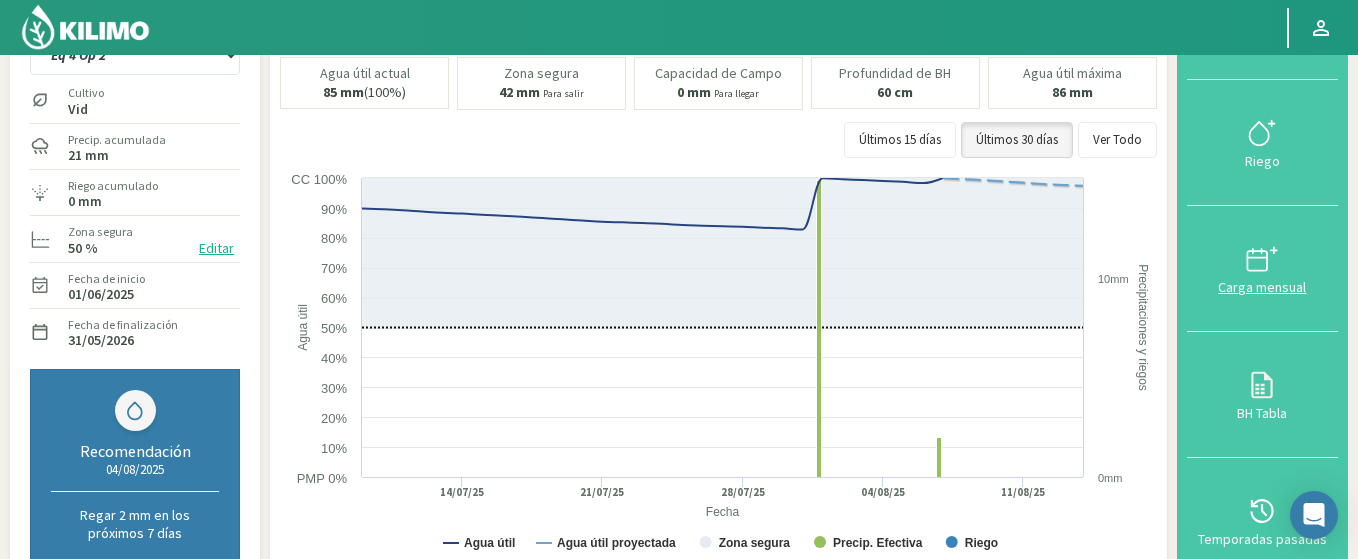 click at bounding box center [1262, 270] 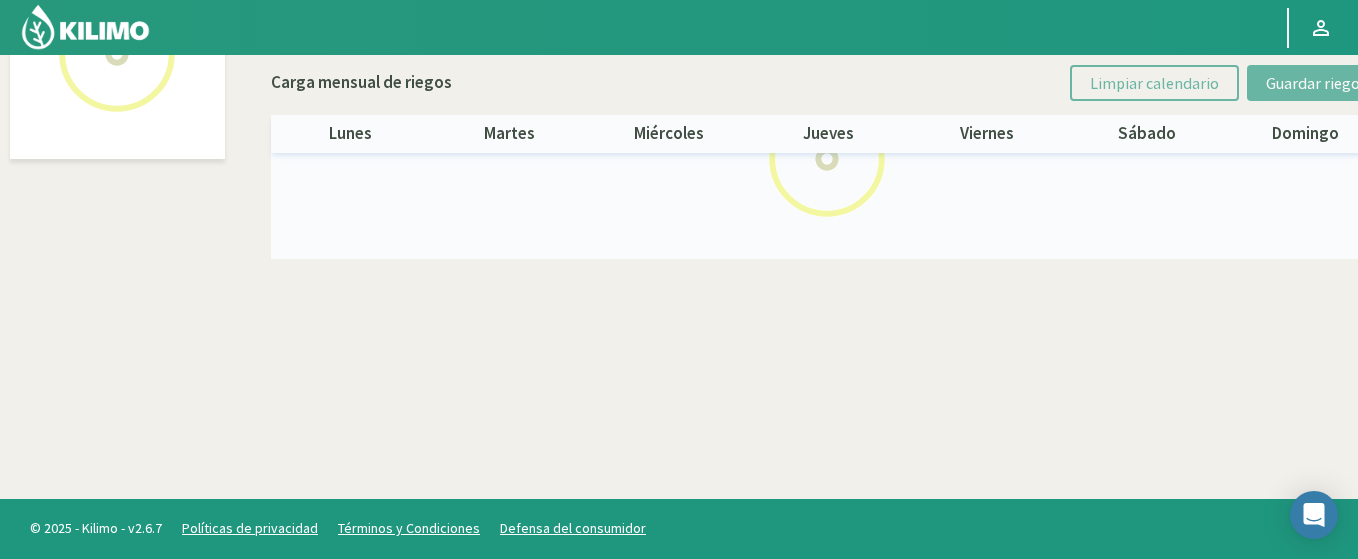 scroll, scrollTop: 115, scrollLeft: 0, axis: vertical 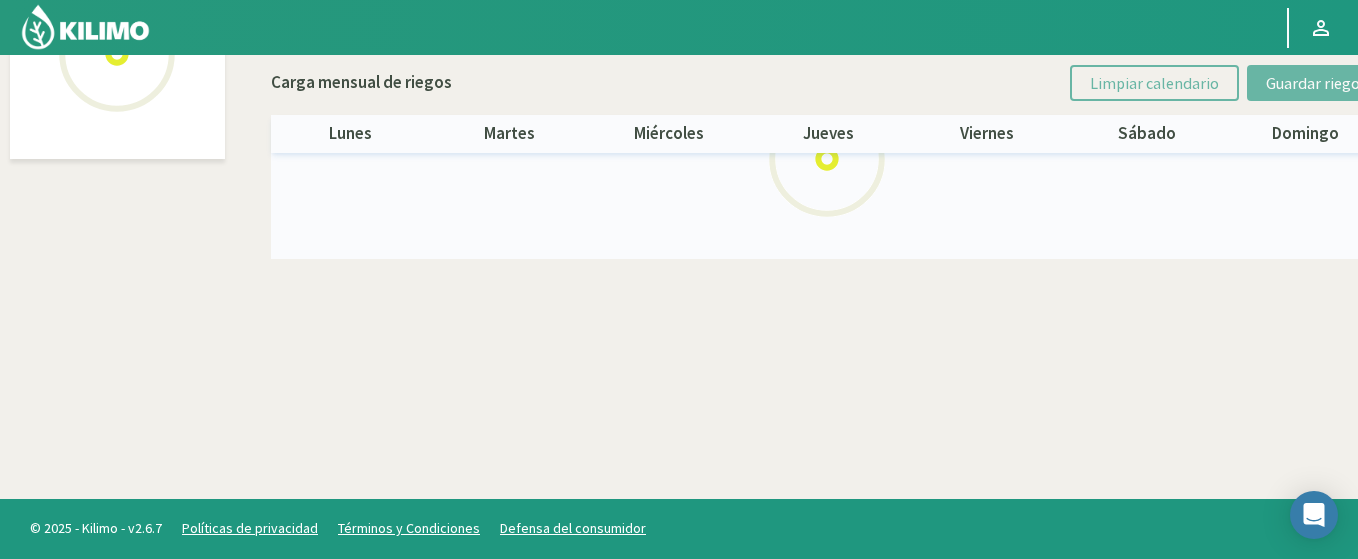 select on "146: Object" 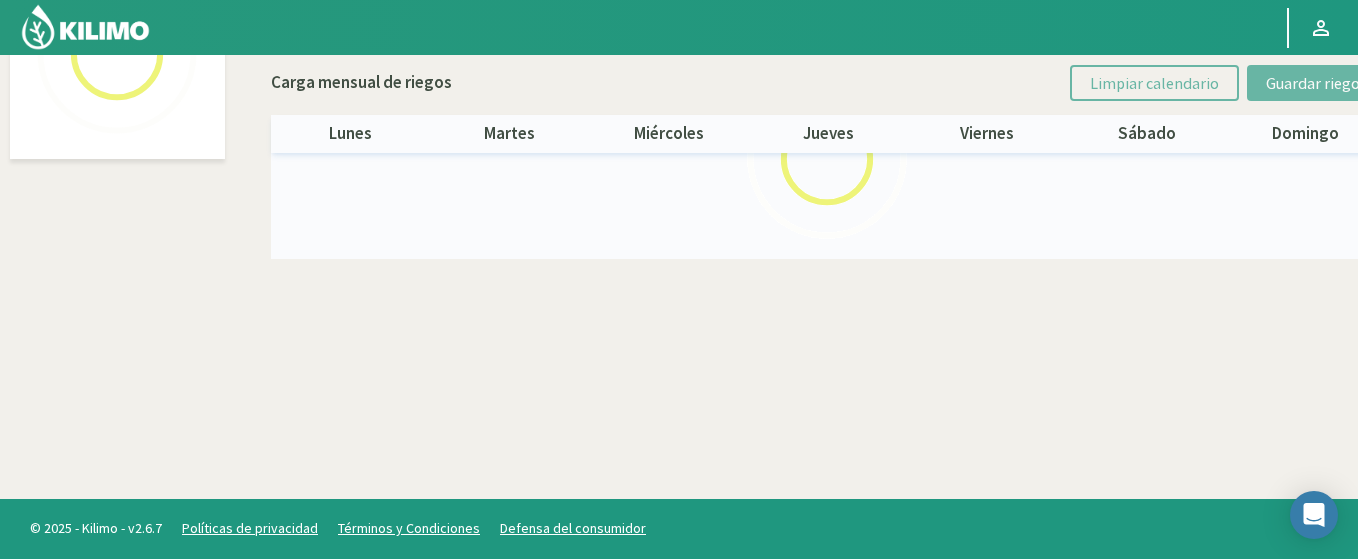 select on "4: Object" 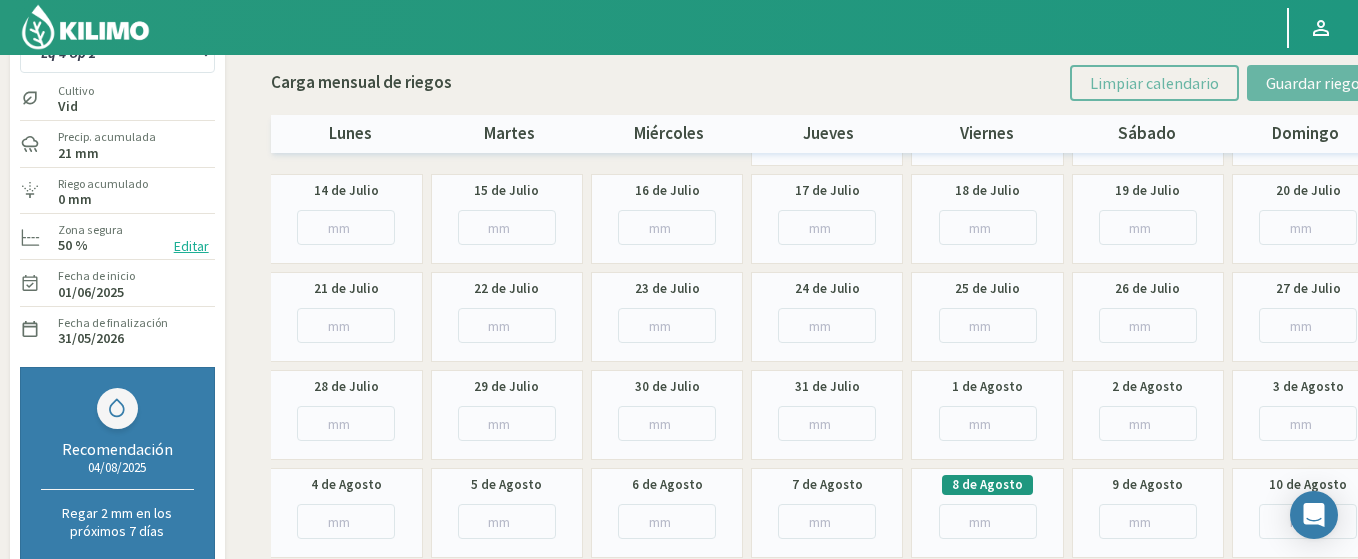 scroll, scrollTop: 120, scrollLeft: 0, axis: vertical 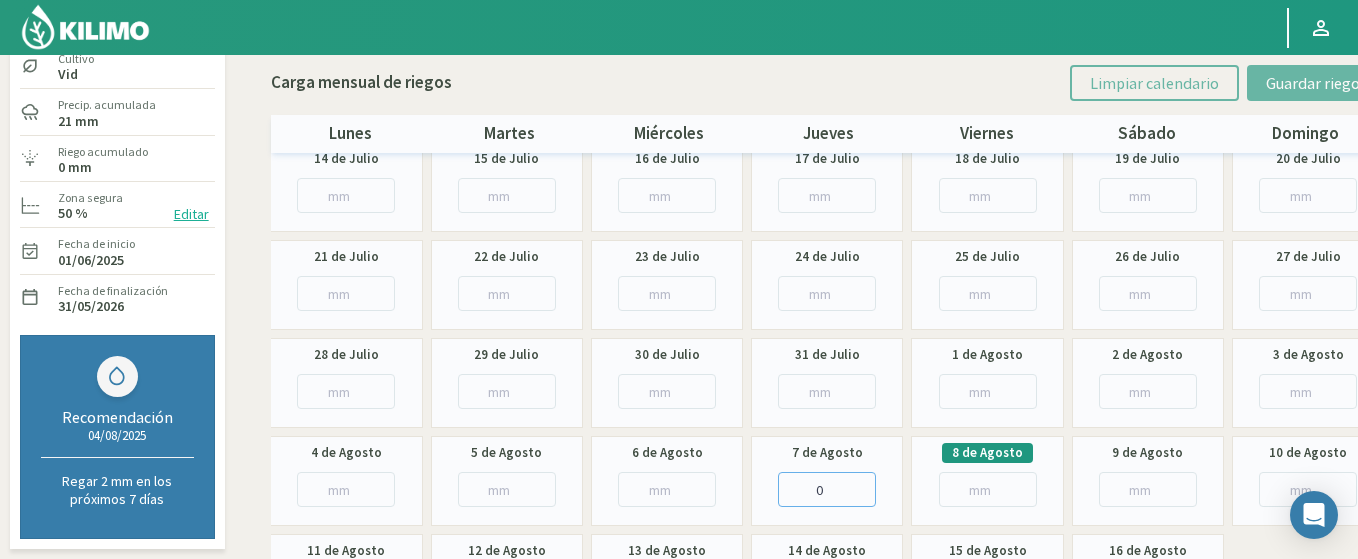 type on "0" 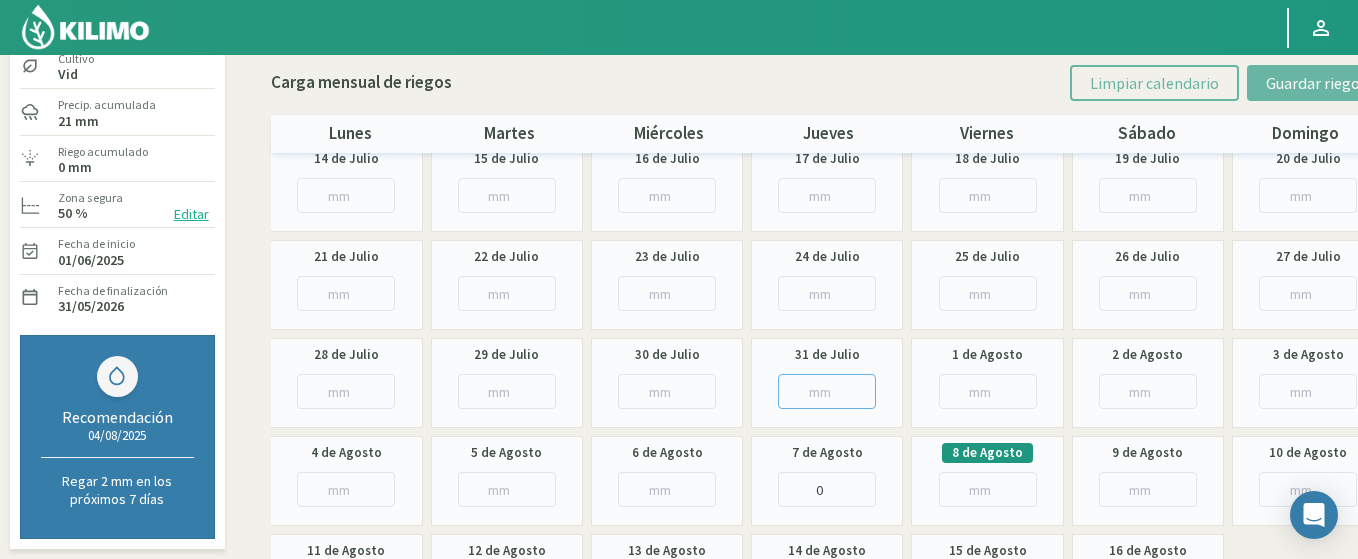 click at bounding box center (827, 391) 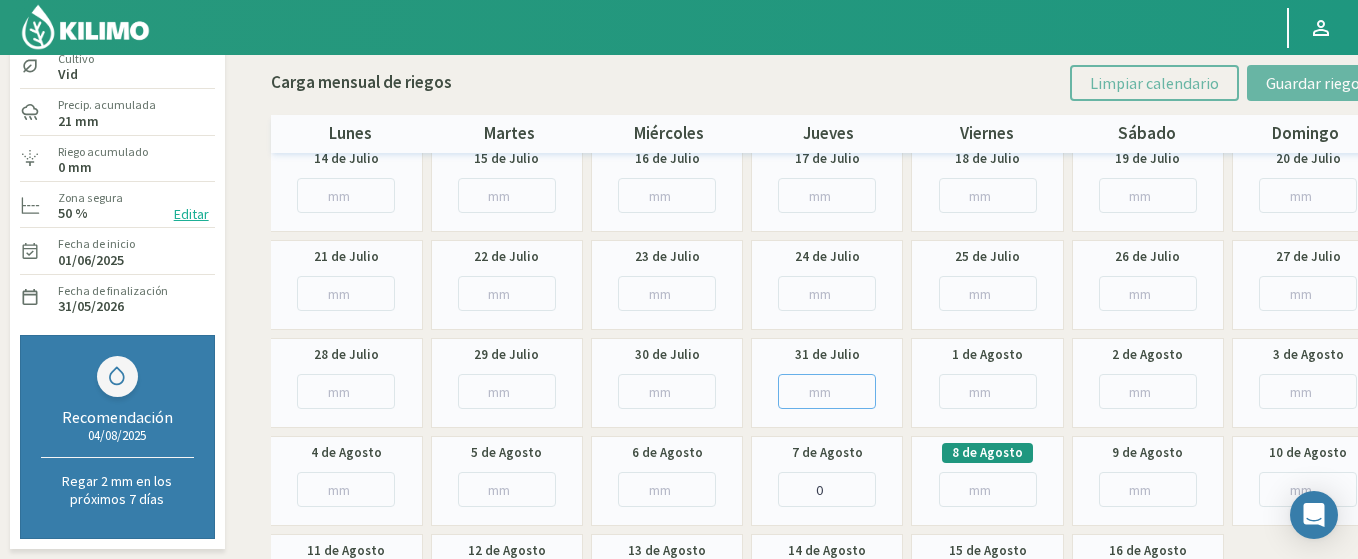 scroll, scrollTop: 108, scrollLeft: 0, axis: vertical 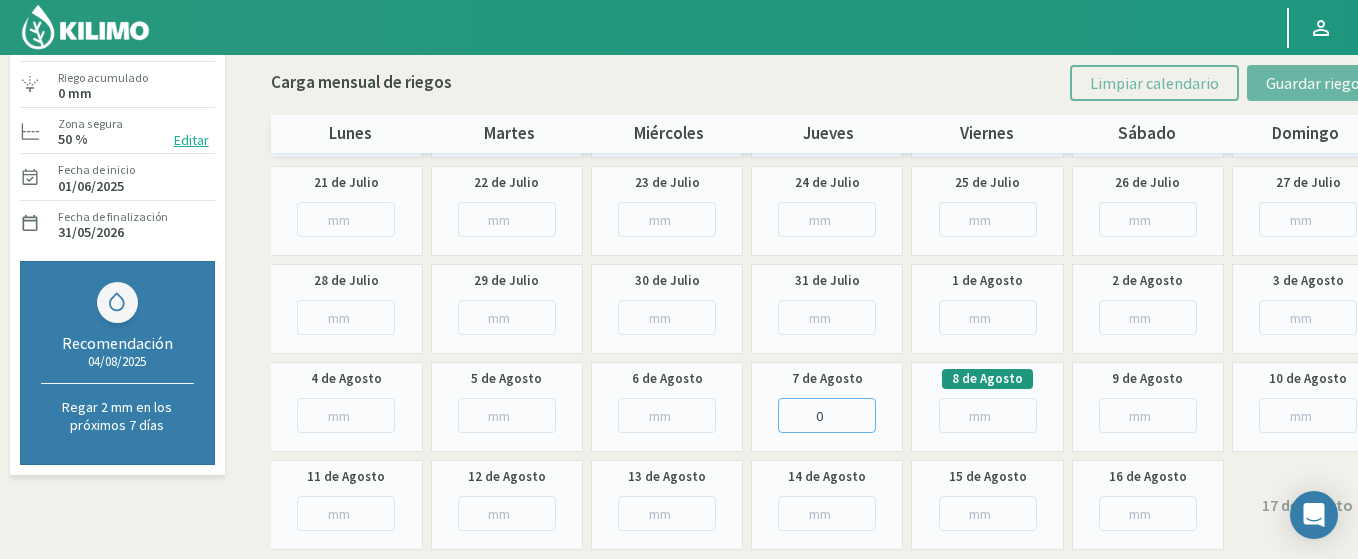 drag, startPoint x: 838, startPoint y: 405, endPoint x: 771, endPoint y: 401, distance: 67.11929 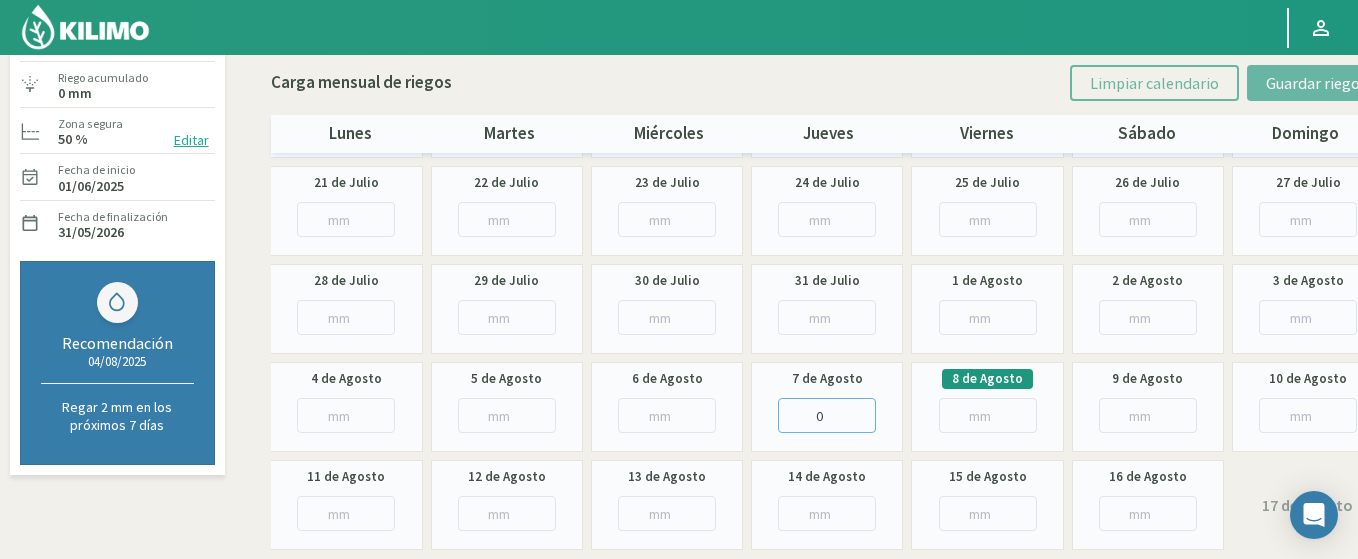 click on "[MONTH] [DAY]  0" at bounding box center [827, 407] 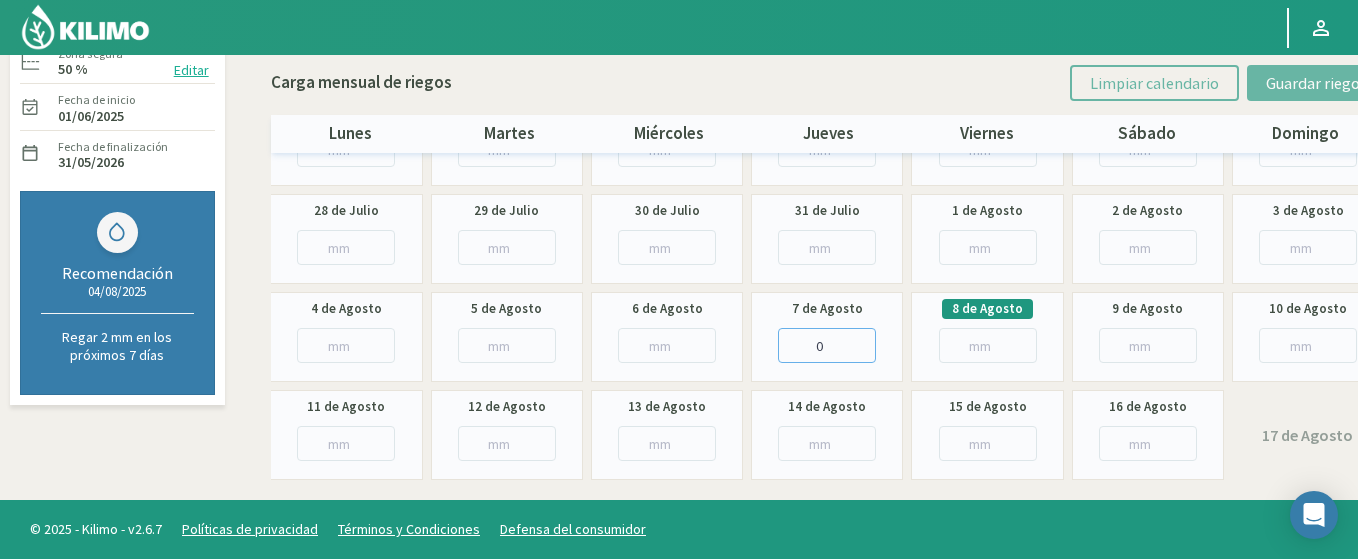 scroll, scrollTop: 24, scrollLeft: 0, axis: vertical 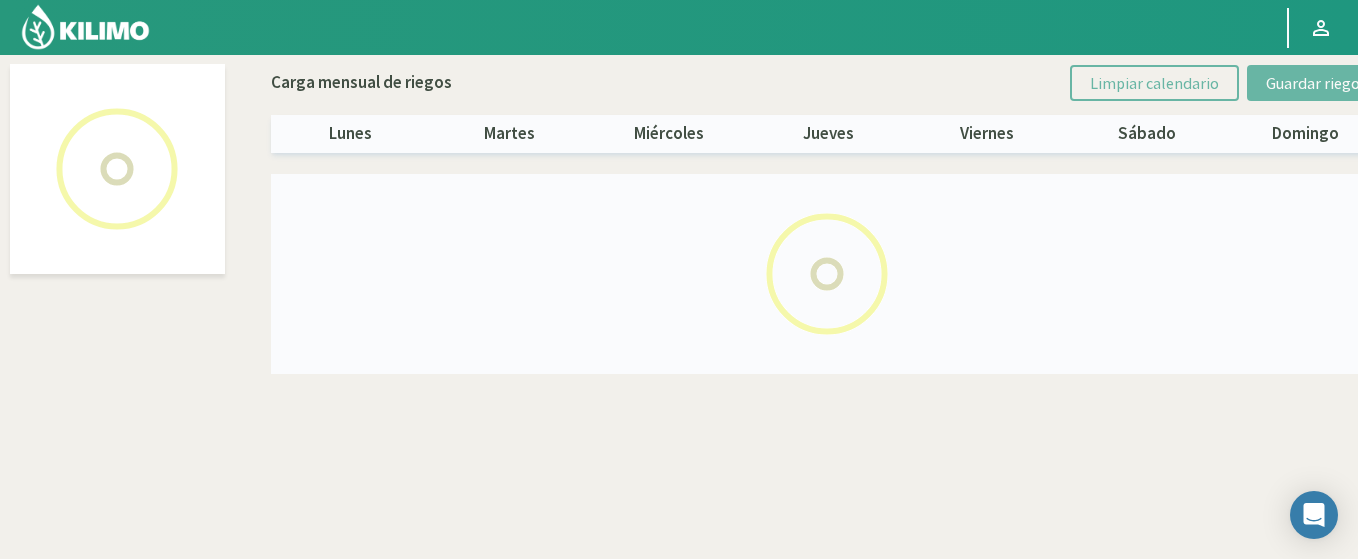 select on "146: Object" 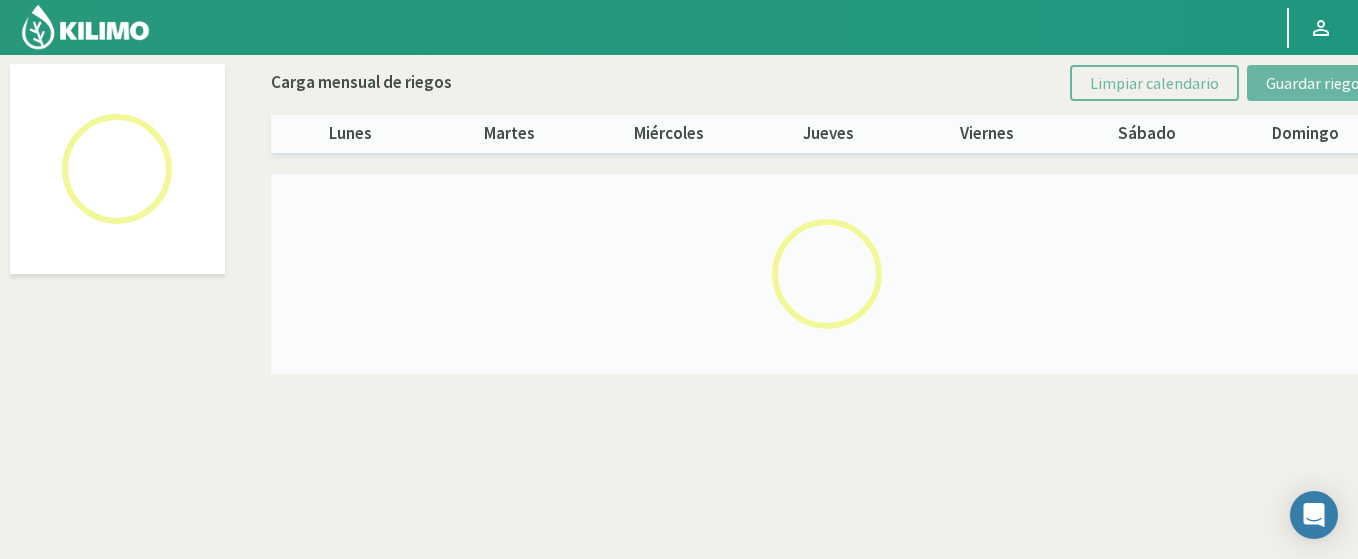 select on "1: Object" 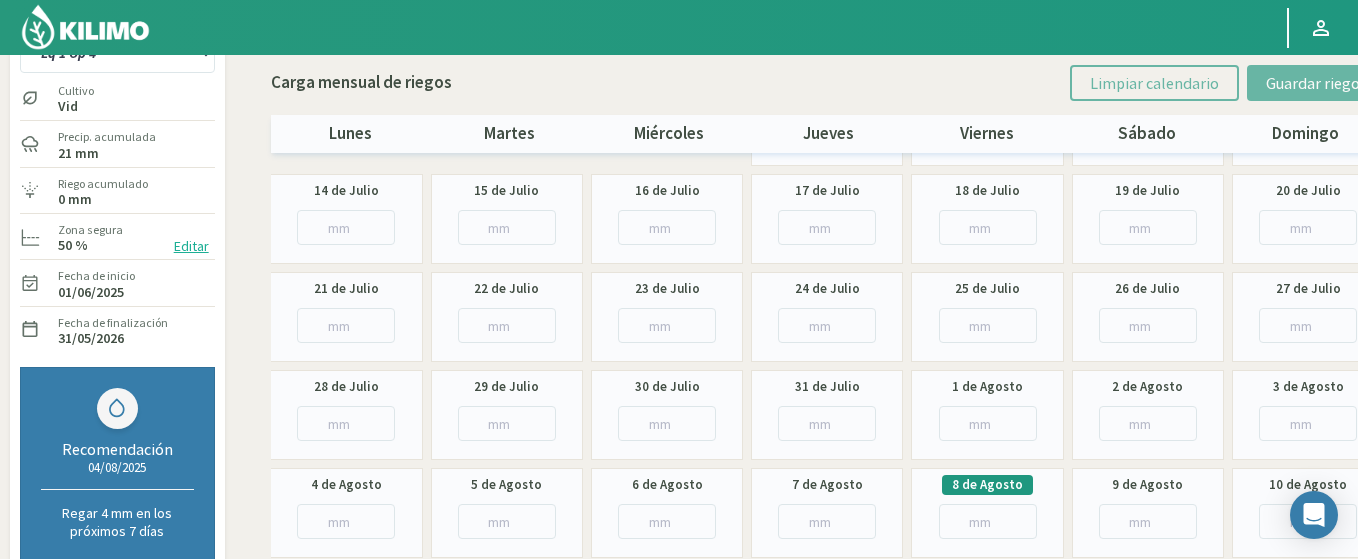 scroll, scrollTop: 0, scrollLeft: 0, axis: both 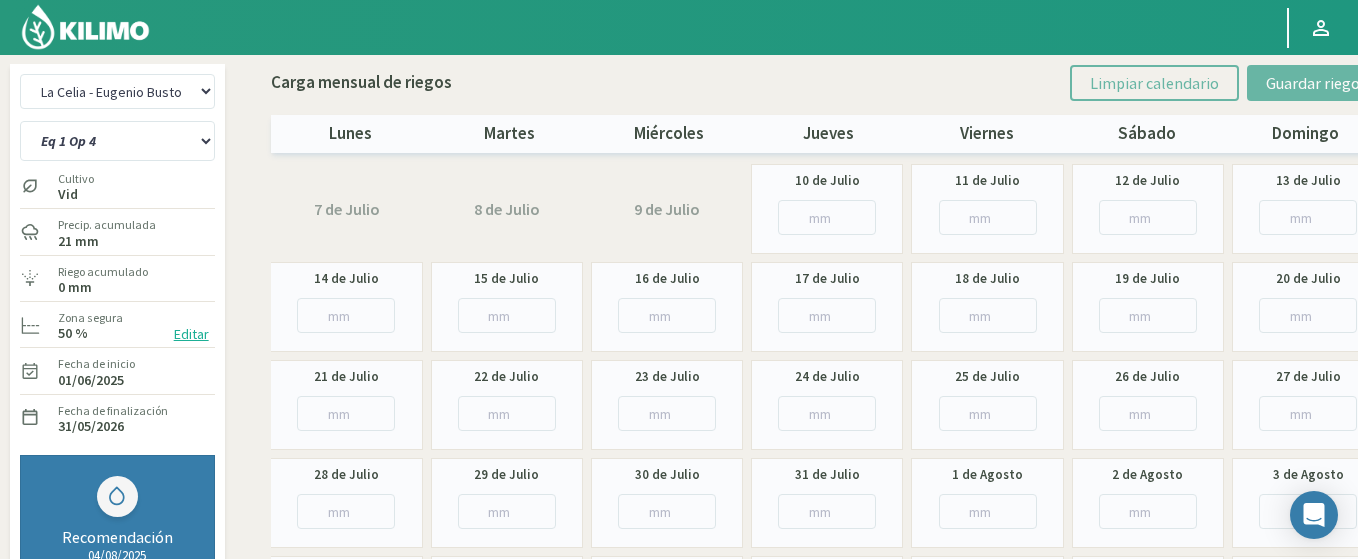 select on "424: Object" 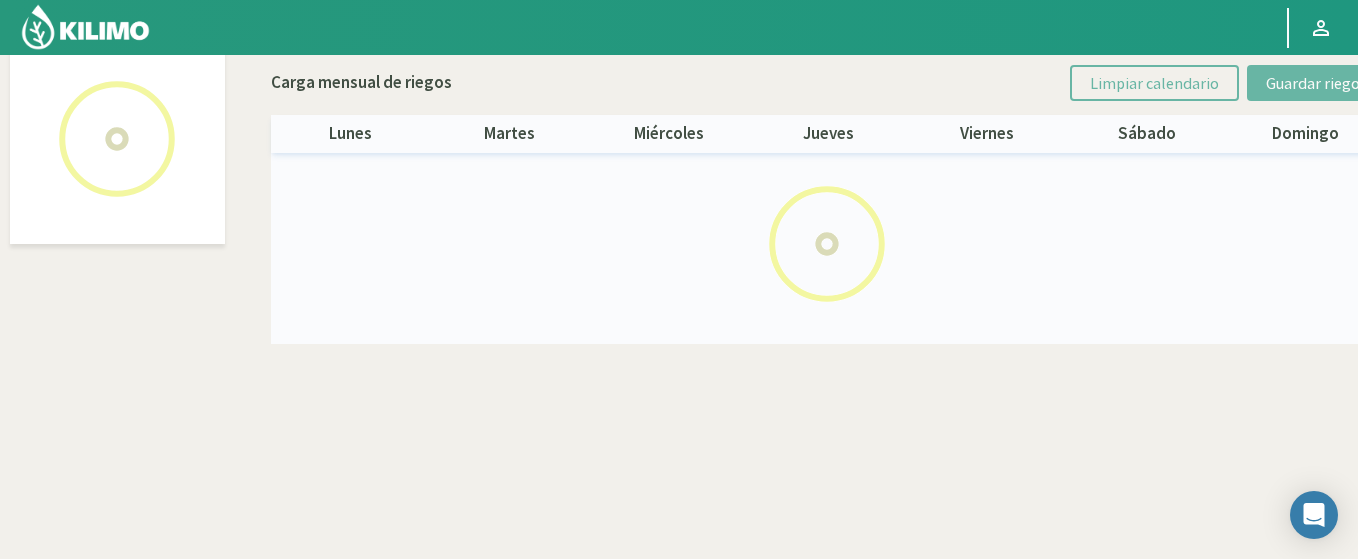scroll, scrollTop: 0, scrollLeft: 0, axis: both 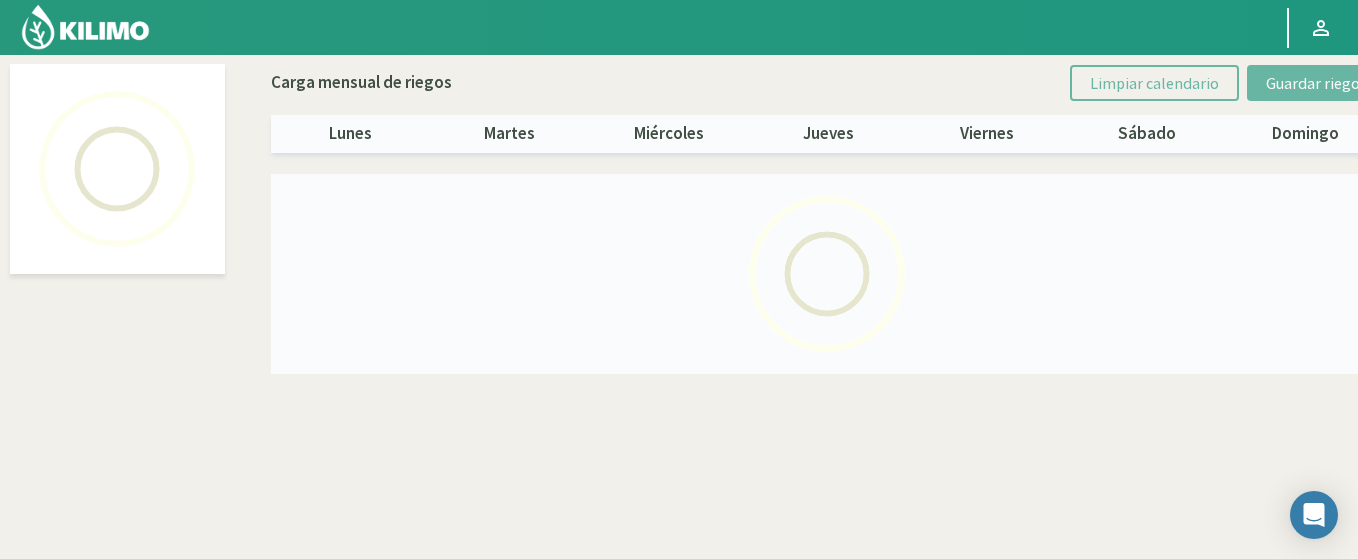 select on "146: Object" 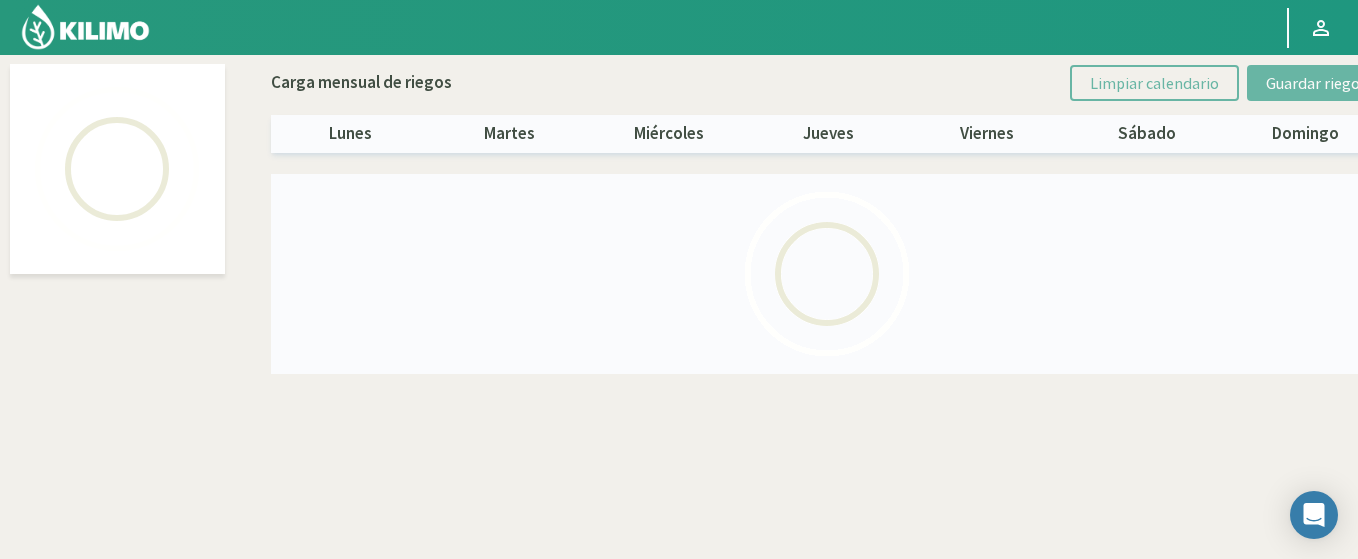 select on "2: Object" 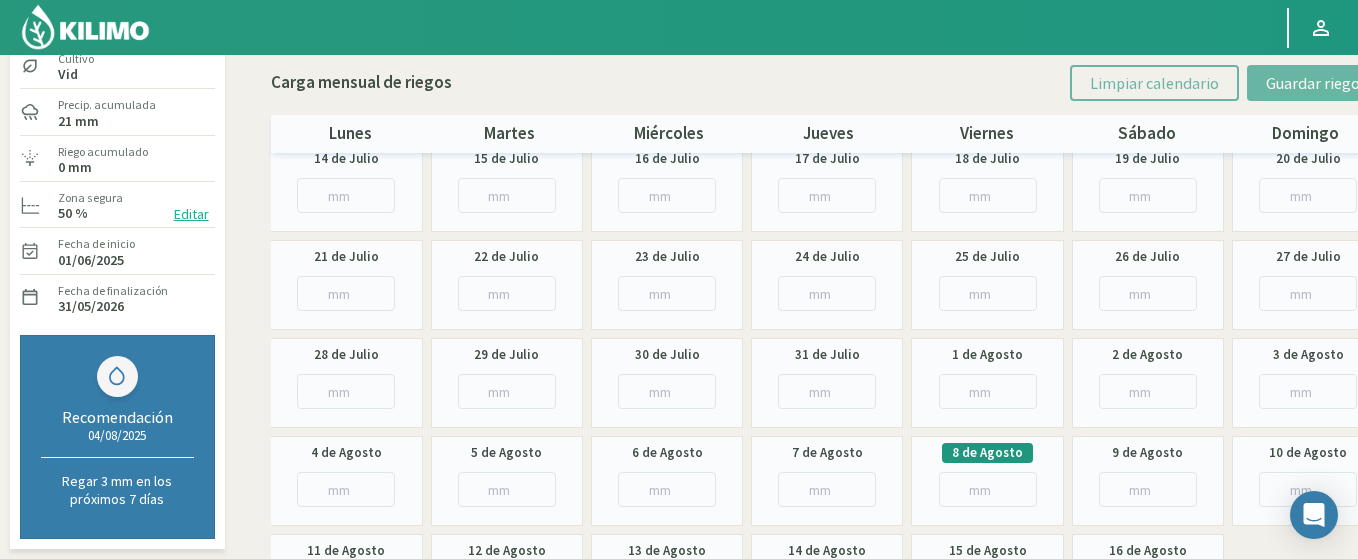 scroll, scrollTop: 0, scrollLeft: 0, axis: both 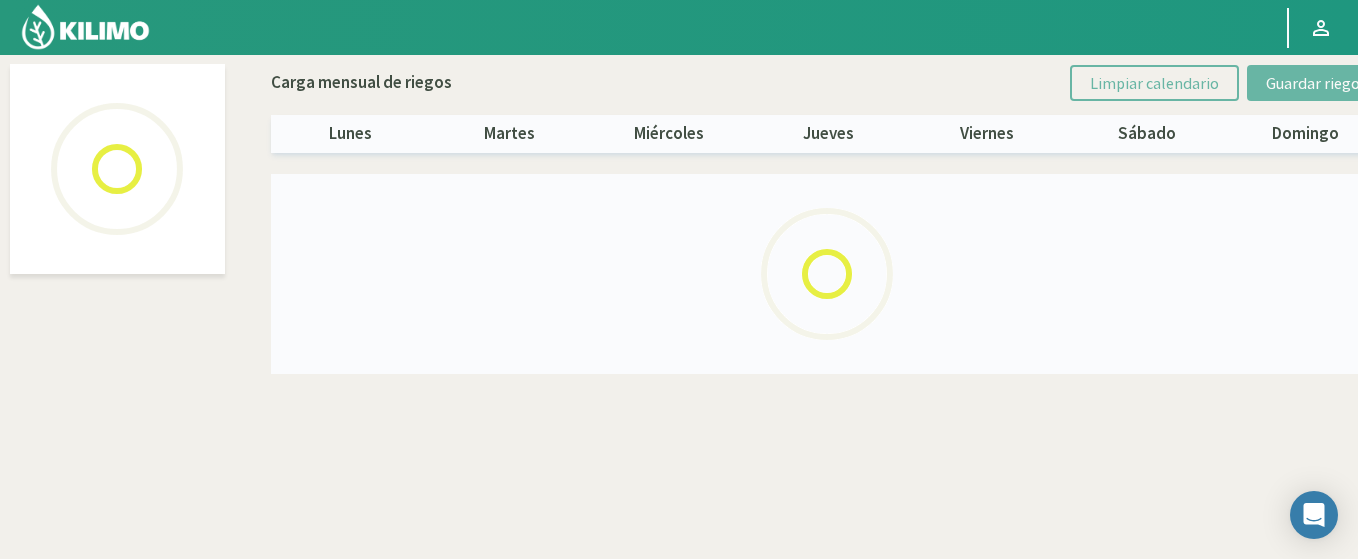 select on "145: Object" 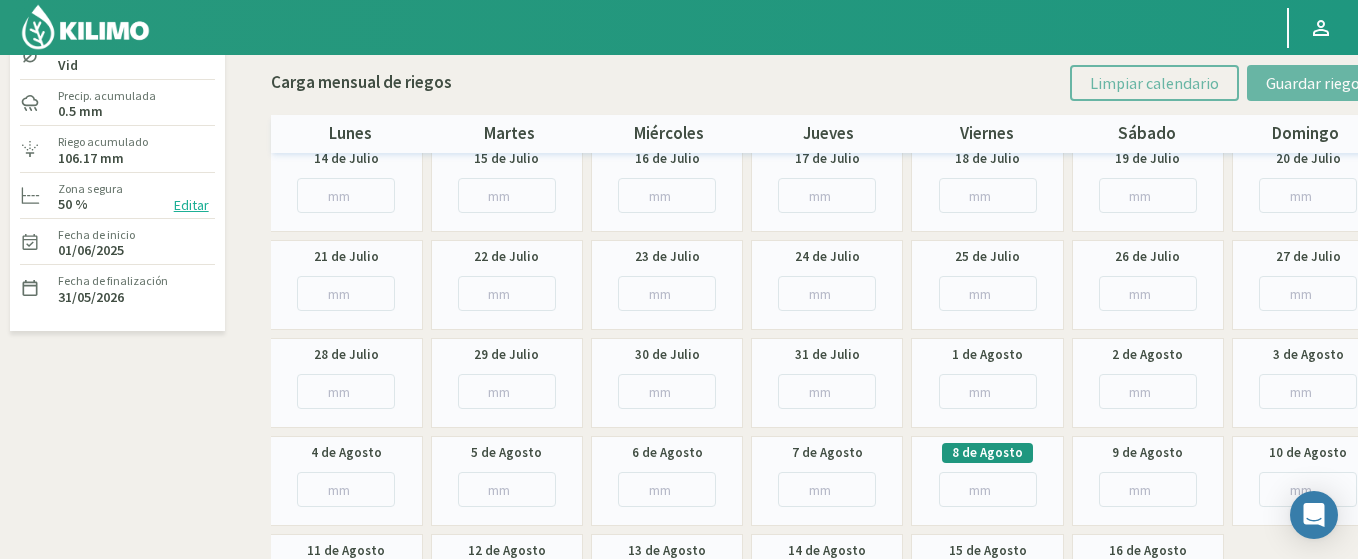 scroll, scrollTop: 264, scrollLeft: 0, axis: vertical 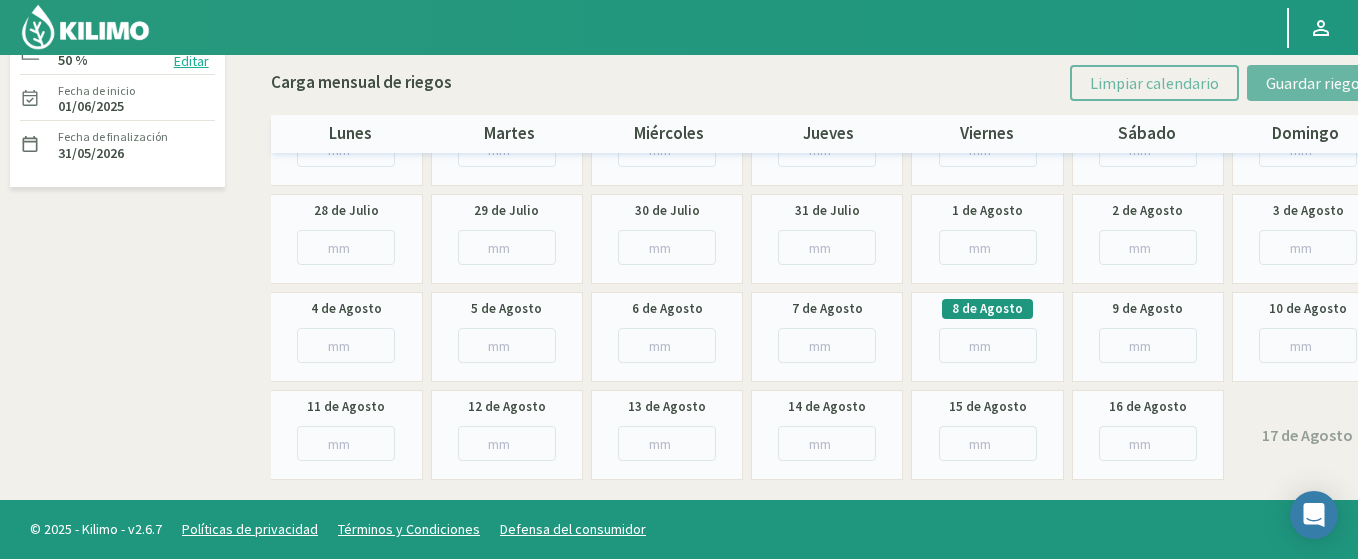 drag, startPoint x: 935, startPoint y: 555, endPoint x: 1013, endPoint y: 568, distance: 79.07591 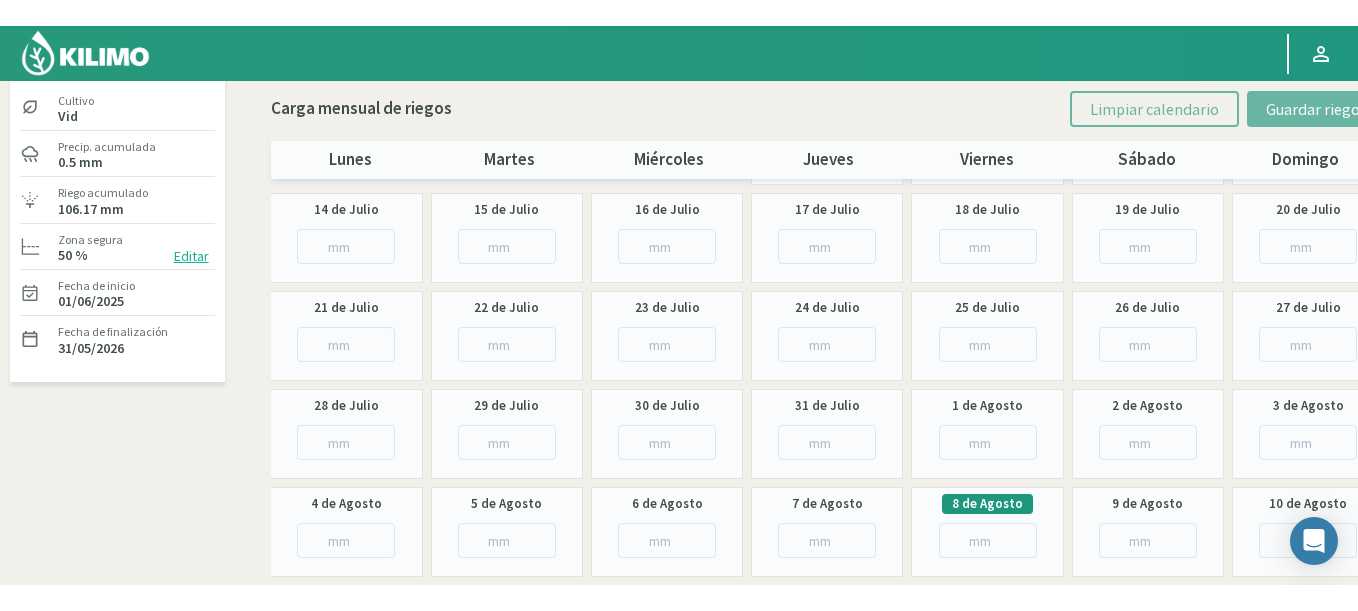 scroll, scrollTop: 0, scrollLeft: 0, axis: both 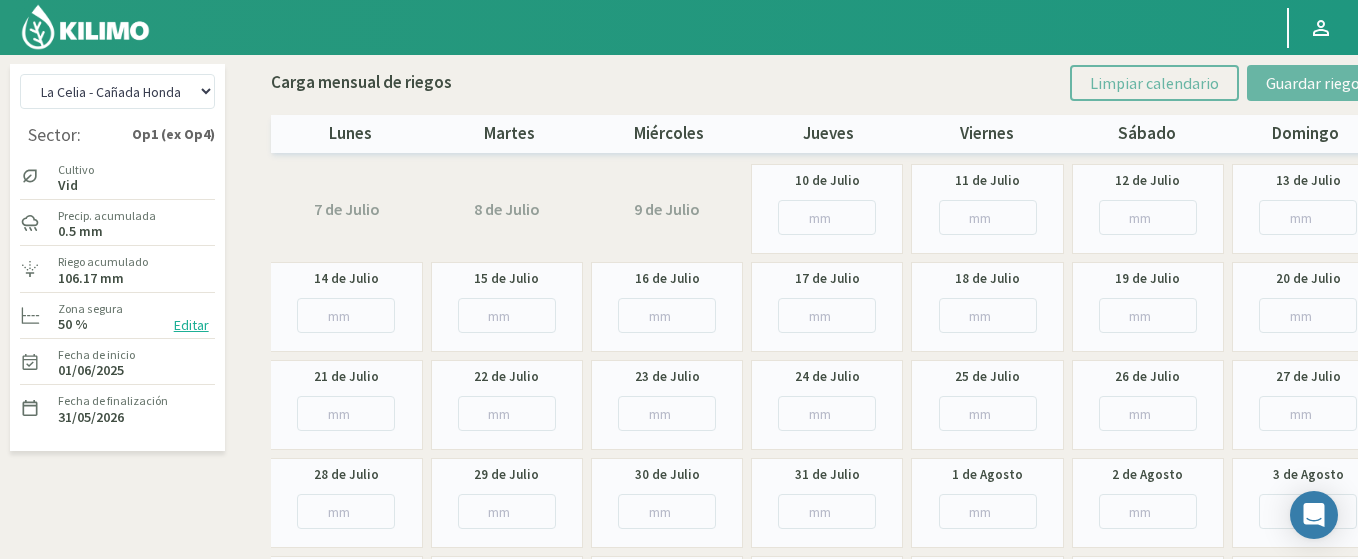 click on "Agr. Cardonal   Agr. El Carmelo   Agrícola Bakia   Agrícola Bakia - IC   Agrícola Exser - Campo Los Andes   Agricola FM Hermanos   Agrícola La Laguna (Samuel Ovalle) - IC   Agrícola Santa Magdalena (E. Ovalle) - IC   Agr. Las Riendas   Agr. Nieto - Florencia   Agr. Nieto - San Andrés   Agrorreina Parcela 27   Agrorreina Parcela 42   Agrorreina Parcela 44   Agrorreina Parcela 46   Agrorreina Parcela 47   Agrorreina San Ramon   AgroUC - IC   Agr. San José   Agr. Santa Laura - Romanini - Cítricos   Agr. Santa Magdalena   Agr. Sutil   Agr. Sutil - Pirque   Agr. Varagui - Rosario 2   Agr. Viconto Campo Viluco   Ag. Santa Laura -Cas1   Ag. Santa Laura -Cas2   Ag. Santa Laura -Cas3   Ag. Santa Laura - Santa Teresa   Agua del Valle - San Gregorio   Agua del Valle - San Lorenzo   Agua del Valle - Santa Emilia   Albigasta - 1m   Albigasta - 2m   Alpamanta   Bidarte   Bidarte   Bidarte   Campo Cassineri   Campo del Puesto - 1m   Campo del Puesto - 2m   Campo Flor   Campo Quinta de Maipo   Chemol Che Hue" 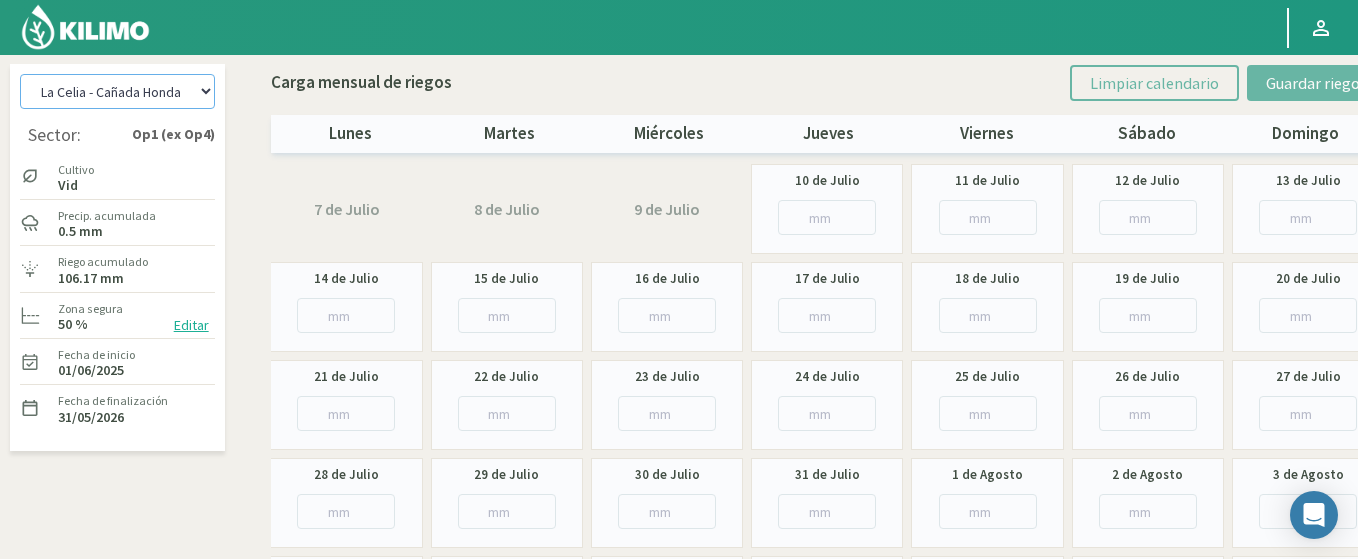 click on "Agr. Cardonal   Agr. El Carmelo   Agrícola Bakia   Agrícola Bakia - IC   Agrícola Exser - Campo Los Andes   Agricola FM Hermanos   Agrícola La Laguna (Samuel Ovalle) - IC   Agrícola Santa Magdalena (E. Ovalle) - IC   Agr. Las Riendas   Agr. Nieto - Florencia   Agr. Nieto - San Andrés   Agrorreina Parcela 27   Agrorreina Parcela 42   Agrorreina Parcela 44   Agrorreina Parcela 46   Agrorreina Parcela 47   Agrorreina San Ramon   AgroUC - IC   Agr. San José   Agr. Santa Laura - Romanini - Cítricos   Agr. Santa Magdalena   Agr. Sutil   Agr. Sutil - Pirque   Agr. Varagui - Rosario 2   Agr. Viconto Campo Viluco   Ag. Santa Laura -Cas1   Ag. Santa Laura -Cas2   Ag. Santa Laura -Cas3   Ag. Santa Laura - Santa Teresa   Agua del Valle - San Gregorio   Agua del Valle - San Lorenzo   Agua del Valle - Santa Emilia   Albigasta - 1m   Albigasta - 2m   Alpamanta   Bidarte   Bidarte   Bidarte   Campo Cassineri   Campo del Puesto - 1m   Campo del Puesto - 2m   Campo Flor   Campo Quinta de Maipo   Chemol Che Hue" at bounding box center [117, 91] 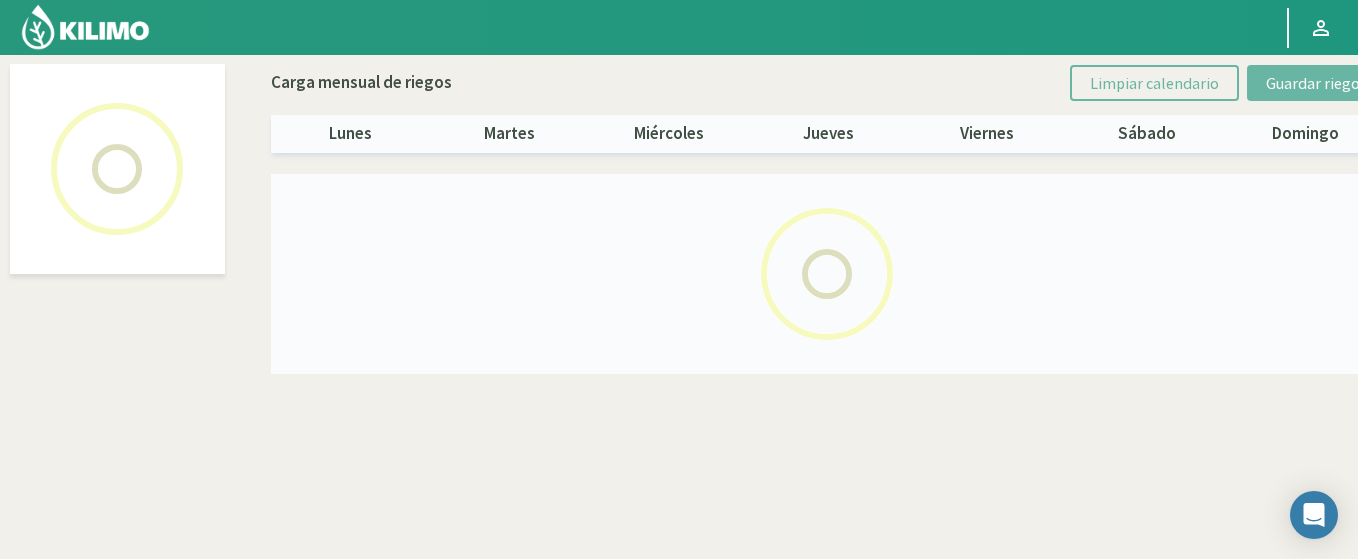 select on "146: Object" 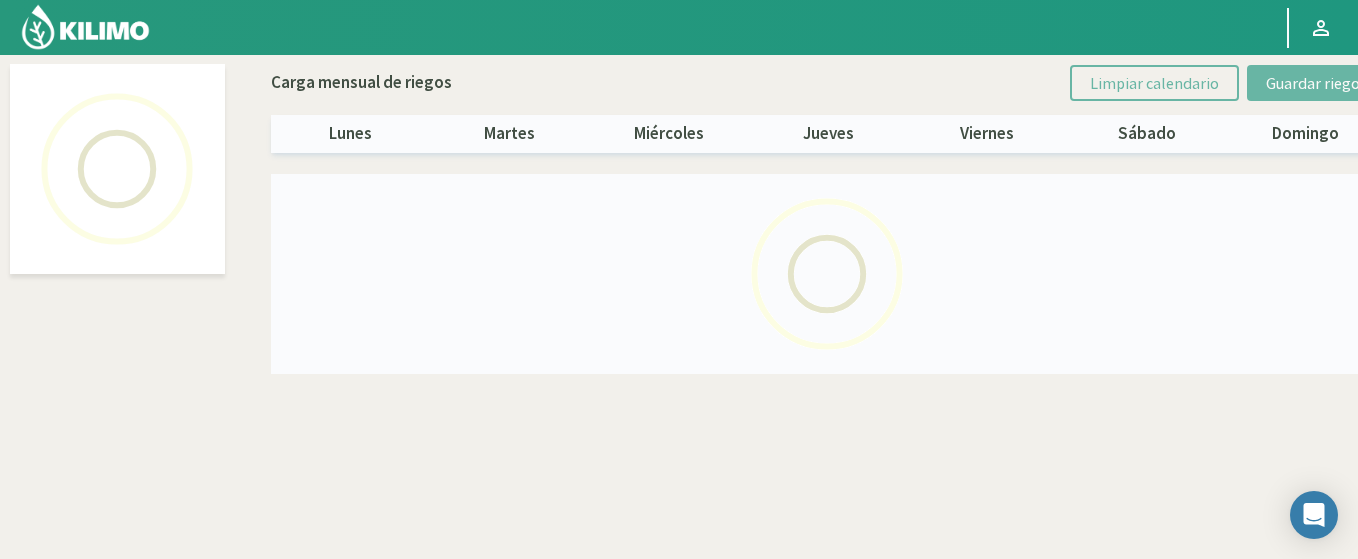 select on "2: Object" 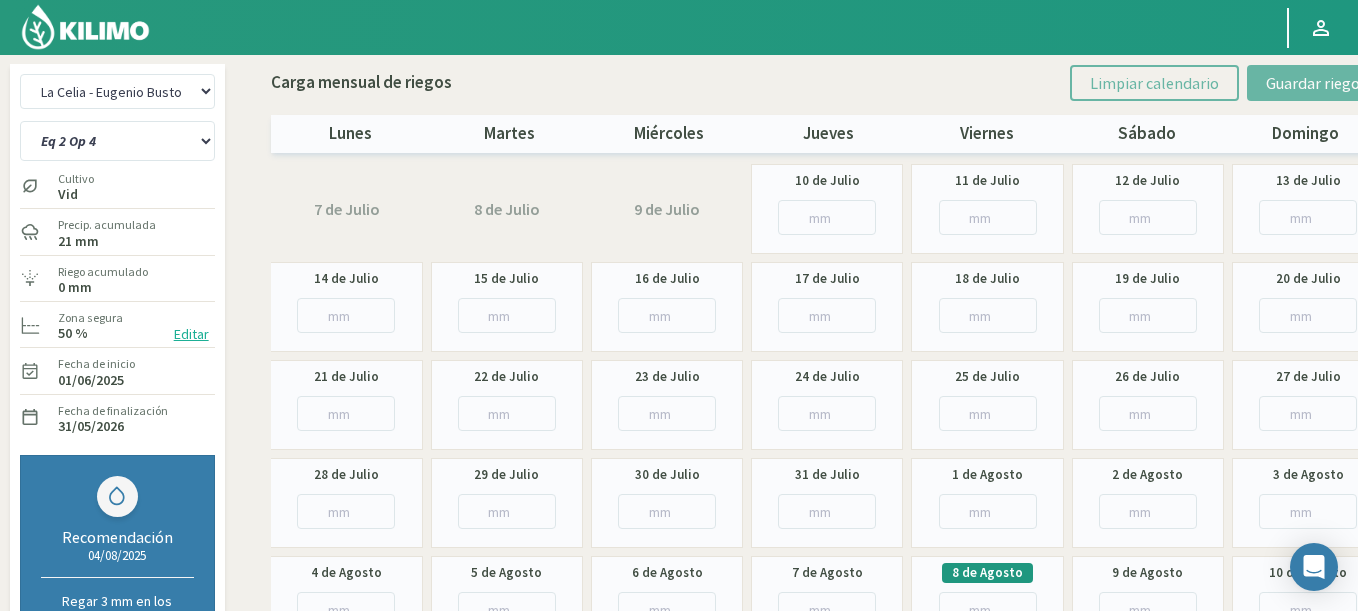 click 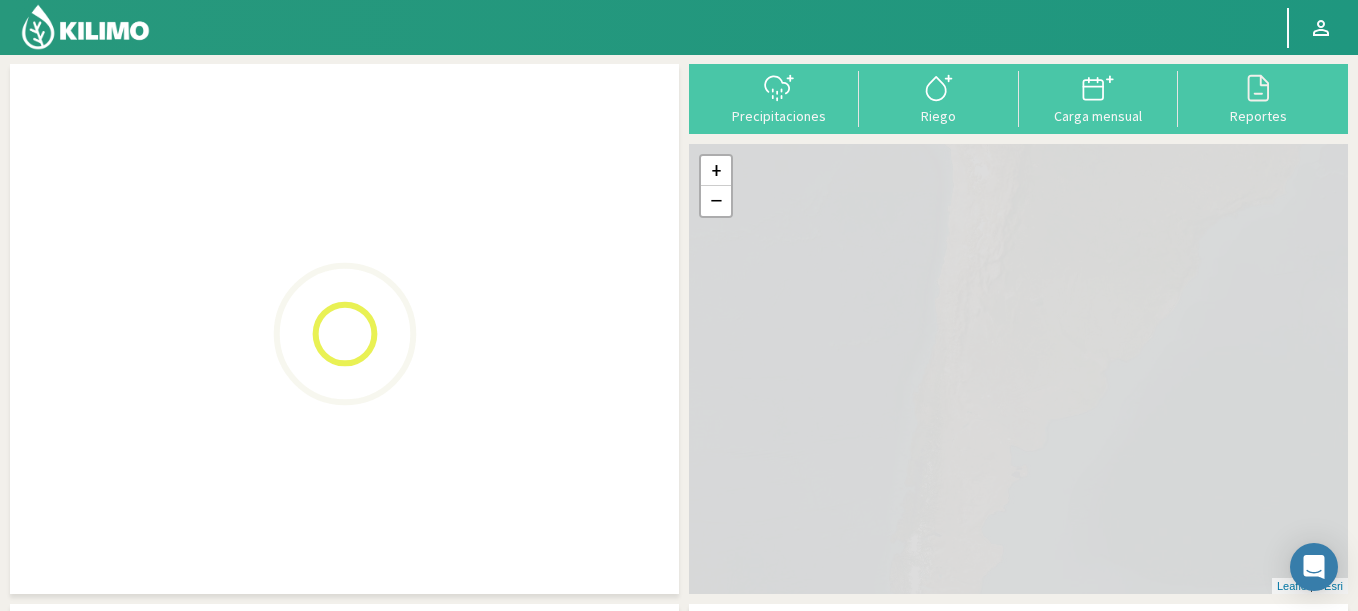 click 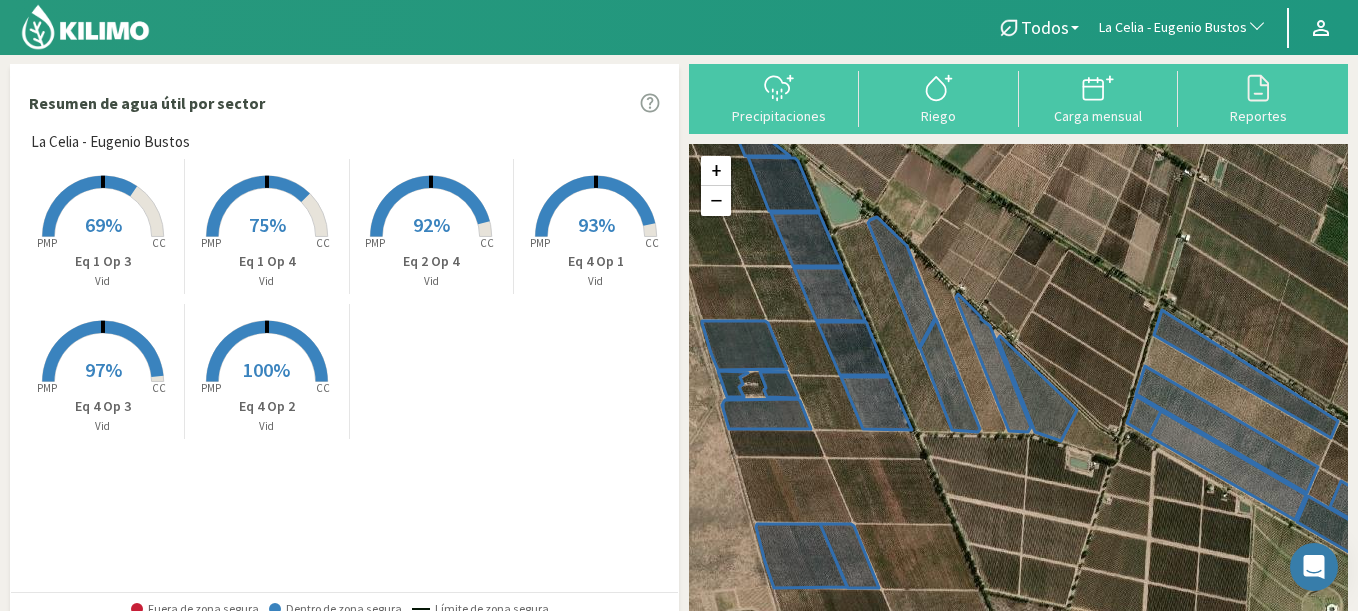 drag, startPoint x: 879, startPoint y: 359, endPoint x: 903, endPoint y: 361, distance: 24.083189 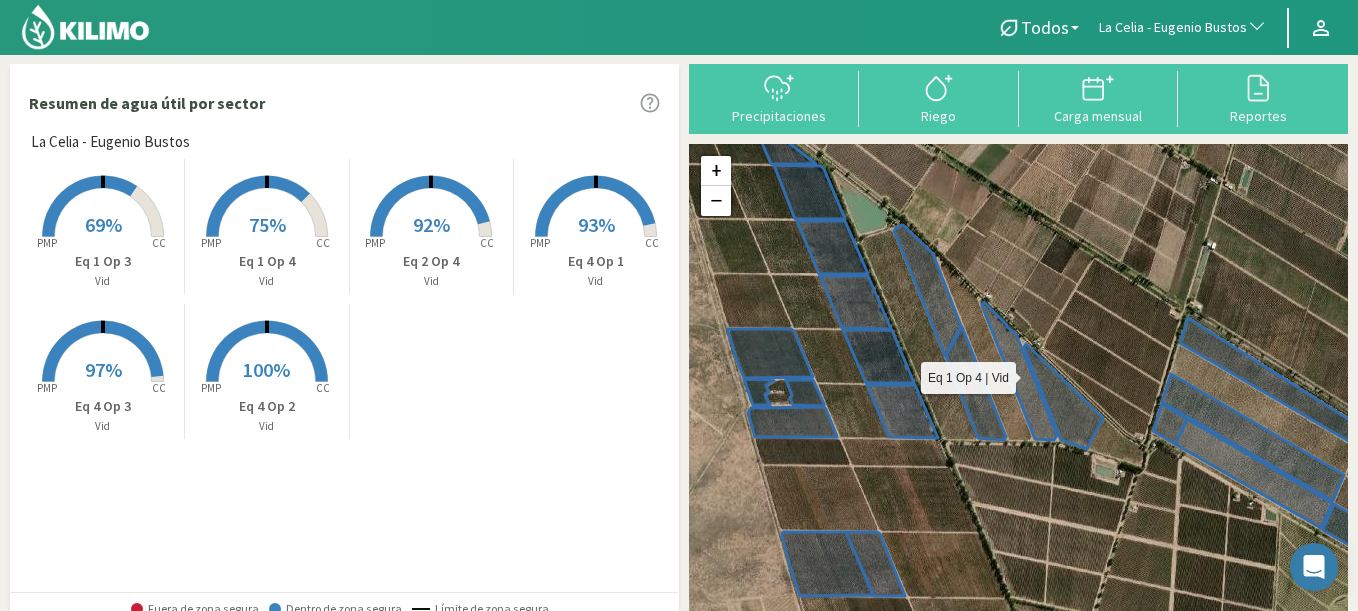 drag, startPoint x: 864, startPoint y: 326, endPoint x: 897, endPoint y: 335, distance: 34.20526 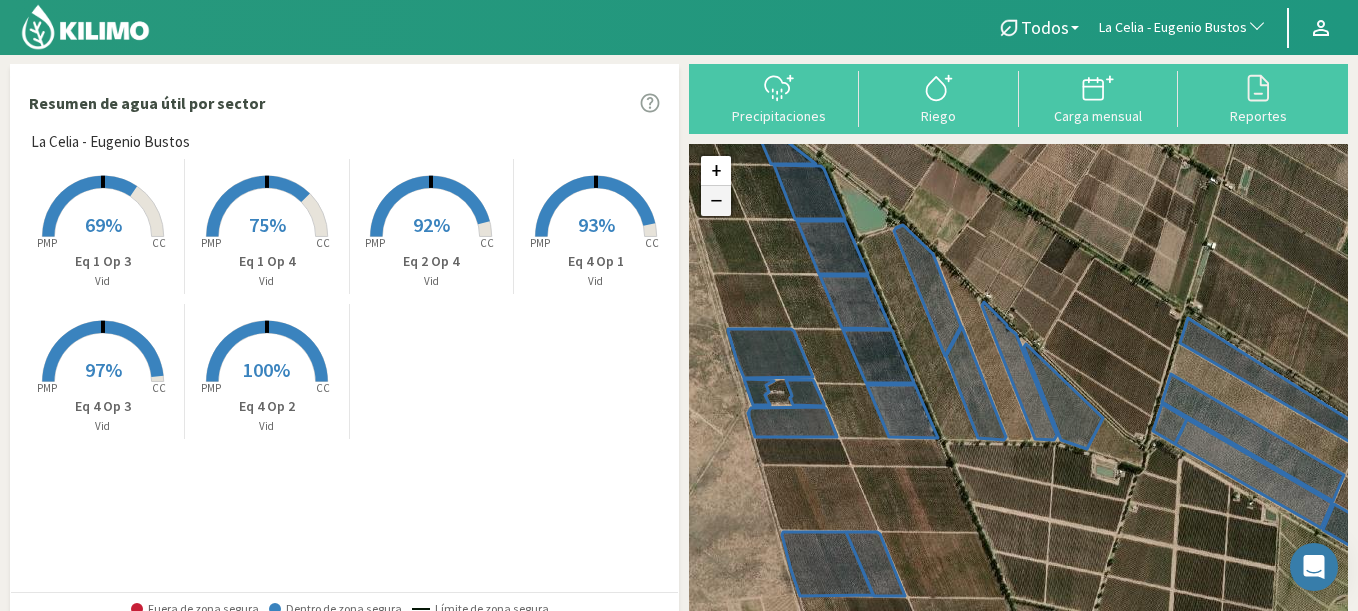 click on "−" 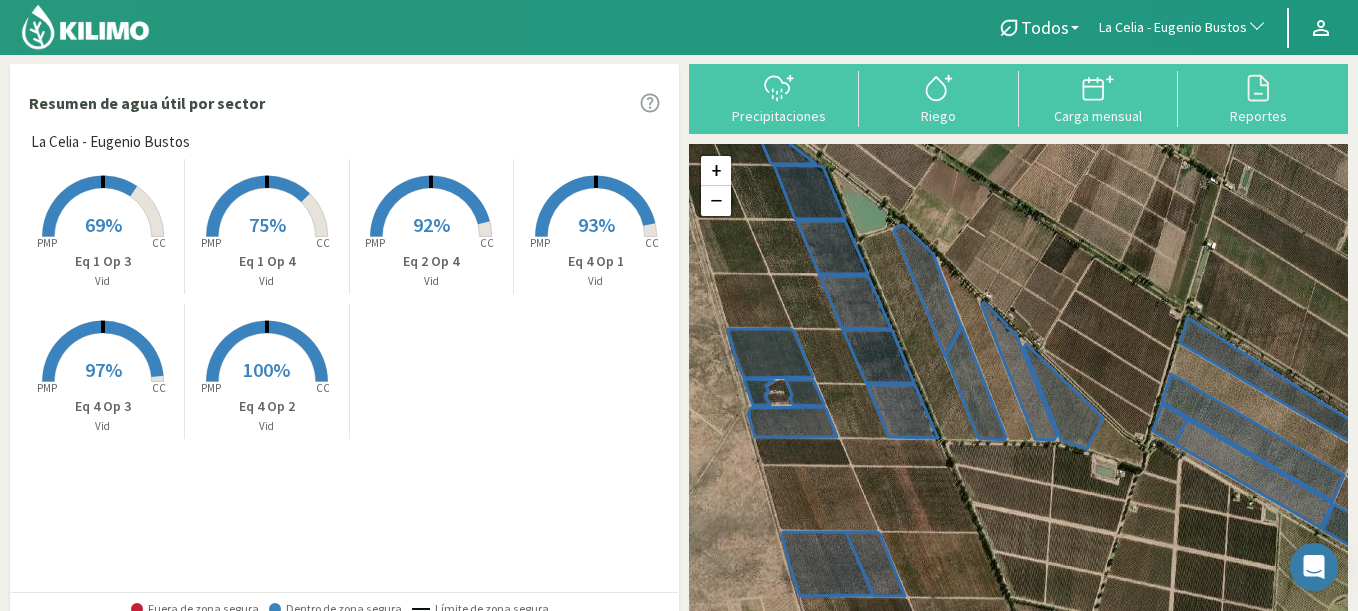scroll, scrollTop: 16, scrollLeft: 0, axis: vertical 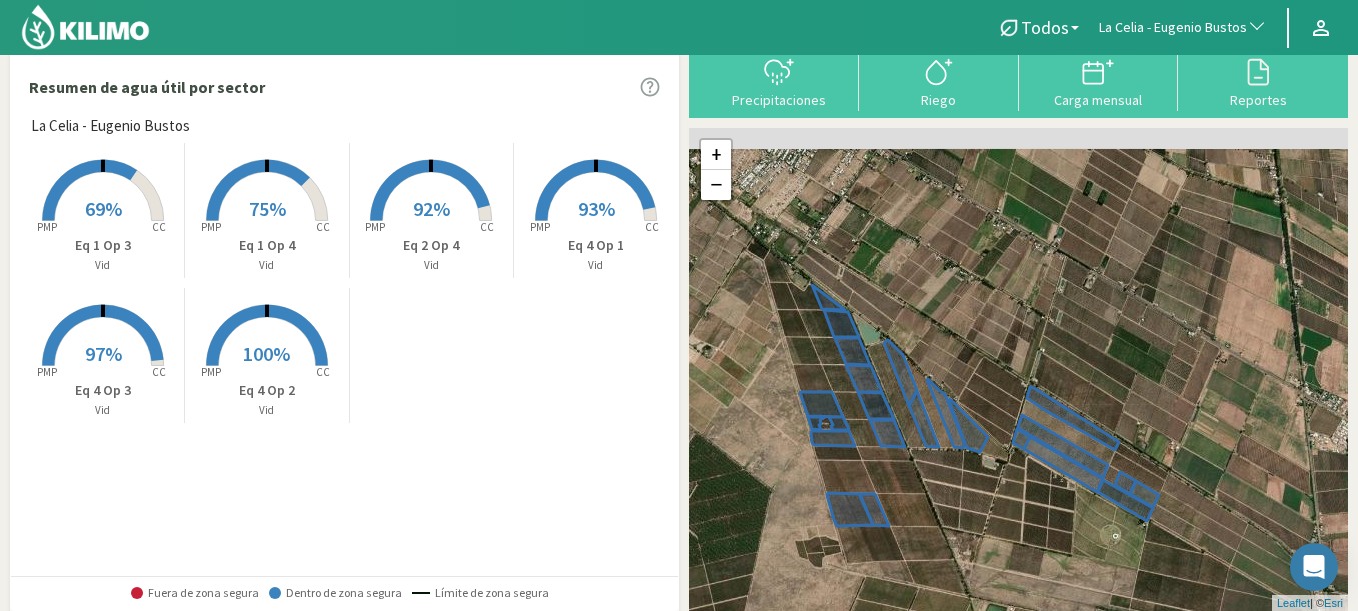 drag, startPoint x: 965, startPoint y: 403, endPoint x: 890, endPoint y: 456, distance: 91.836815 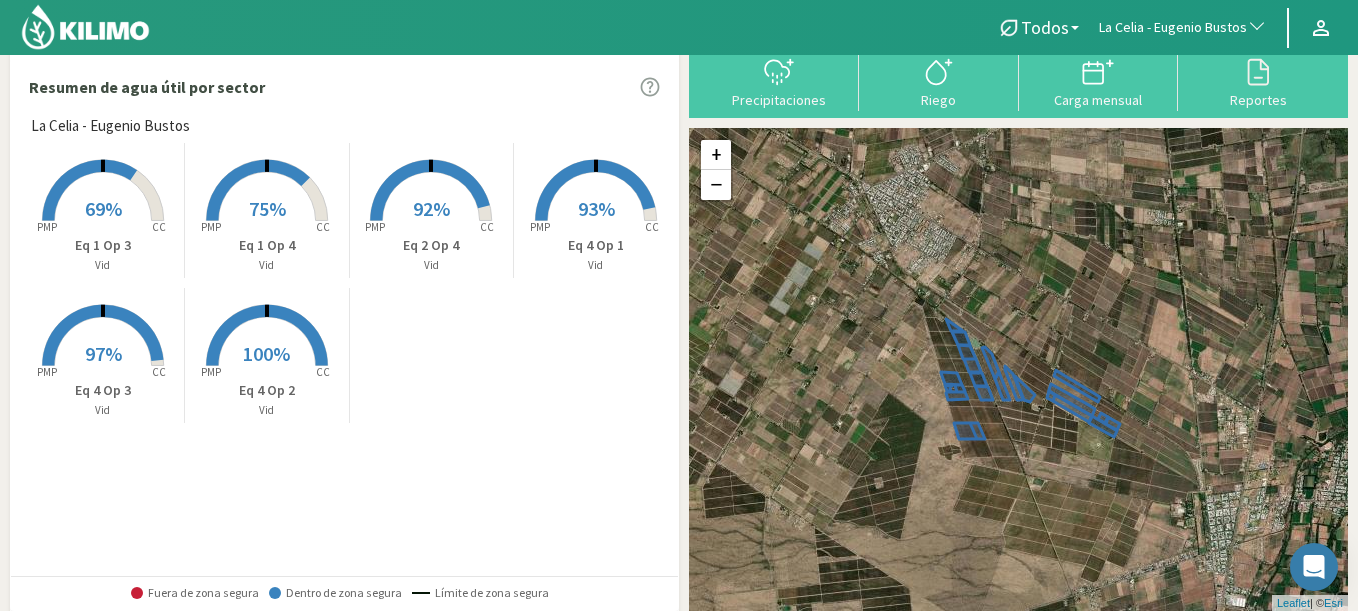 click on "La Celia - Eugenio Bustos" 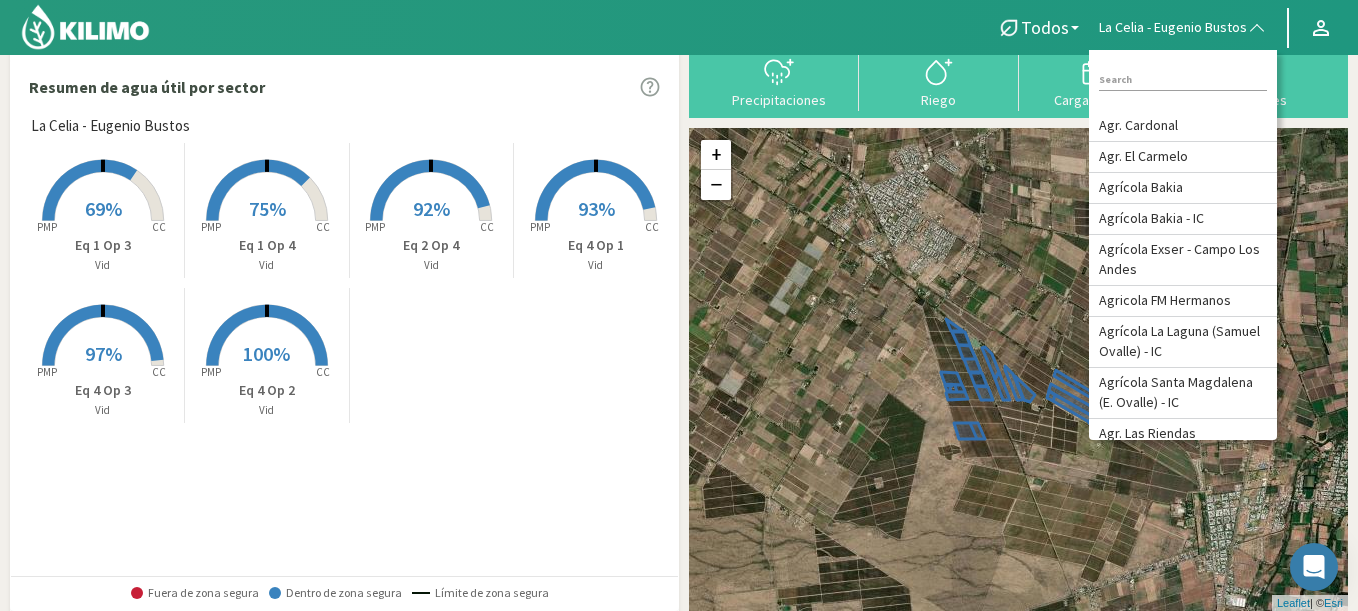 click on "La Celia - Eugenio Bustos" 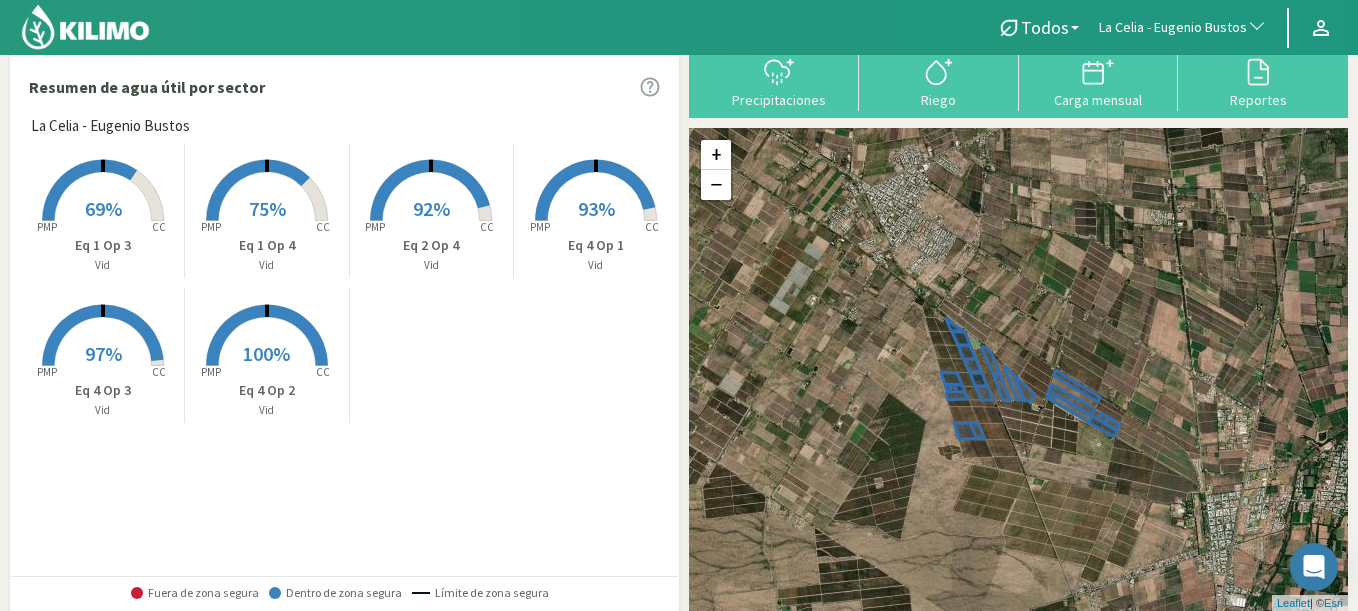 click 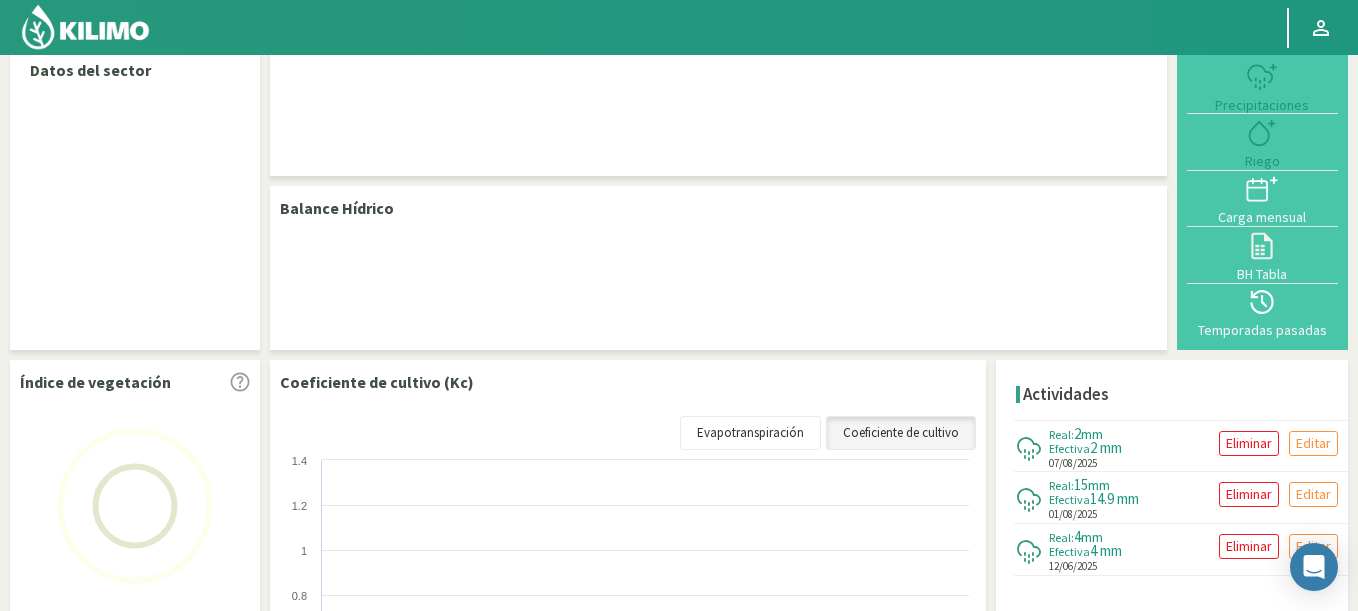 select on "146: Object" 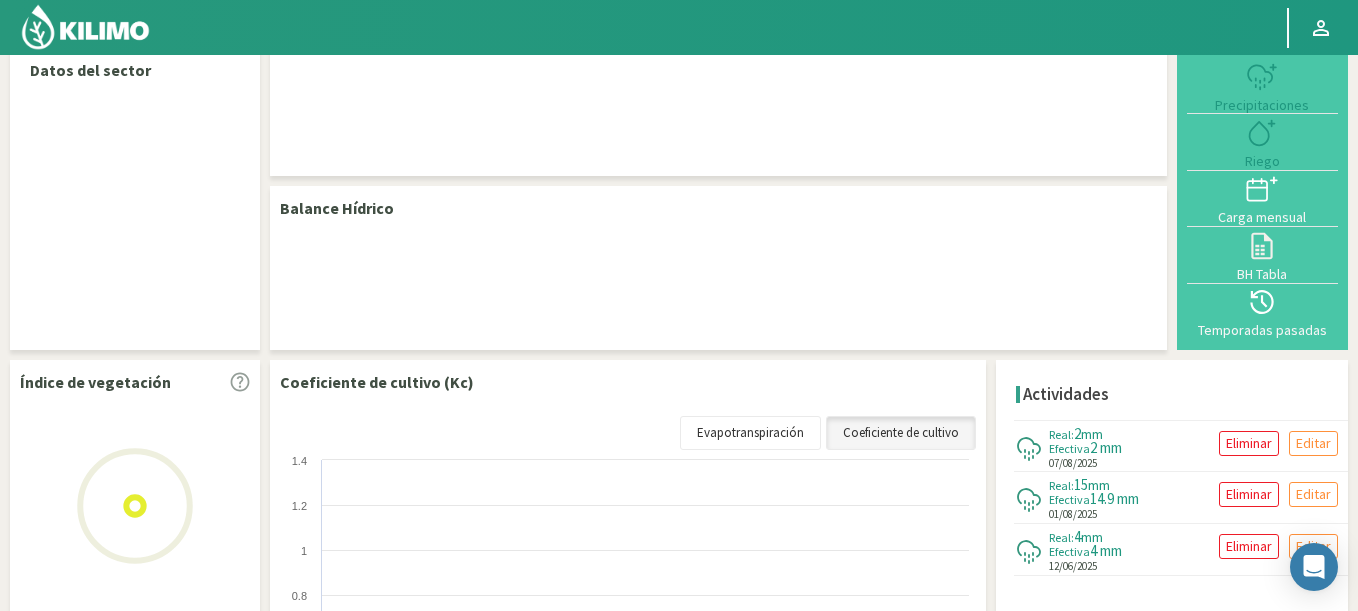 select on "3: Object" 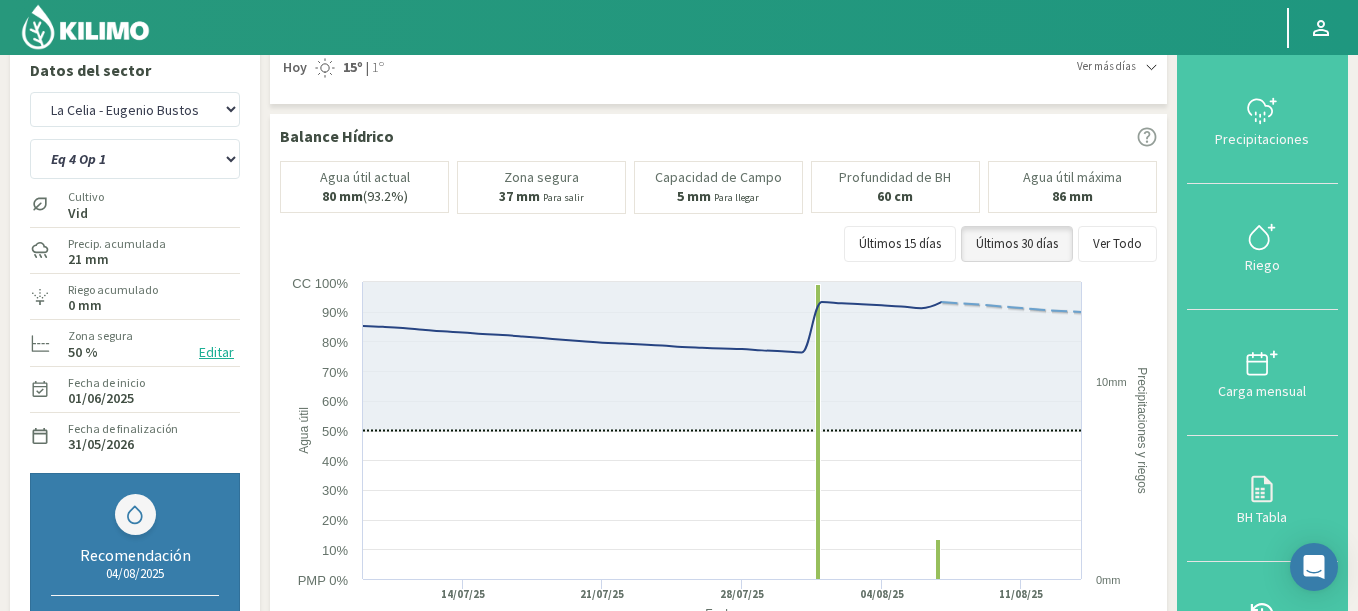 click 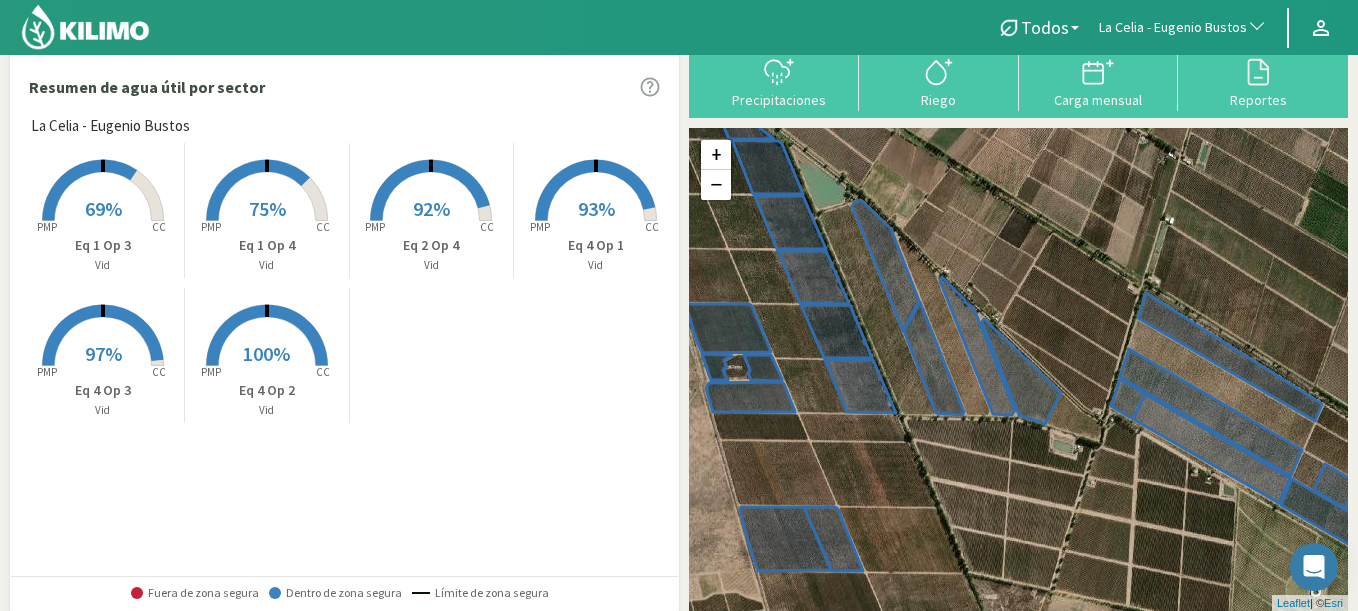 click 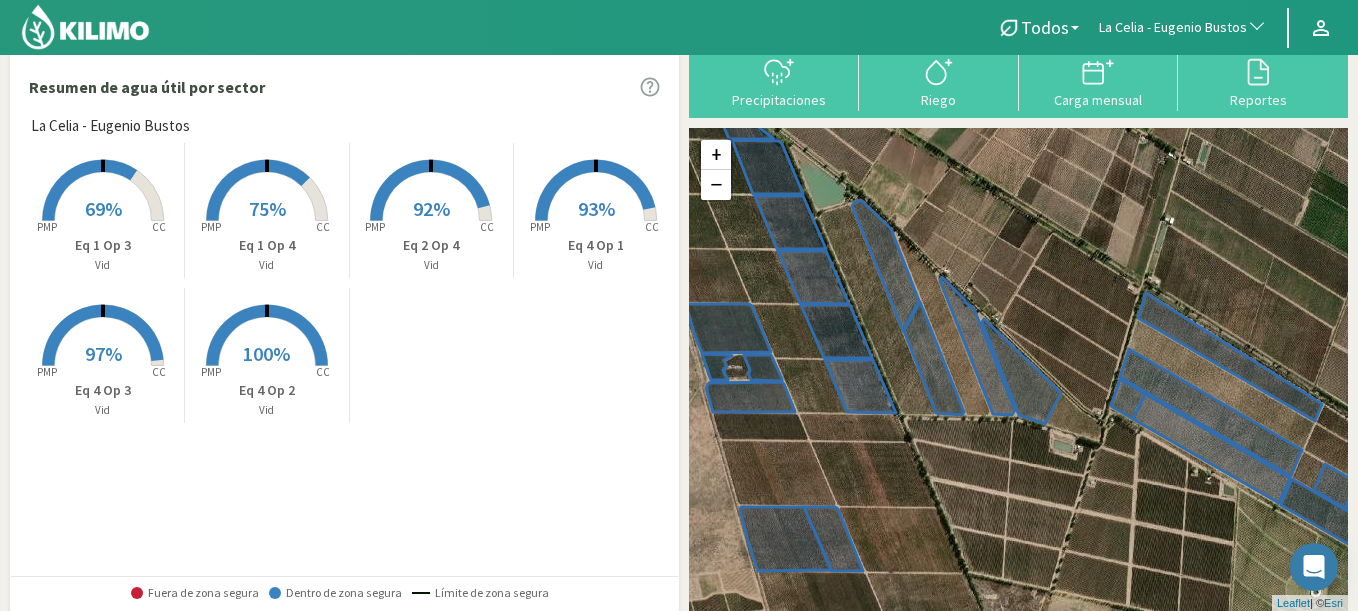 click 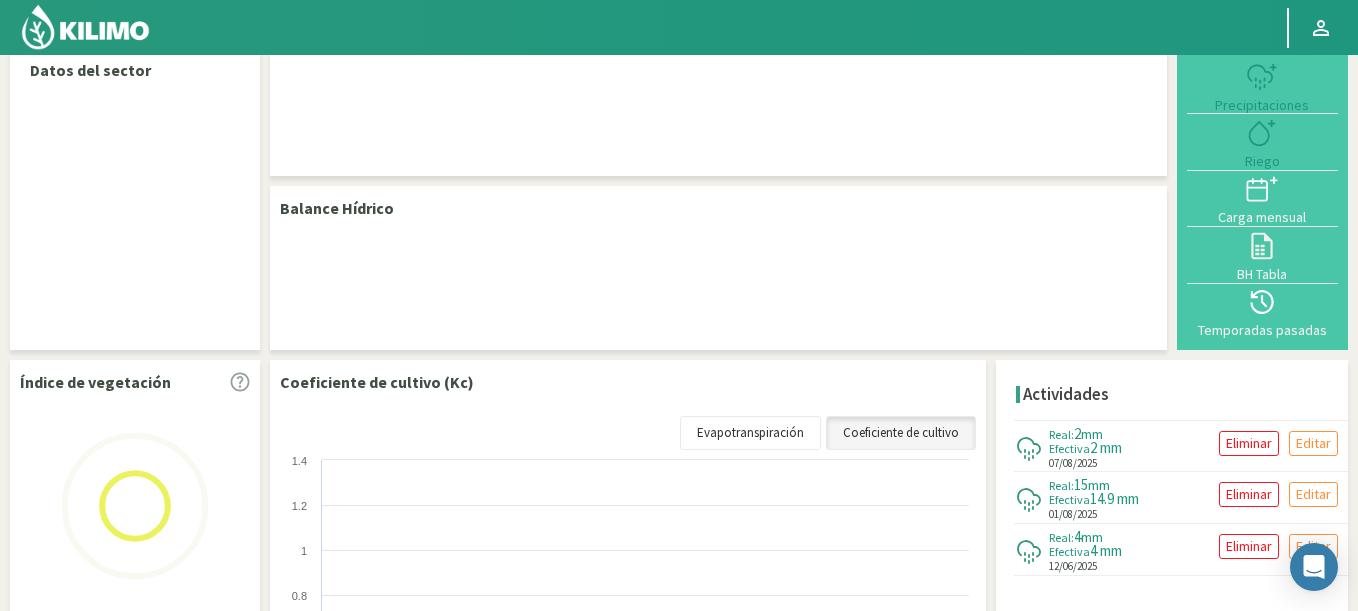 select on "146: Object" 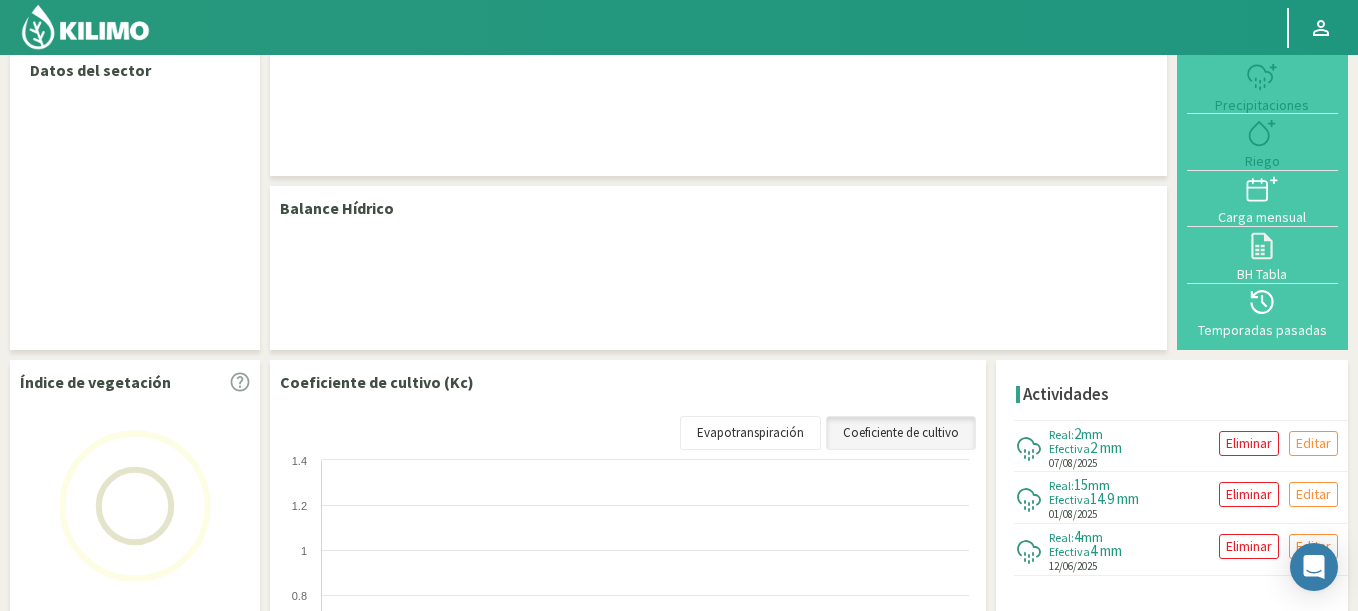 select on "3: Object" 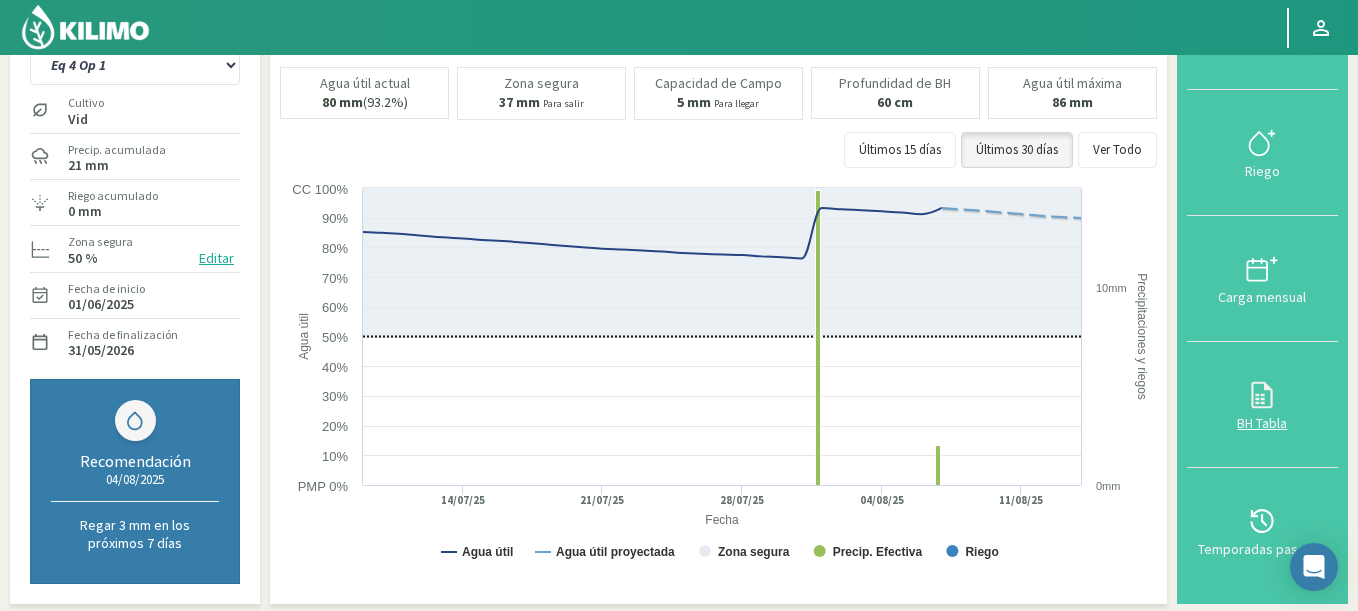 scroll, scrollTop: 256, scrollLeft: 0, axis: vertical 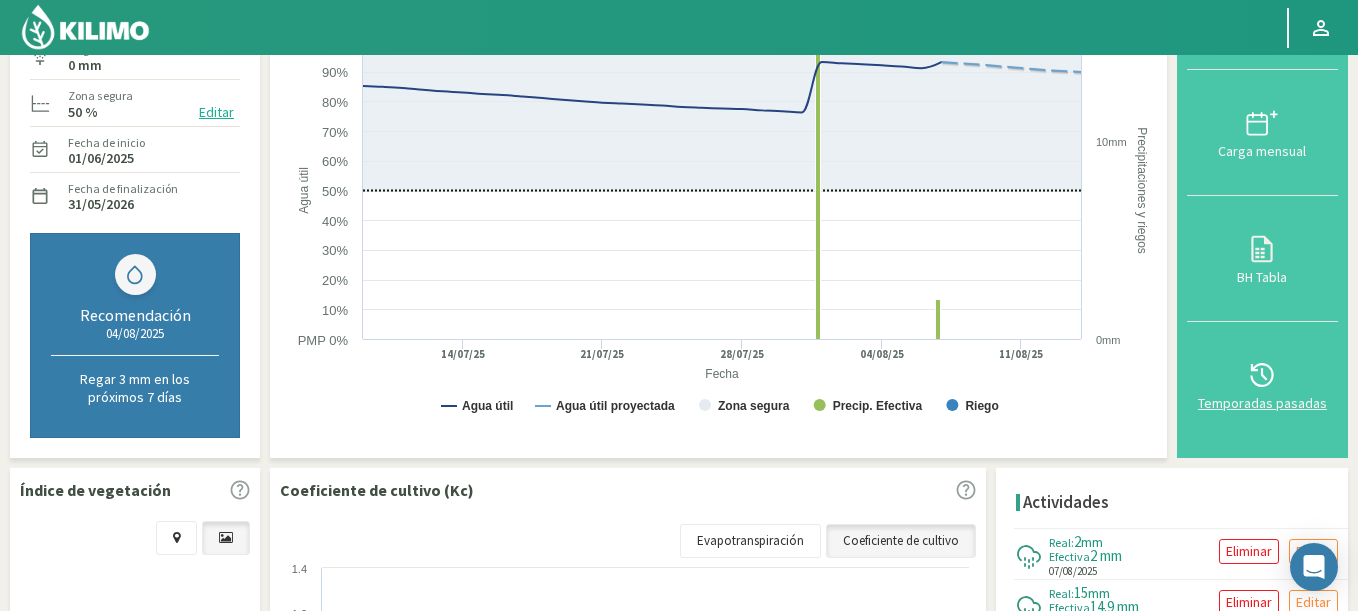 click 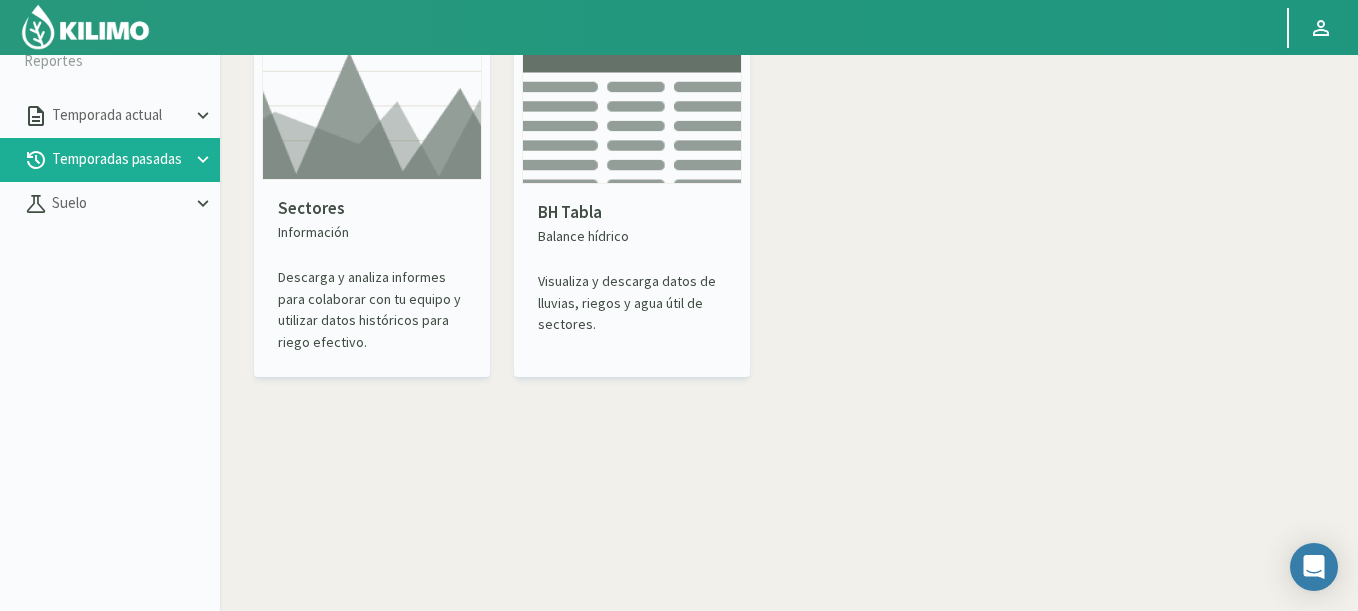 scroll, scrollTop: 0, scrollLeft: 0, axis: both 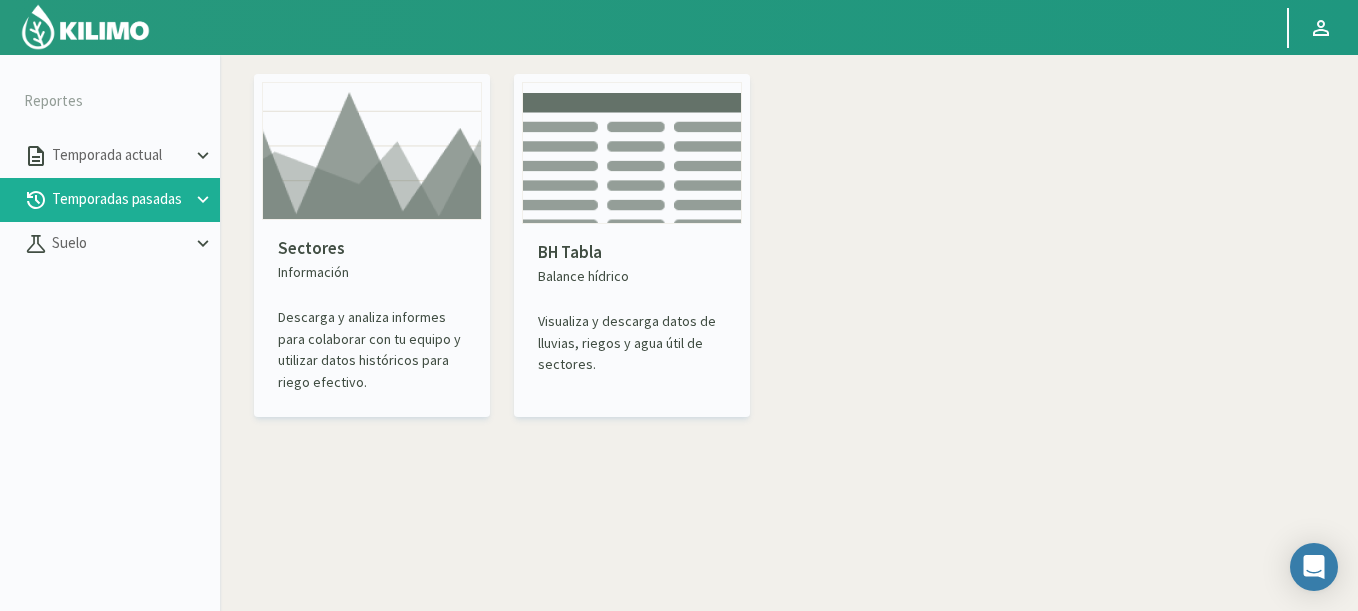 click 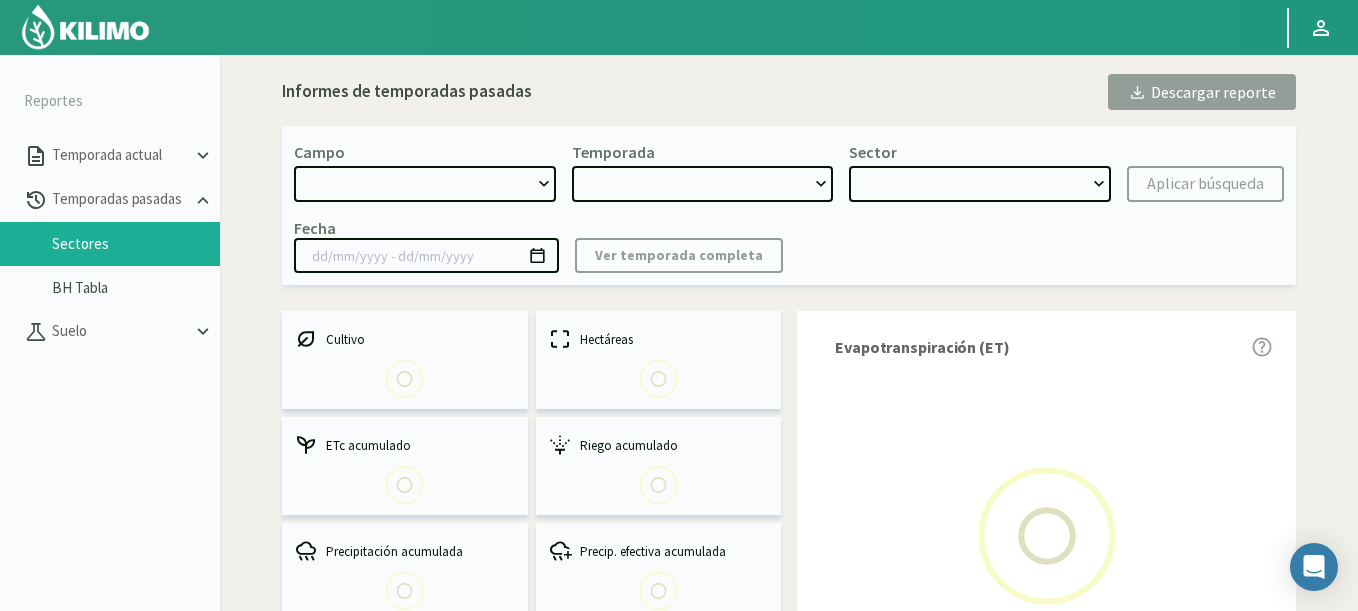 select on "0: Object" 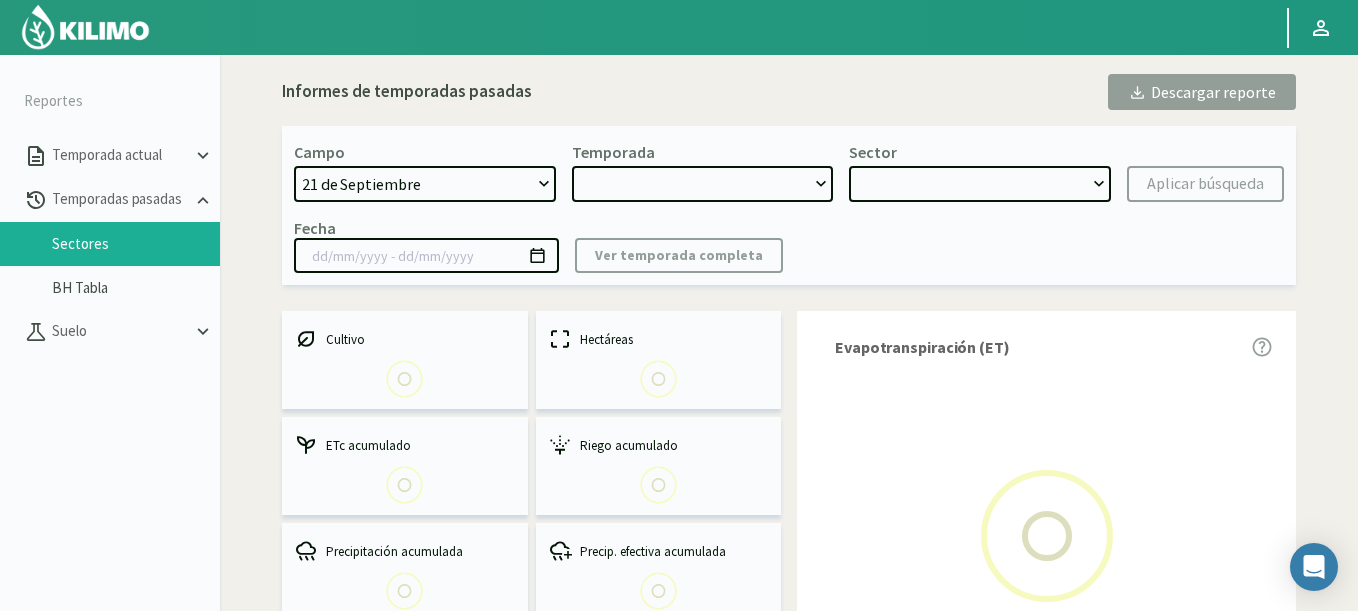 type on "[DATE] - [DATE]" 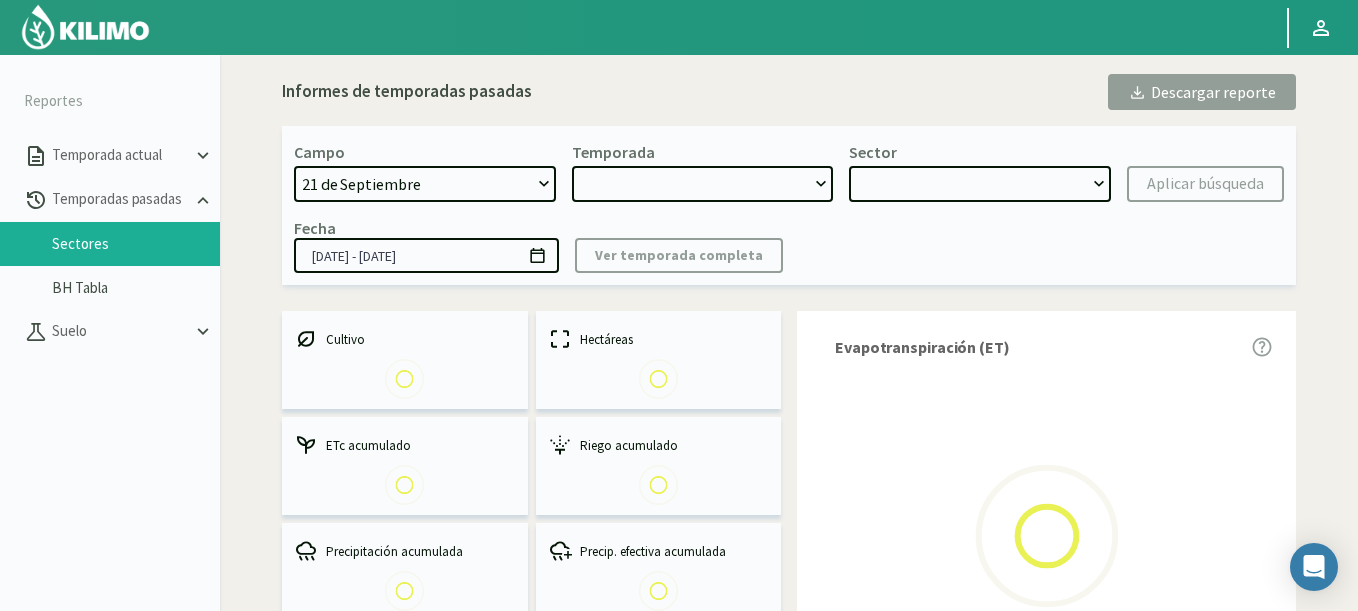 select on "0: 2023" 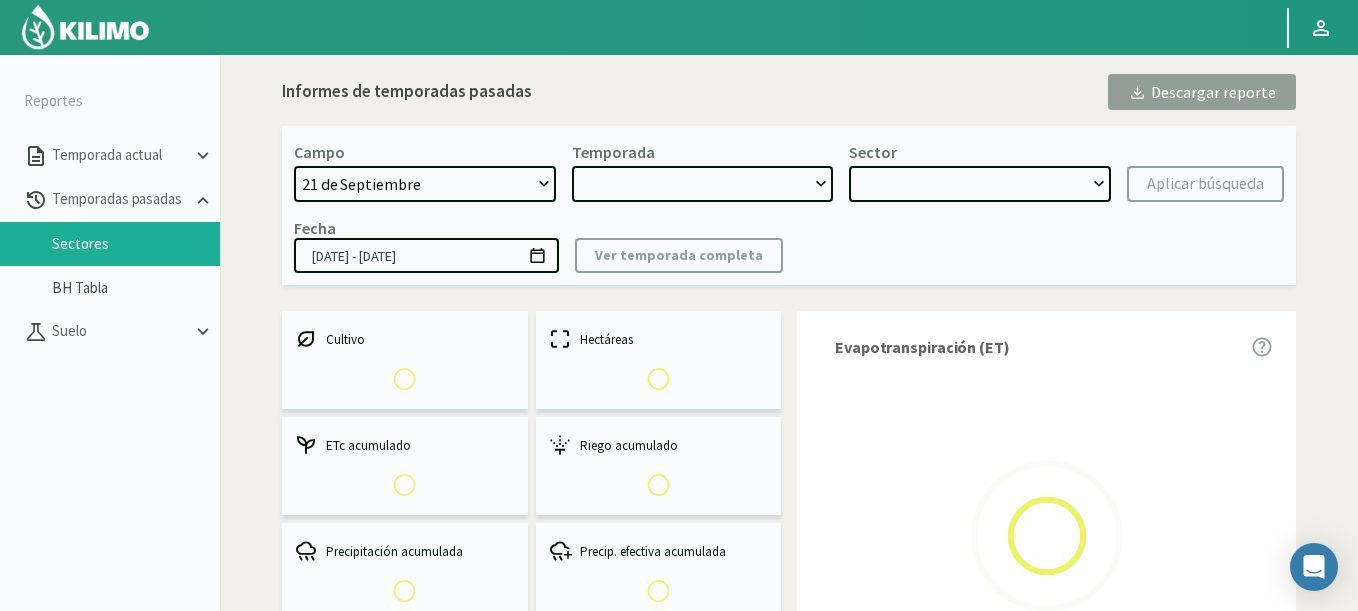 select on "0: Object" 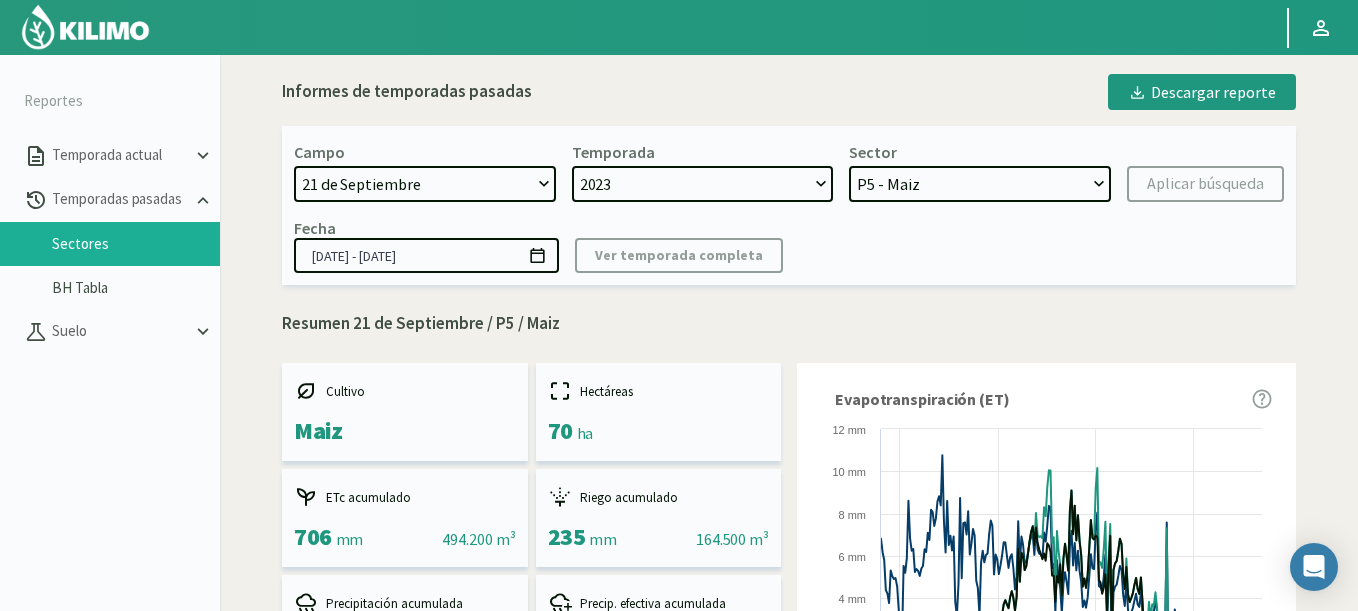 select on "984: Object" 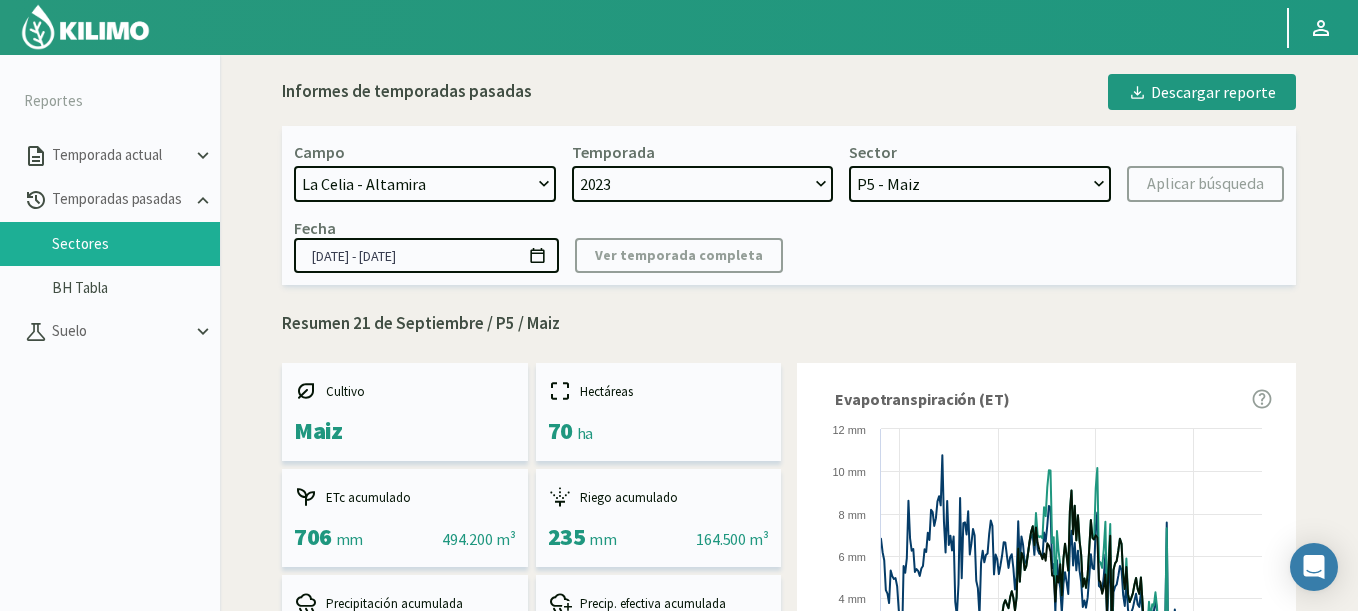click on "[DAY] [MONTH]   8 Fuegos   [LOCATION]  - Ag. [LAST] [LAST]  [LOCATION] - Ag. [LAST] [LAST]  [LOCATION] - Ag. [LAST] [LAST]  [LOCATION]  - Ag. [LAST] [LAST] ([NUMBER] cm)   [LOCATION] - Ag. [LAST] [LAST]   [LOCATION] - Ag. [LAST] [LAST]   [LOCATION] - Ag. [LAST] [LAST]   [LOCATION] - Ag. [LAST] [LAST]   [LOCATION] - Ag. [LAST] [LAST]   [LOCATION]  - Agrícola [LAST]   [LOCATION] - Agrícola [LAST] [LAST]   [LOCATION] - Agrícola [LAST] [LAST]   [LOCATION] - Agrícola [LAST] [LAST]   [LOCATION] - Agrícola [LAST] [LAST] [LAST]   [LOCATION] - AgroAndina - [LOCATION]   [LOCATION] - AgroAndina - [LOCATION]   [LOCATION]  - AgroWorld   [LOCATION] - Ag. [LAST] - [LOCATION] [NUMBER]   [LOCATION] - Ag. [LAST] - [LOCATION]   [LOCATION] - Ag. [LAST] - [LOCATION] [LOCATION]   [LOCATION] - Ag. [LAST] - Sucesion [LAST]   [LOCATION] - [LAST] [LAST]   [LOCATION] - [LOCATION] [LOCATION]   Aero" 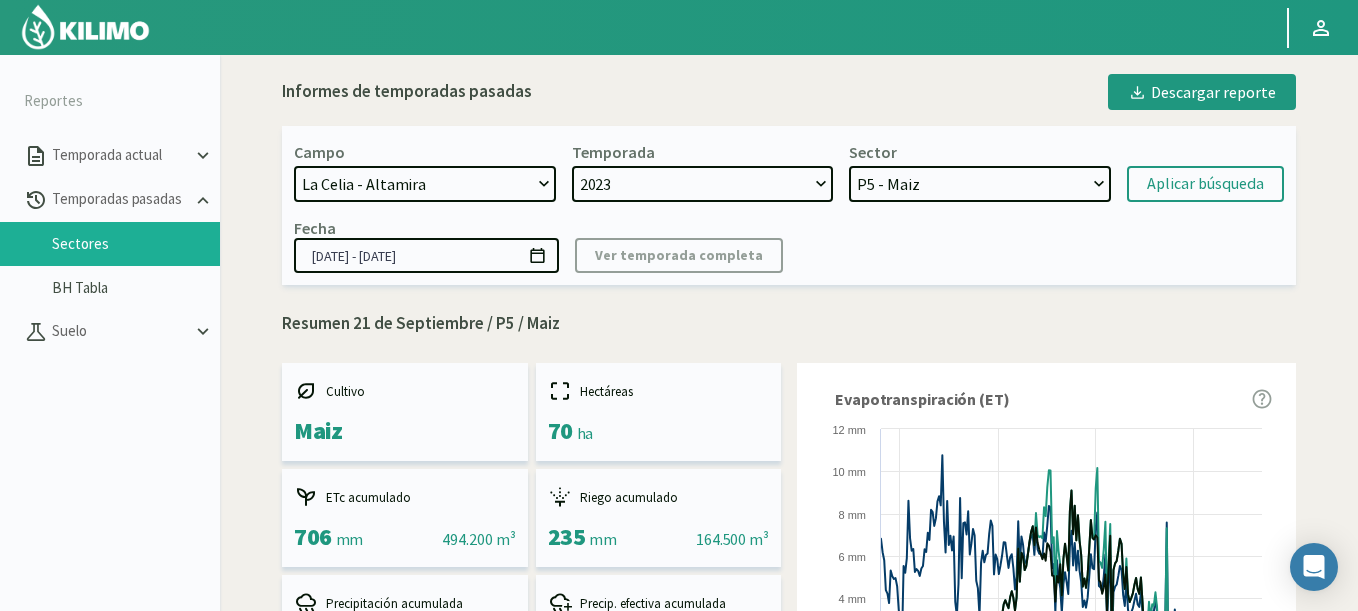 type 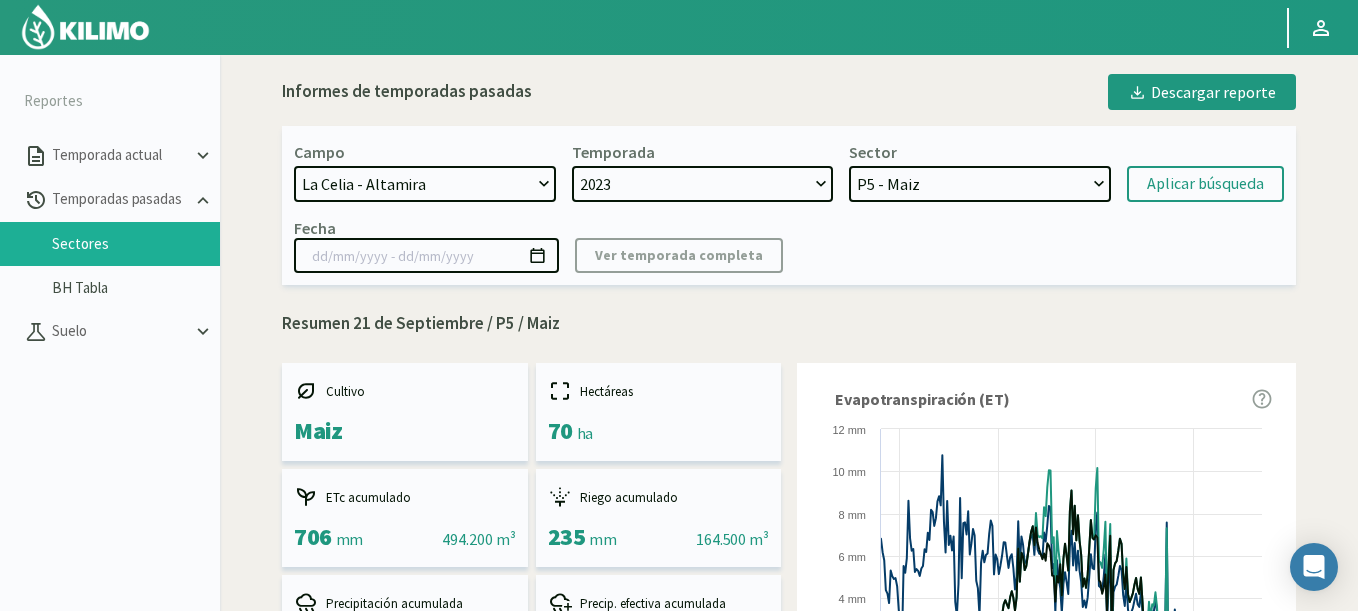 select 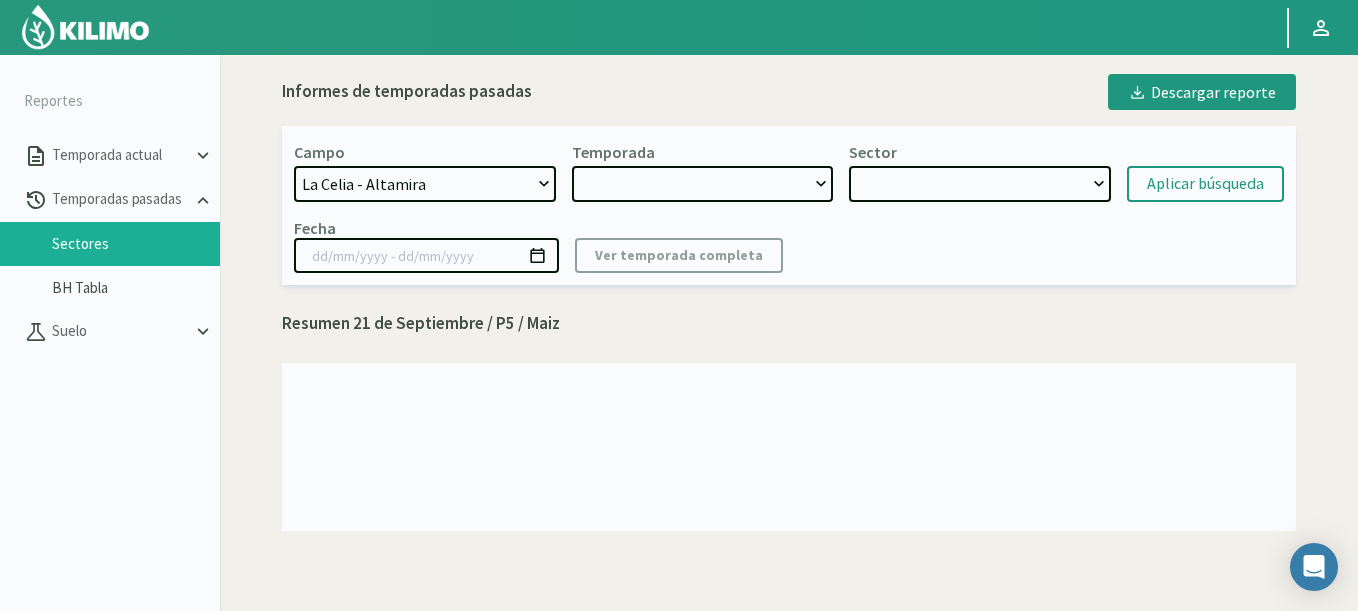 select on "2: [YEAR]" 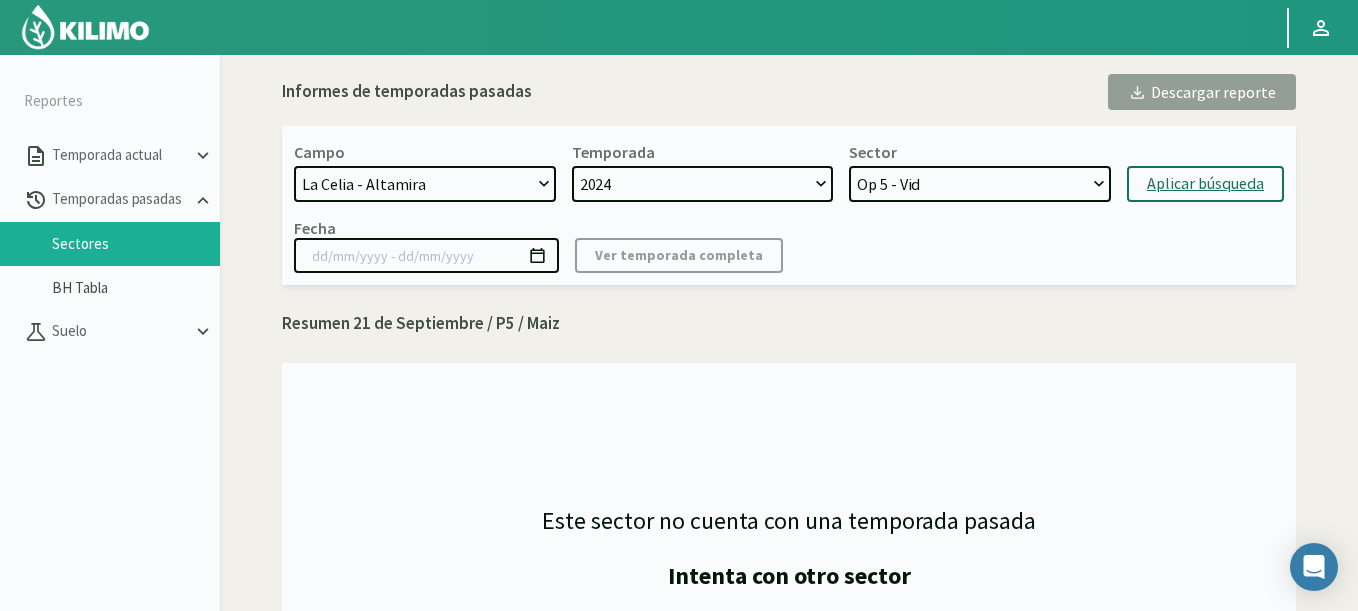 click on "Aplicar búsqueda" 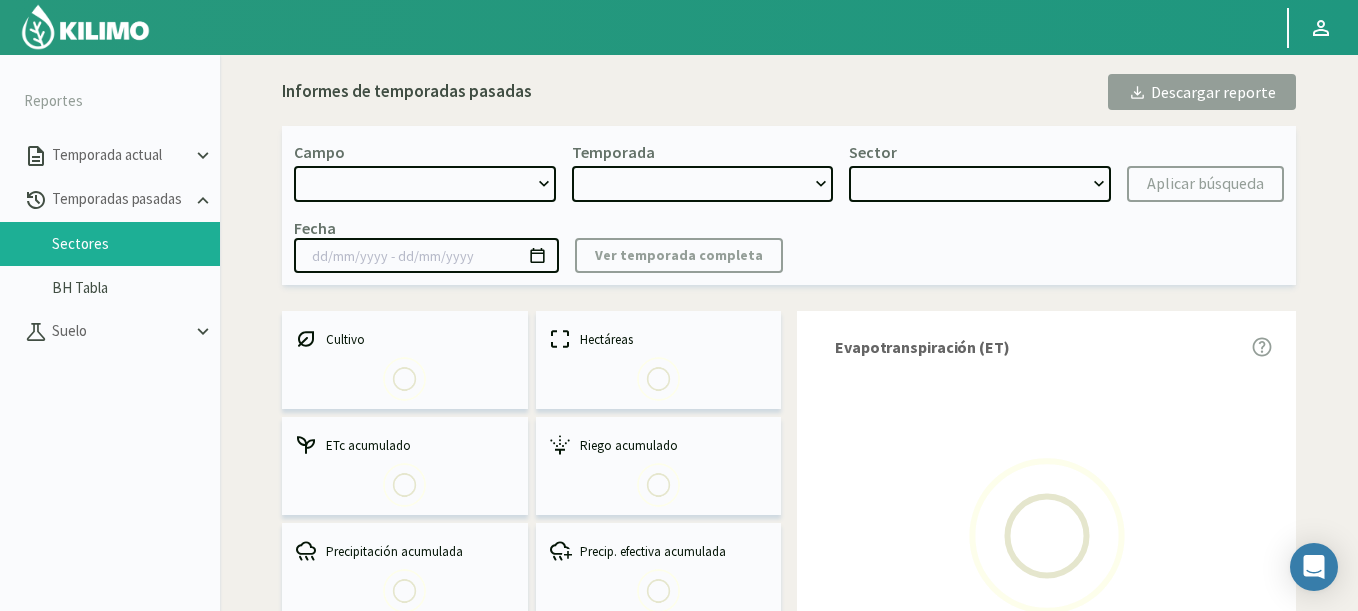 select on "984: Object" 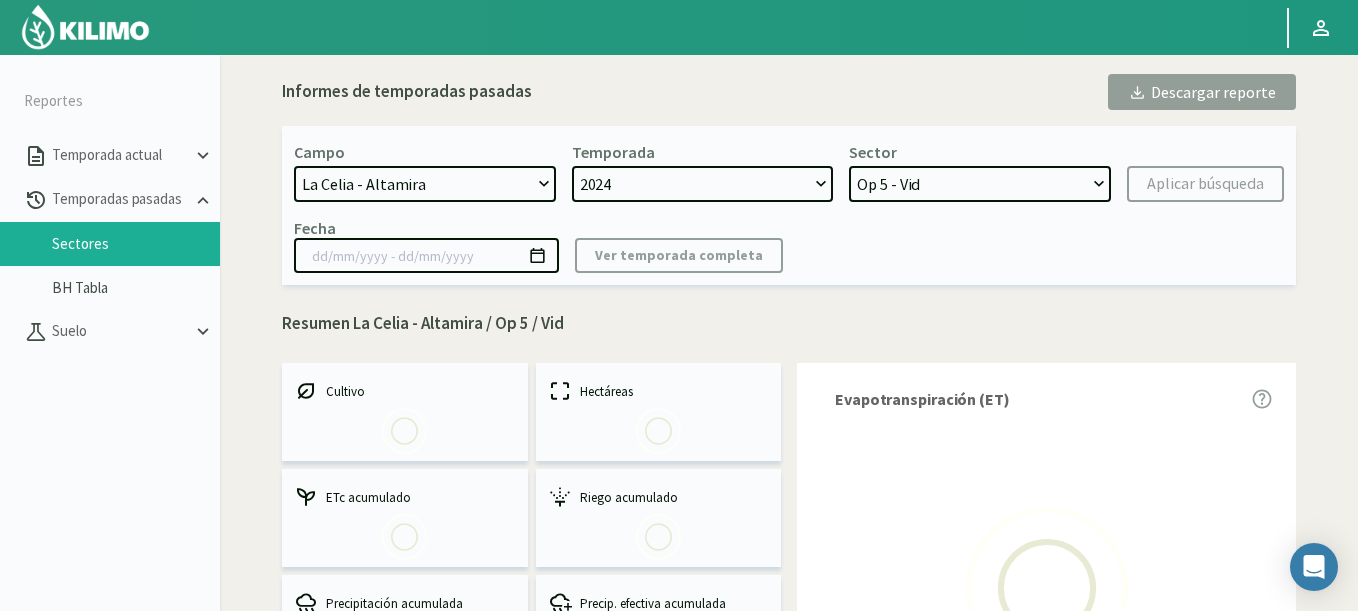 select on "0: 2024" 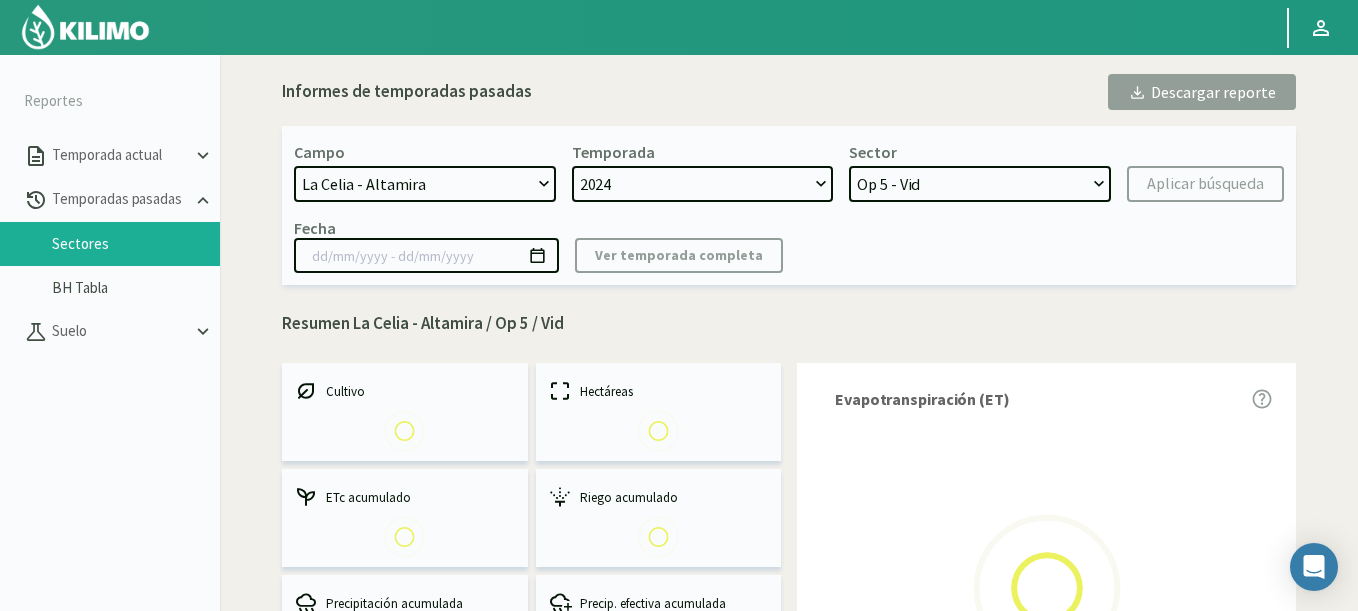 select on "0: Object" 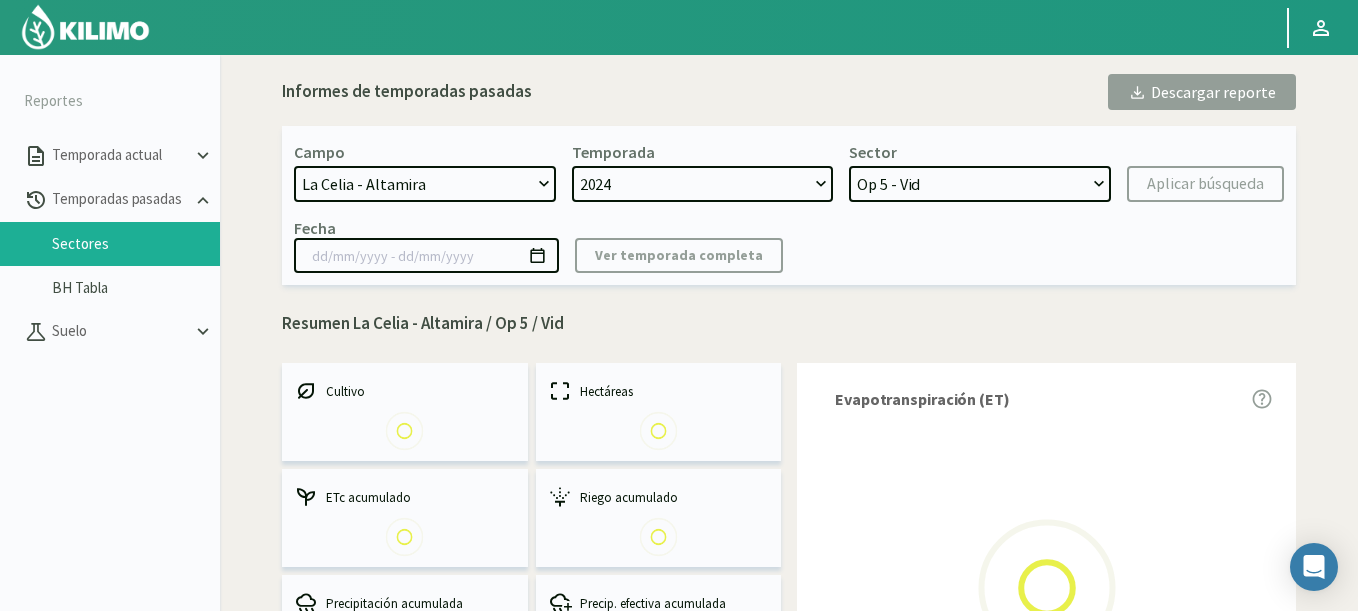 type on "[DATE] - [DATE]" 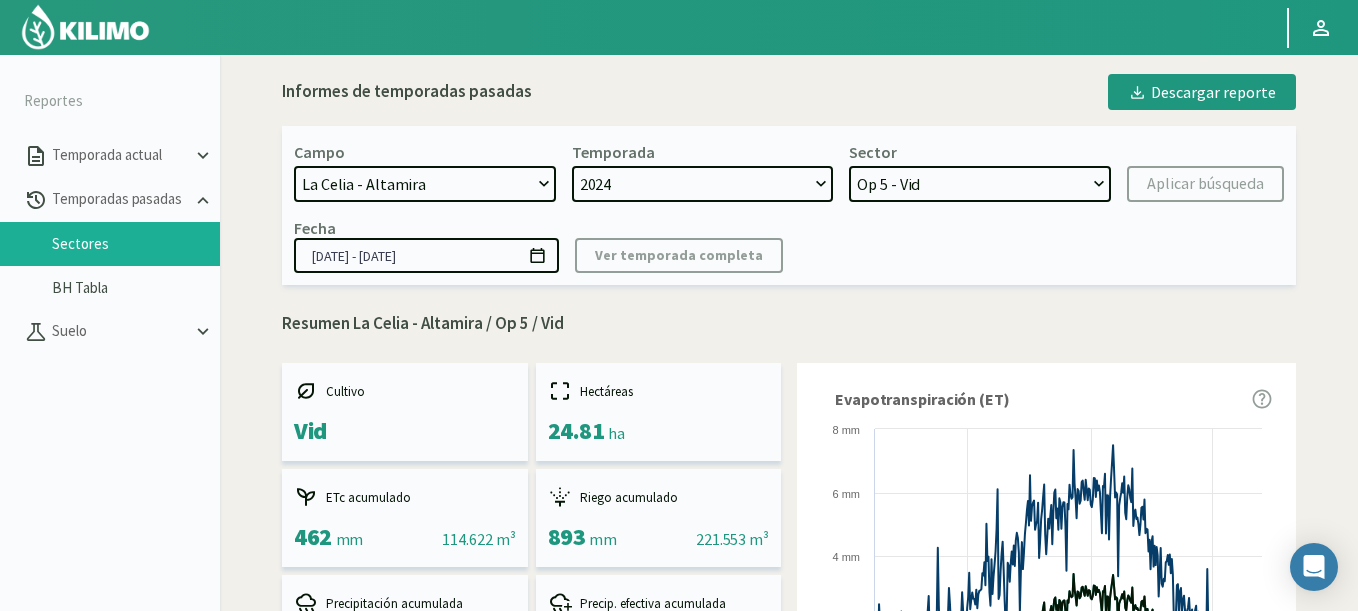 click 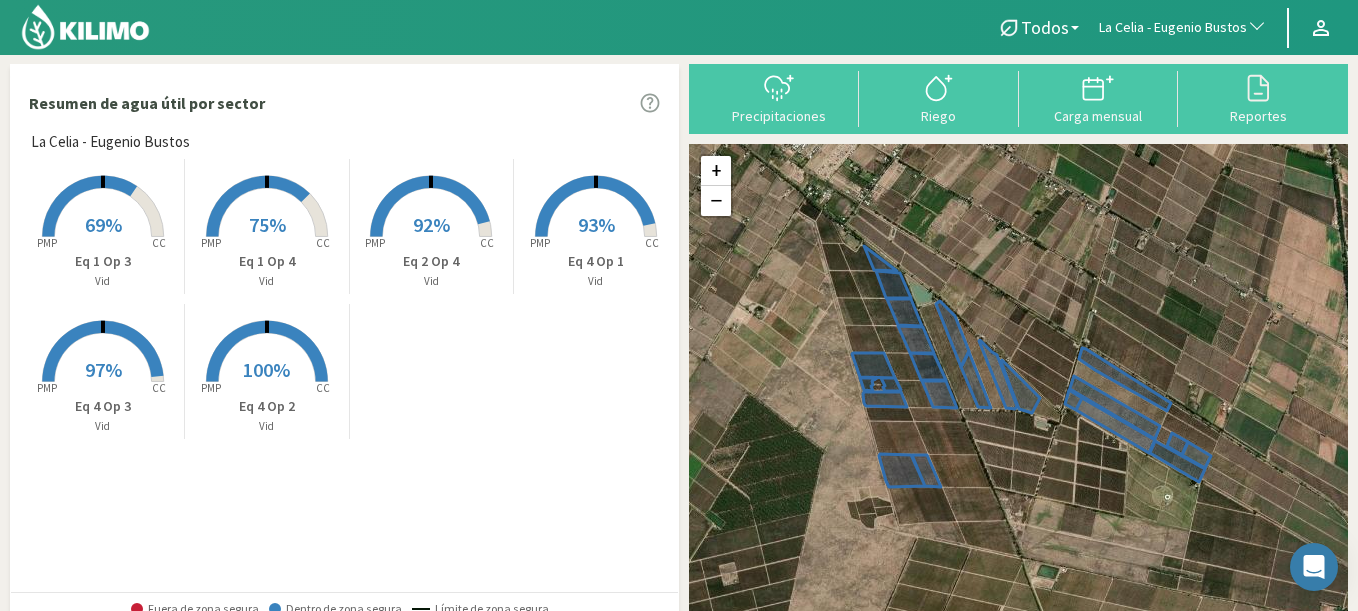 click 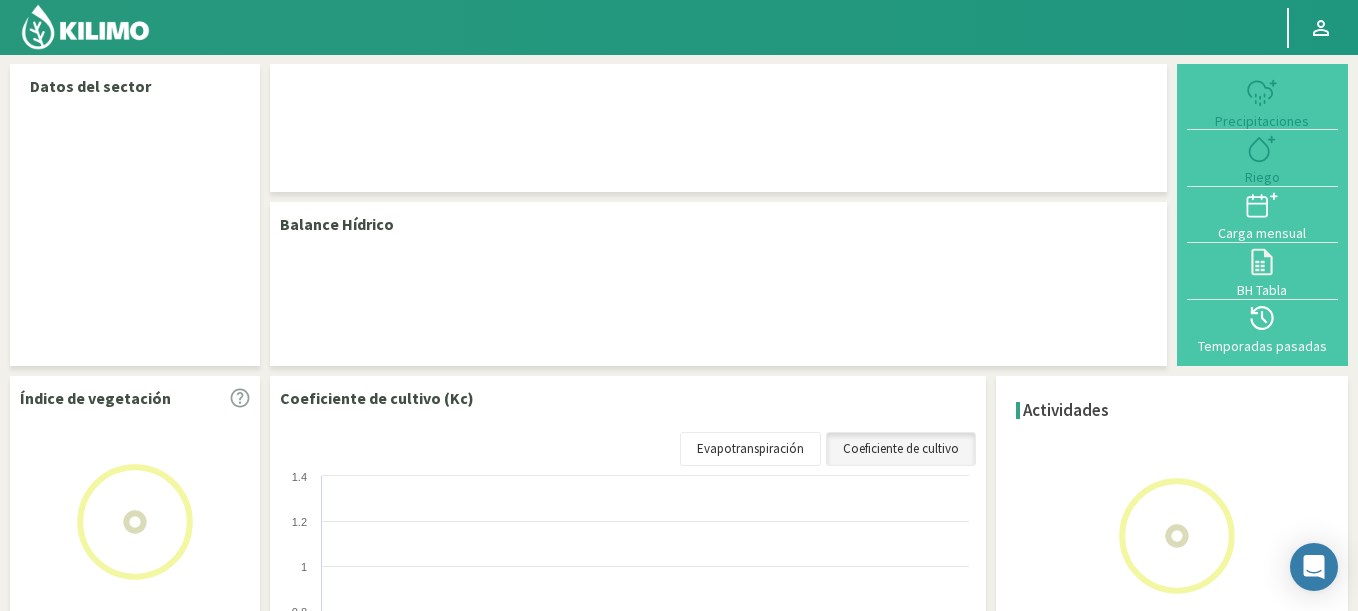 select on "146: Object" 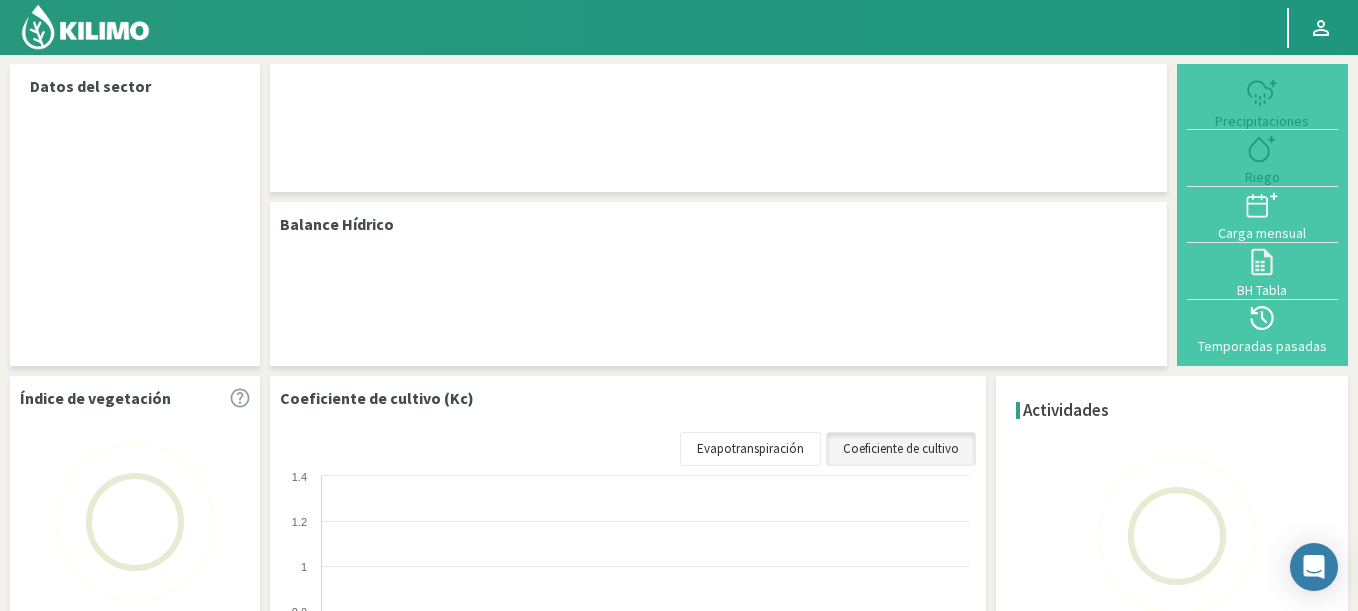 select on "2: Object" 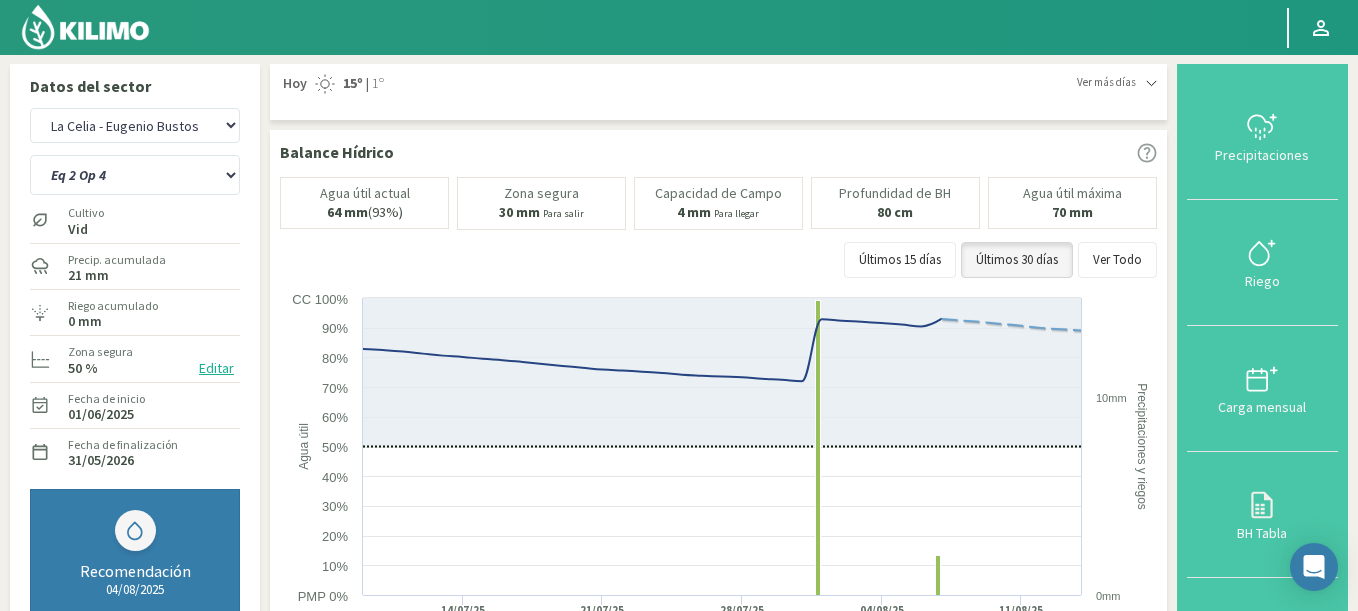 click 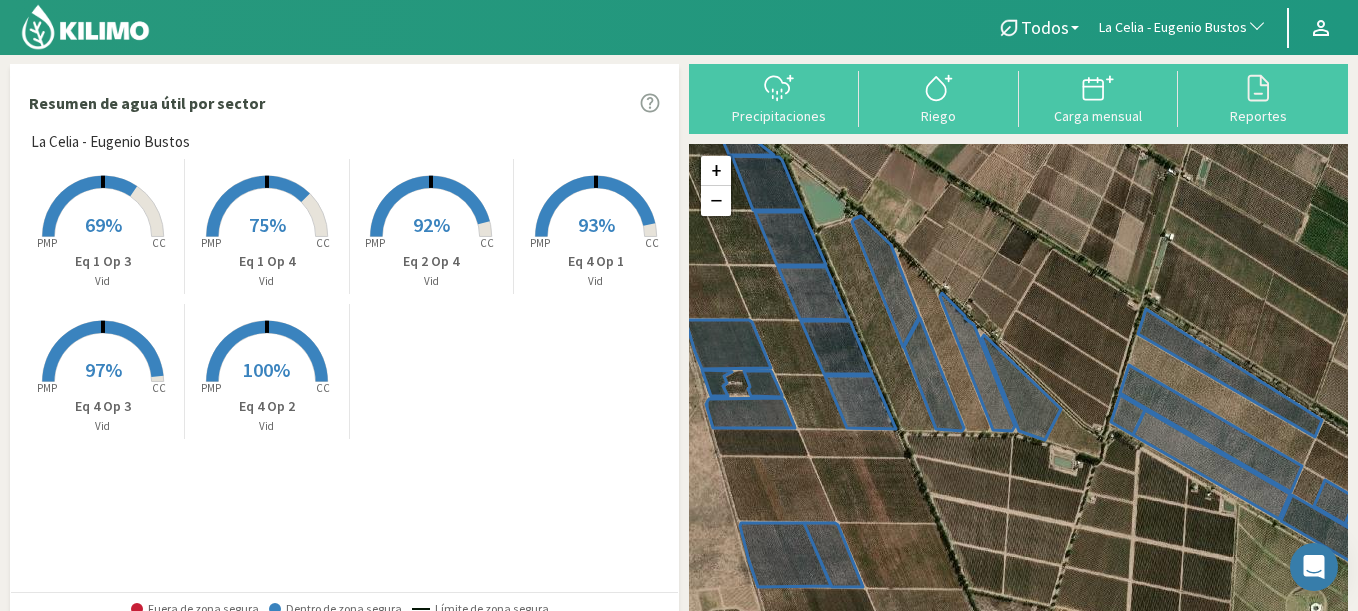 drag, startPoint x: 1027, startPoint y: 307, endPoint x: 1066, endPoint y: 316, distance: 40.024994 